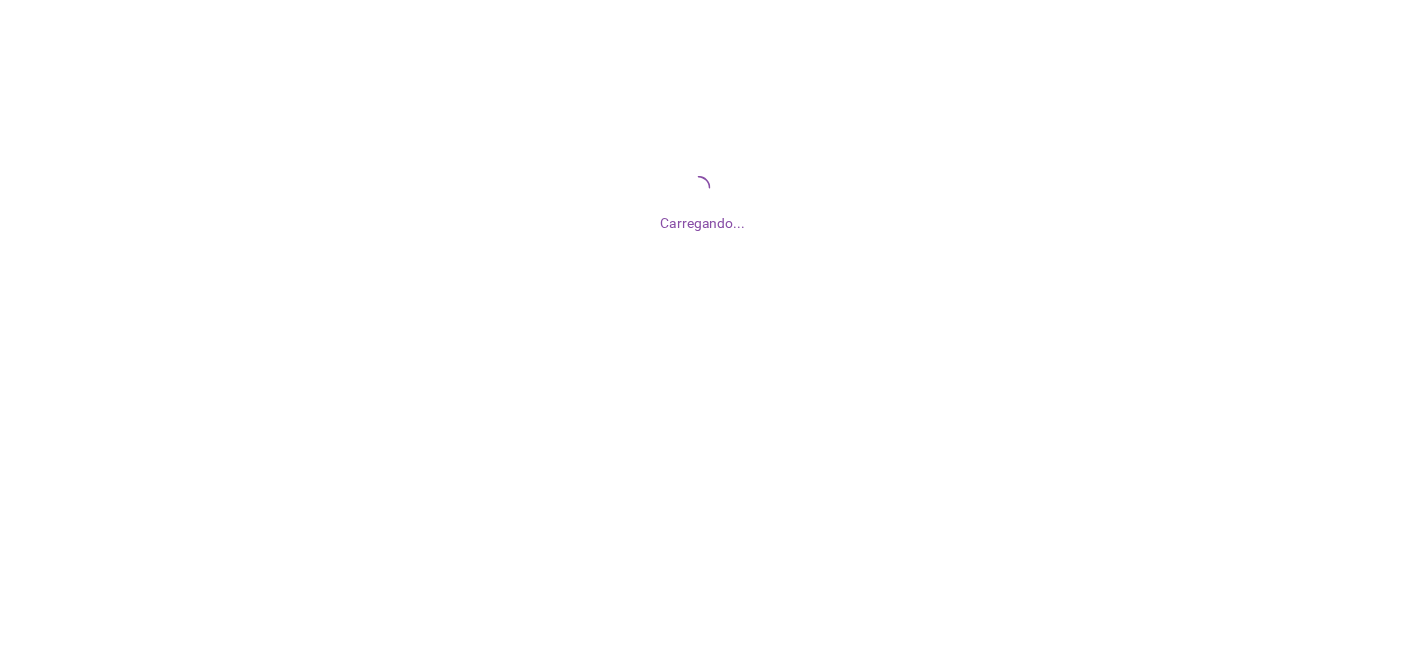 scroll, scrollTop: 0, scrollLeft: 0, axis: both 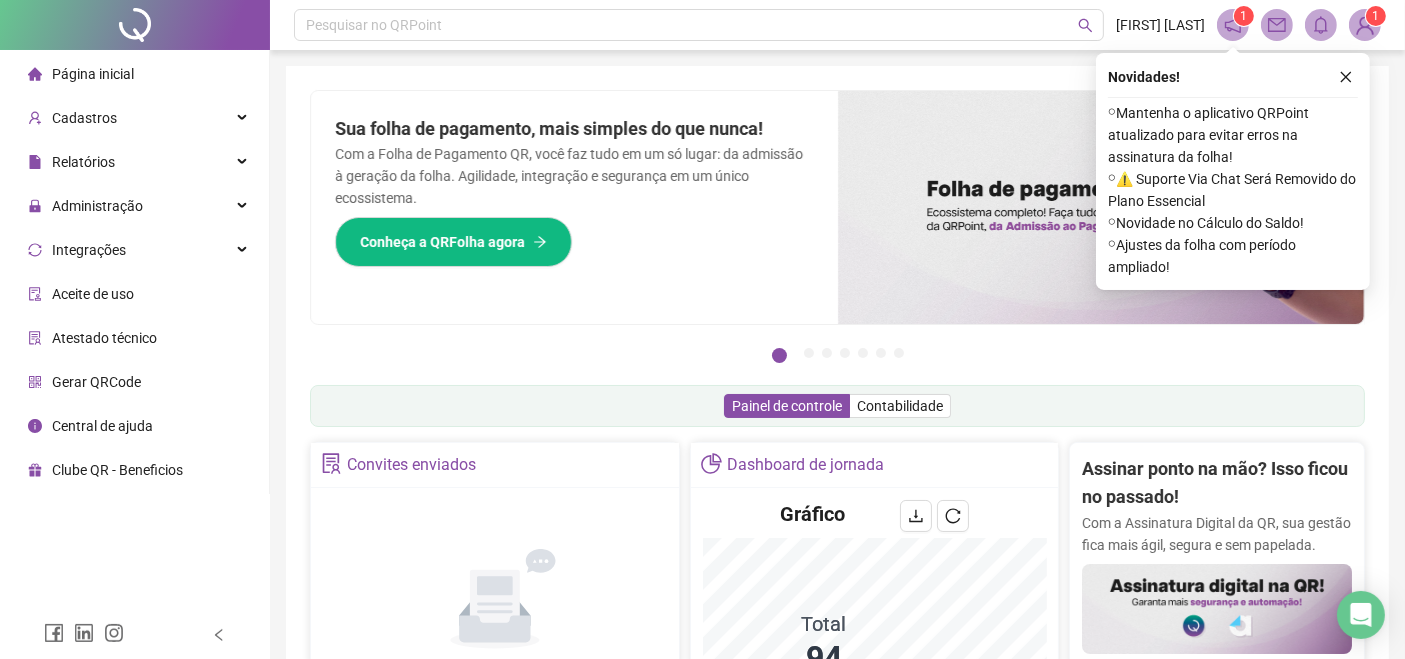 click on "Sua folha de pagamento, mais simples do que nunca! Com a Folha de Pagamento QR, você faz tudo em um só lugar: da admissão à geração da folha. Agilidade, integração e segurança em um único ecossistema. Conheça a QRFolha agora" at bounding box center (574, 207) 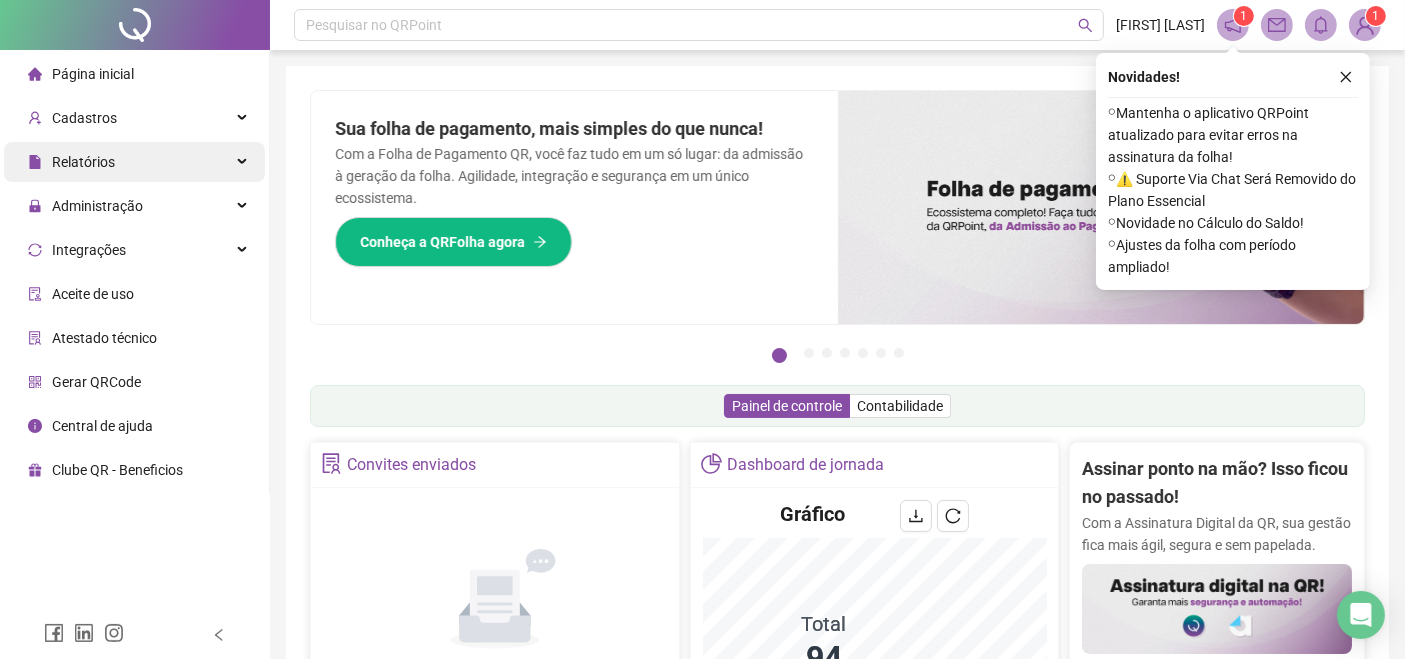 click on "Relatórios" at bounding box center (134, 162) 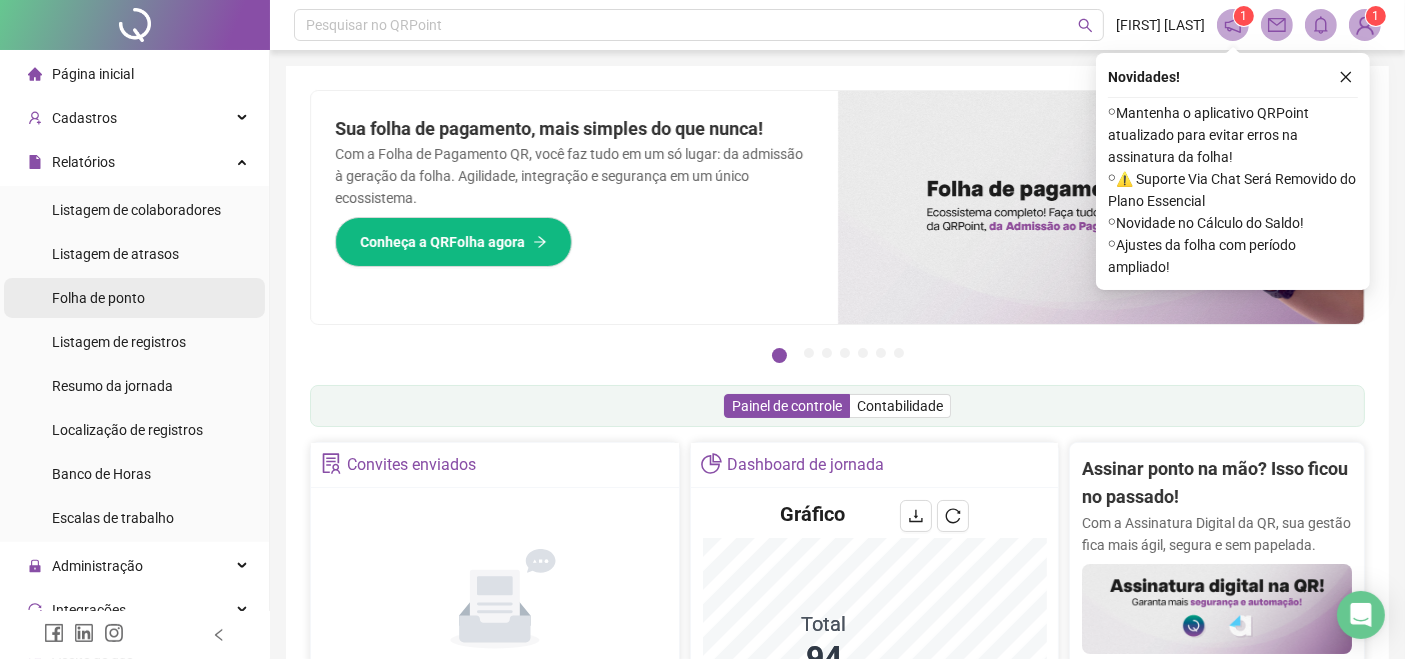 click on "Folha de ponto" at bounding box center (98, 298) 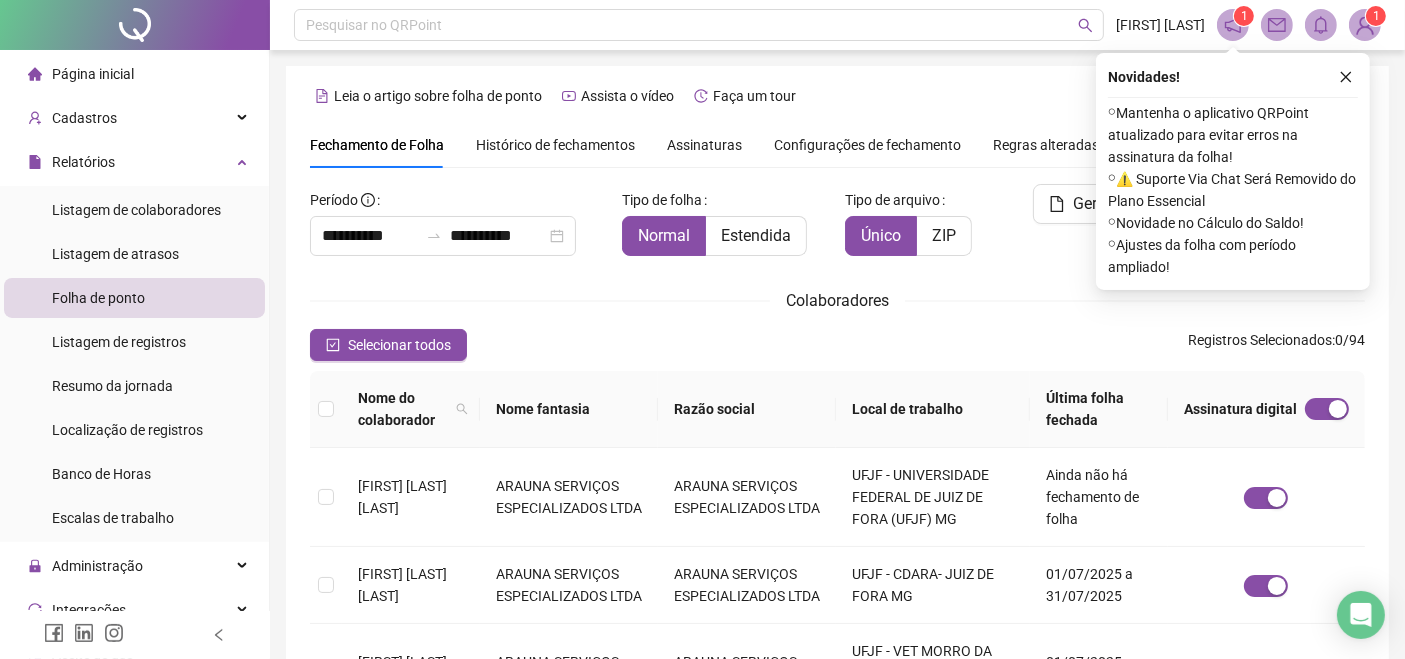 scroll, scrollTop: 80, scrollLeft: 0, axis: vertical 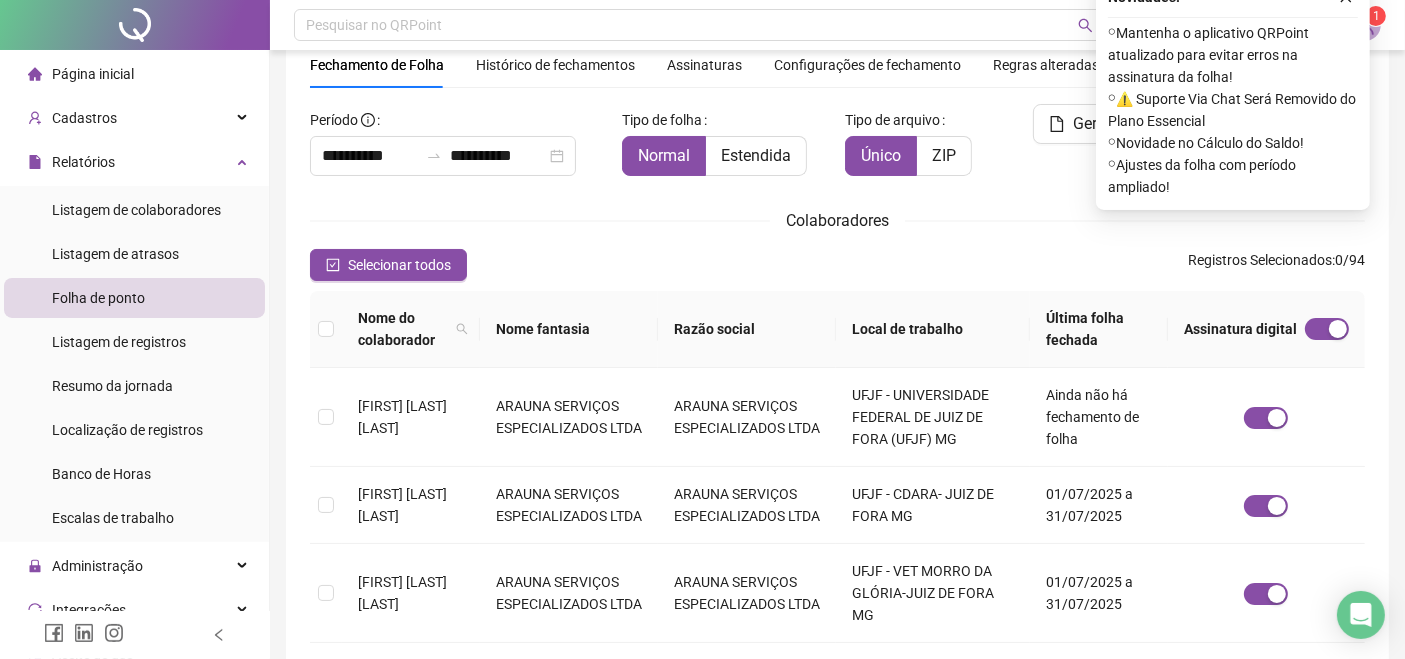 click at bounding box center (664, 156) 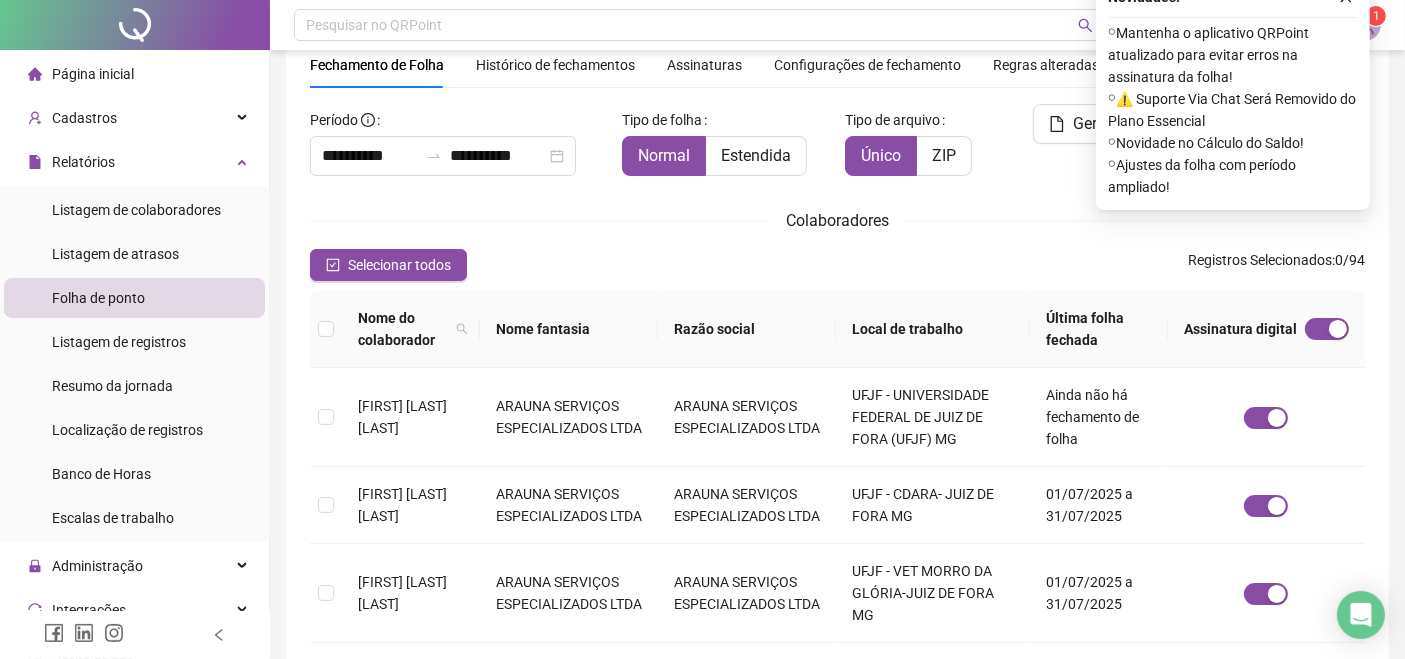 click on "Assinaturas" at bounding box center [704, 65] 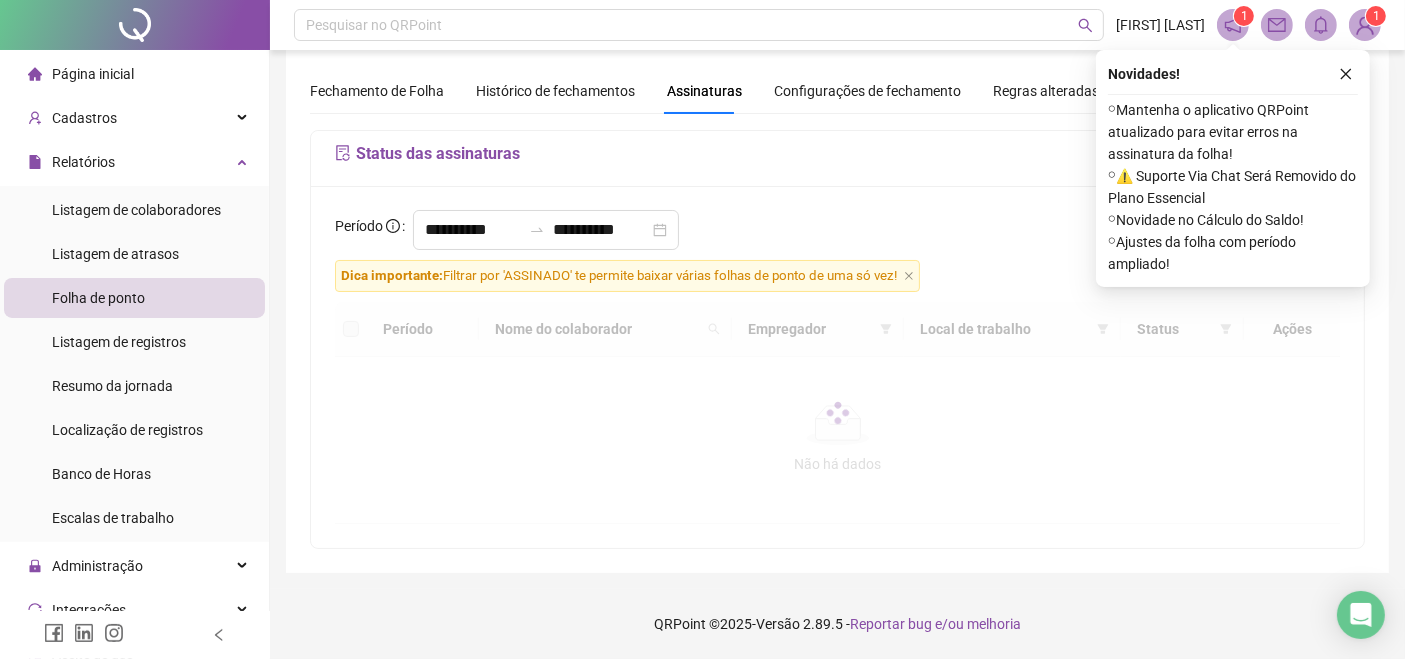scroll, scrollTop: 51, scrollLeft: 0, axis: vertical 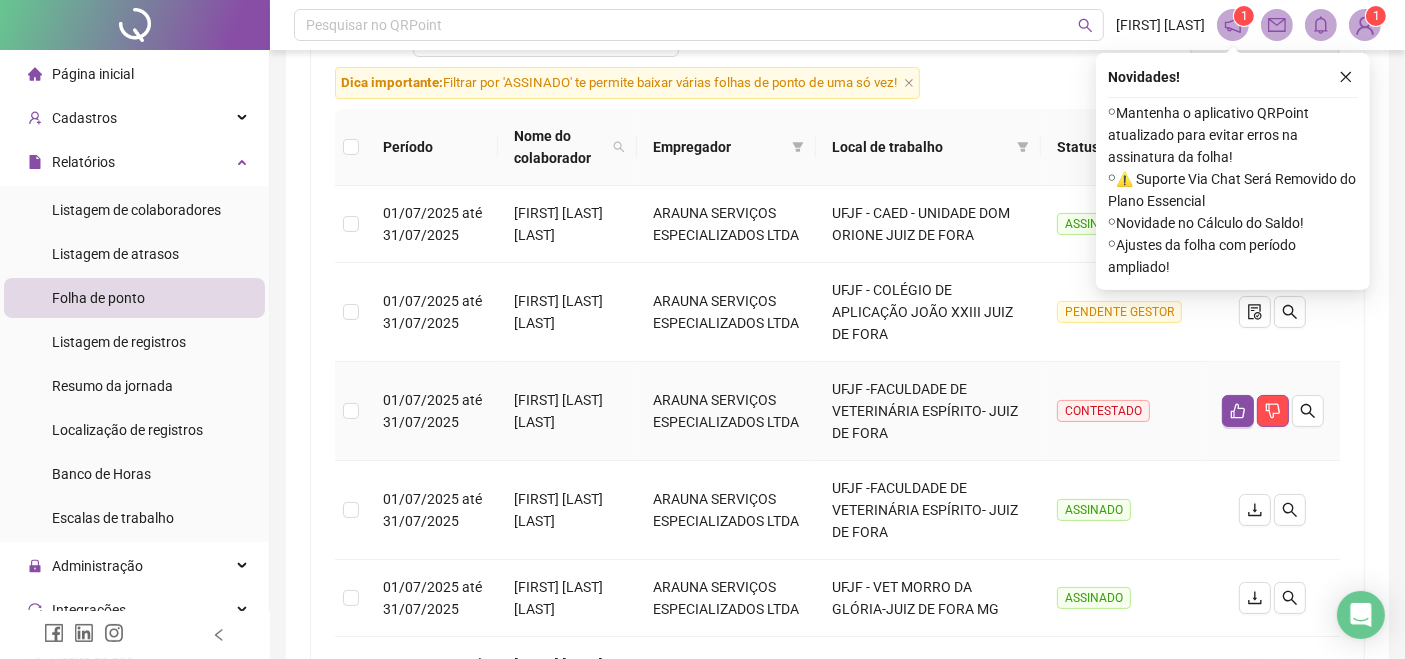 click on "CONTESTADO" at bounding box center (1103, 411) 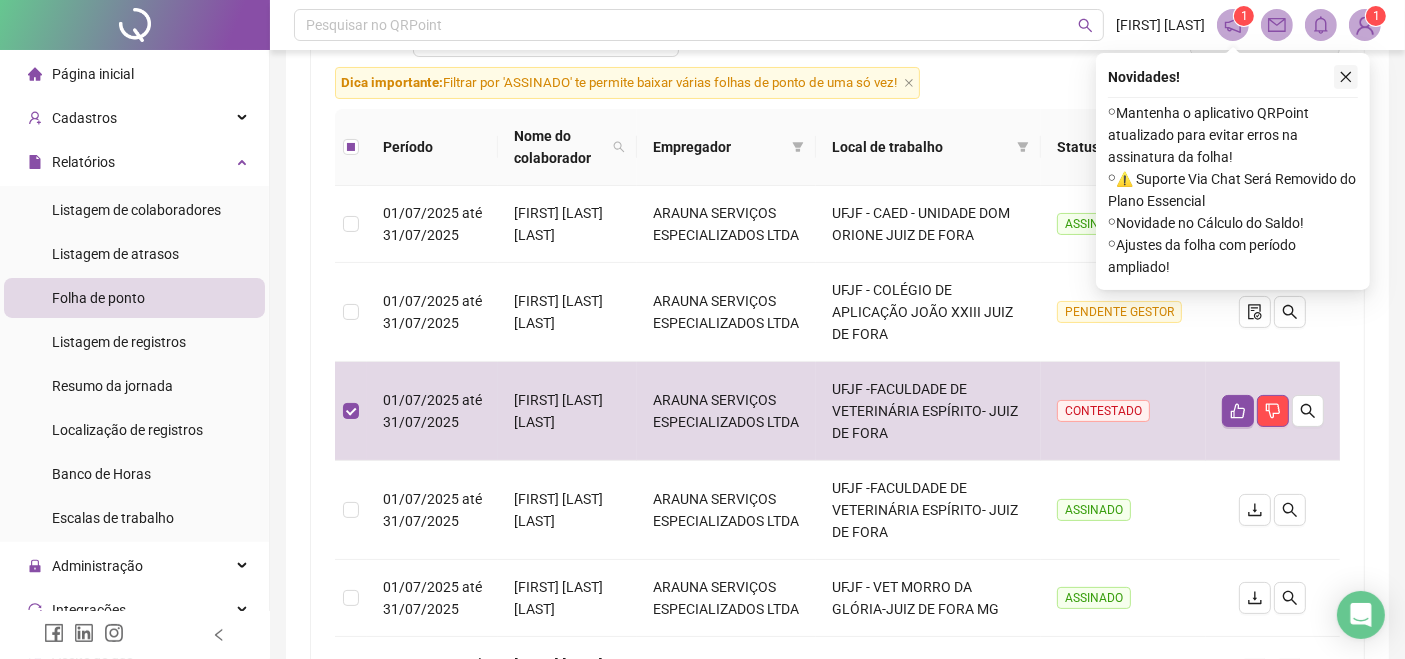 click at bounding box center [1346, 77] 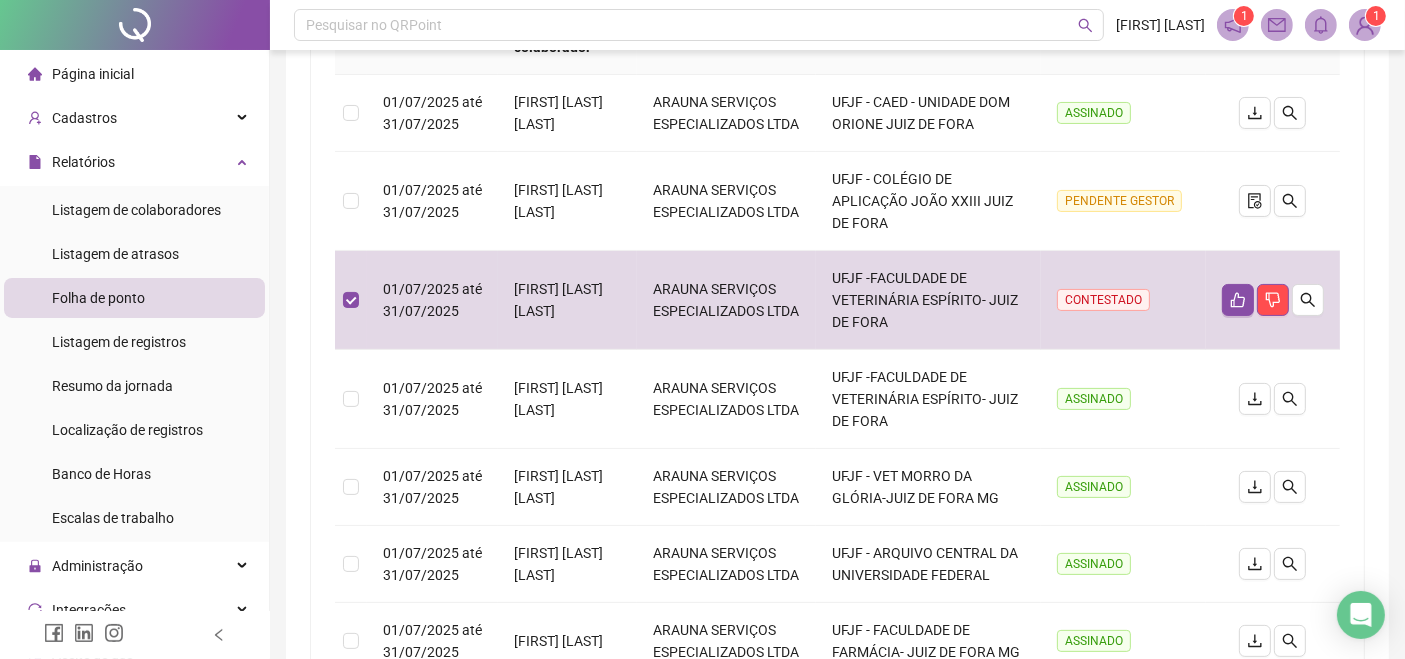 scroll, scrollTop: 357, scrollLeft: 0, axis: vertical 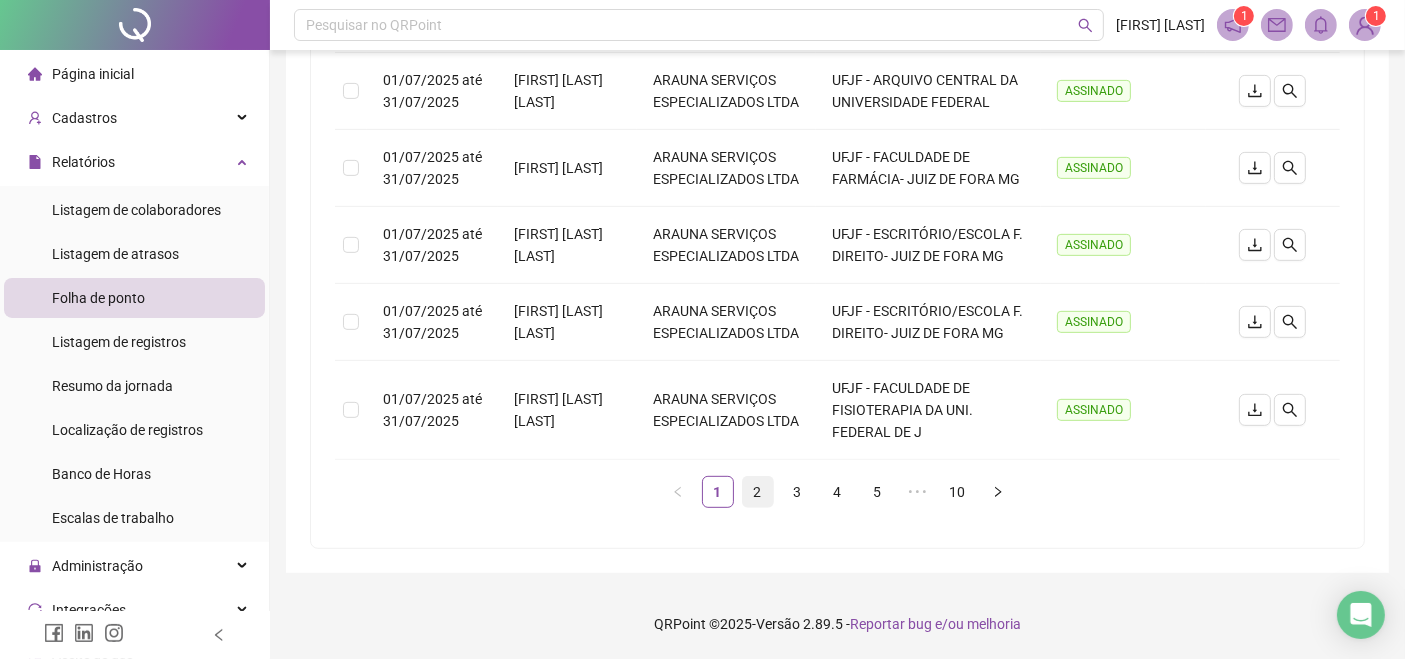 click on "2" at bounding box center [758, 492] 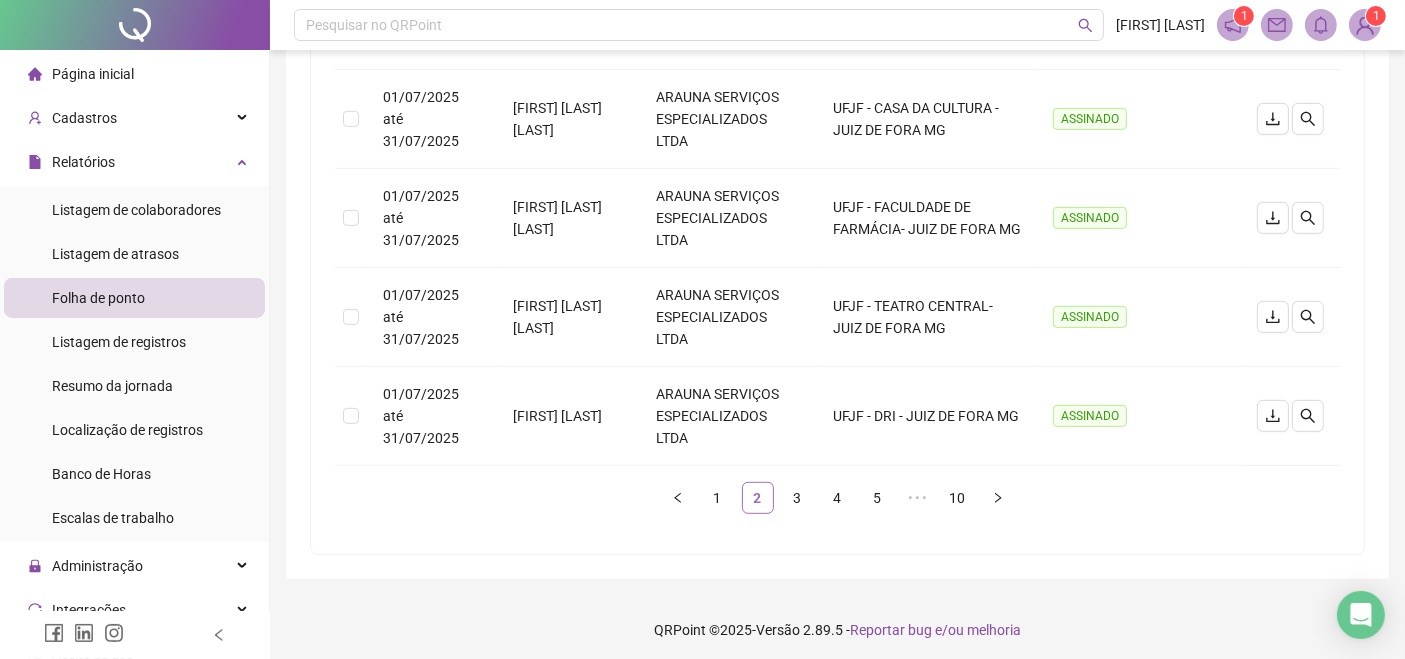 click on "2" at bounding box center (758, 498) 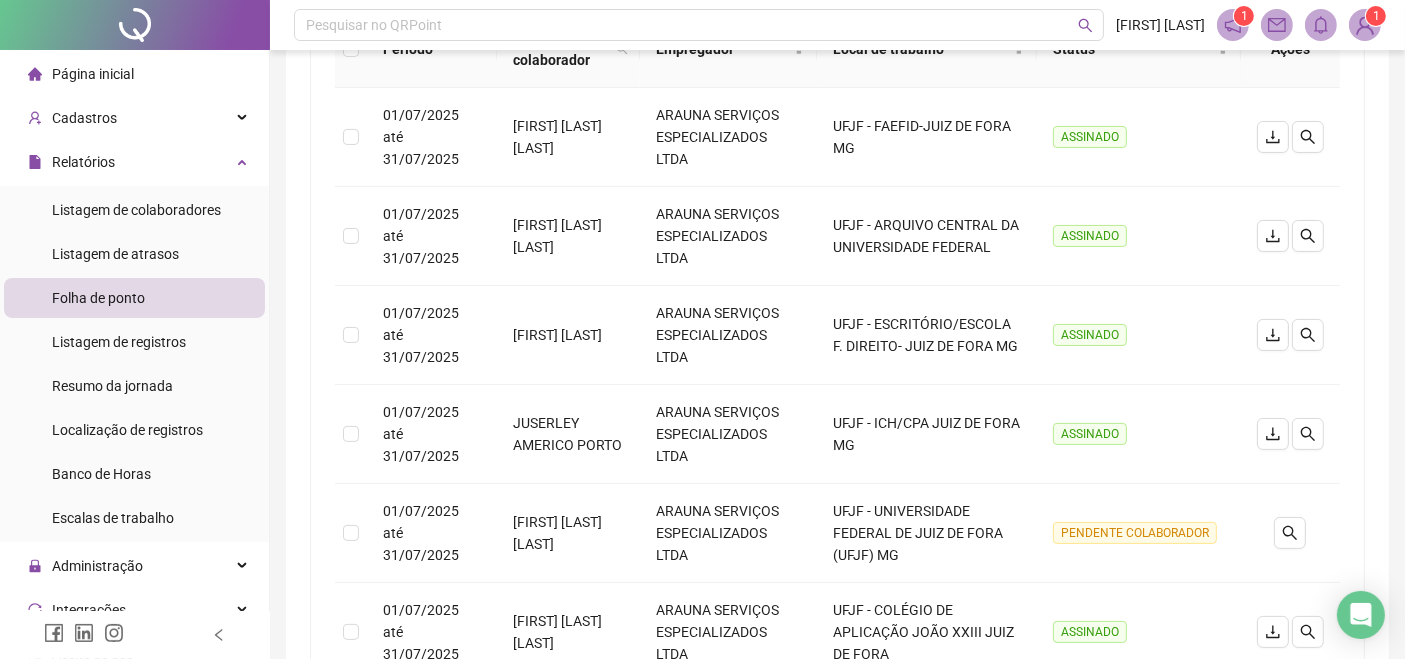 scroll, scrollTop: 347, scrollLeft: 0, axis: vertical 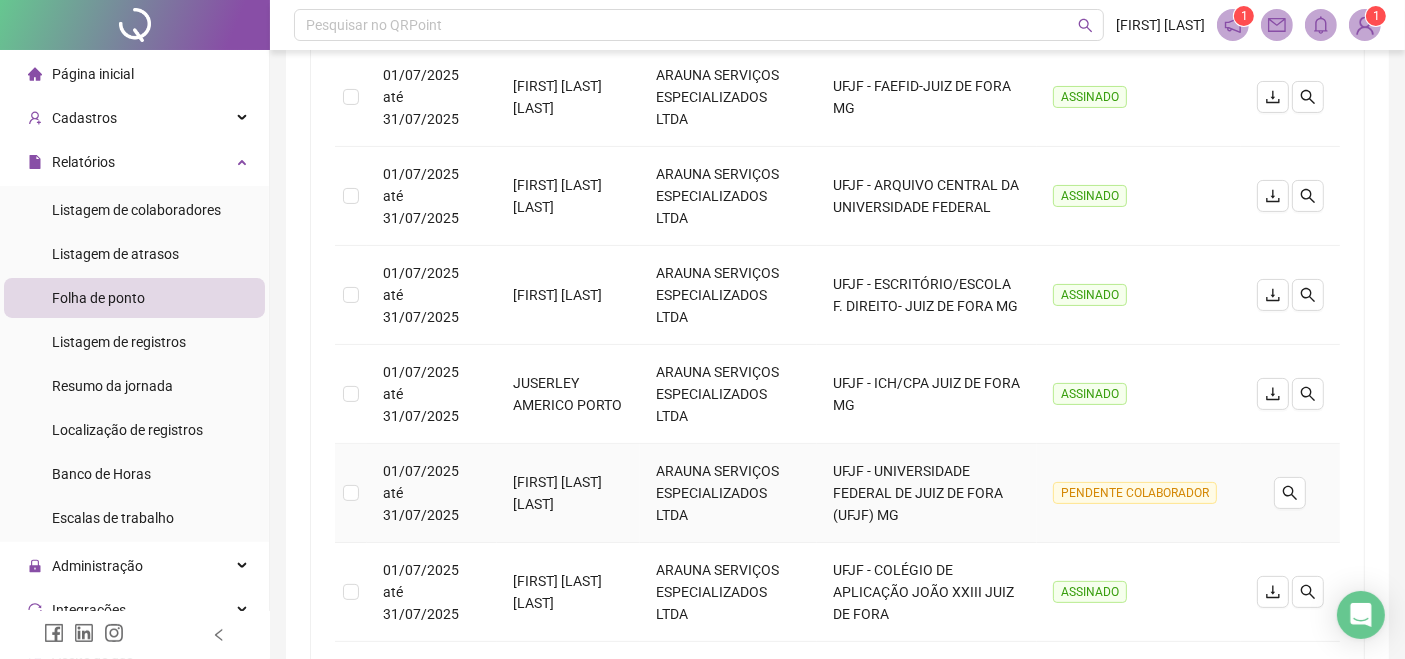 click on "PENDENTE COLABORADOR" at bounding box center [1135, 493] 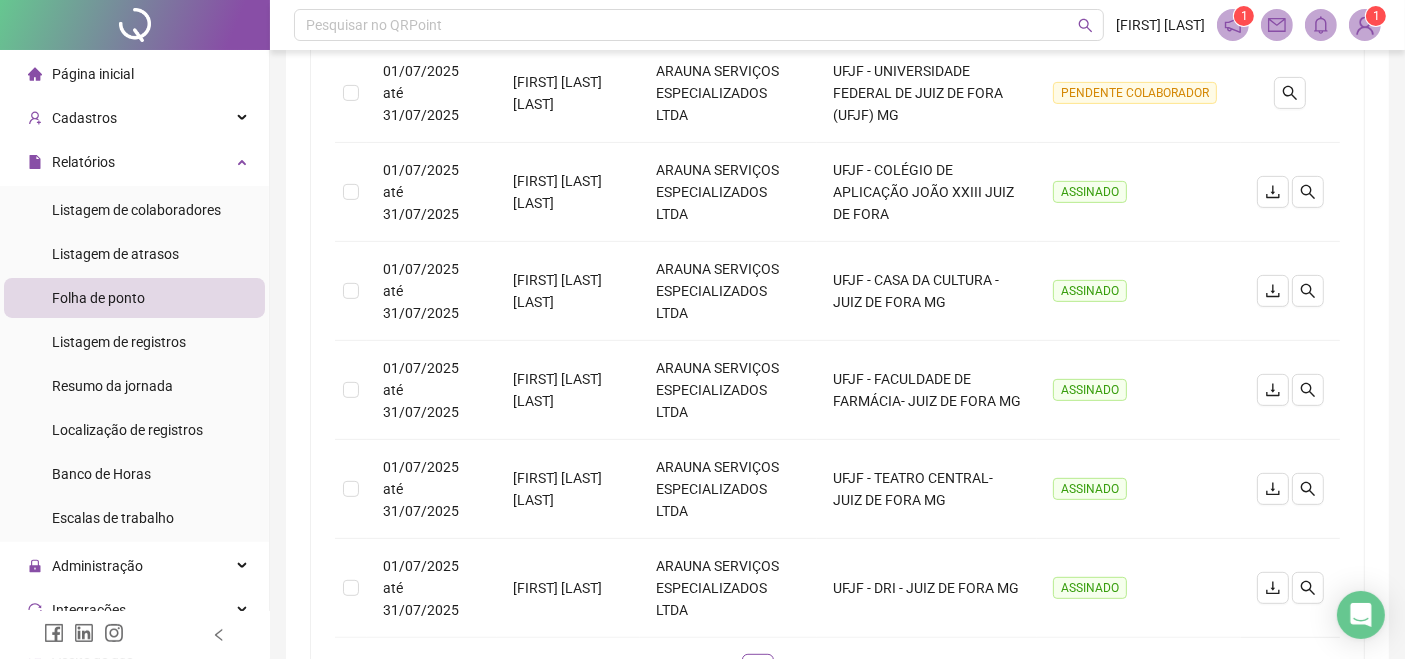 scroll, scrollTop: 957, scrollLeft: 0, axis: vertical 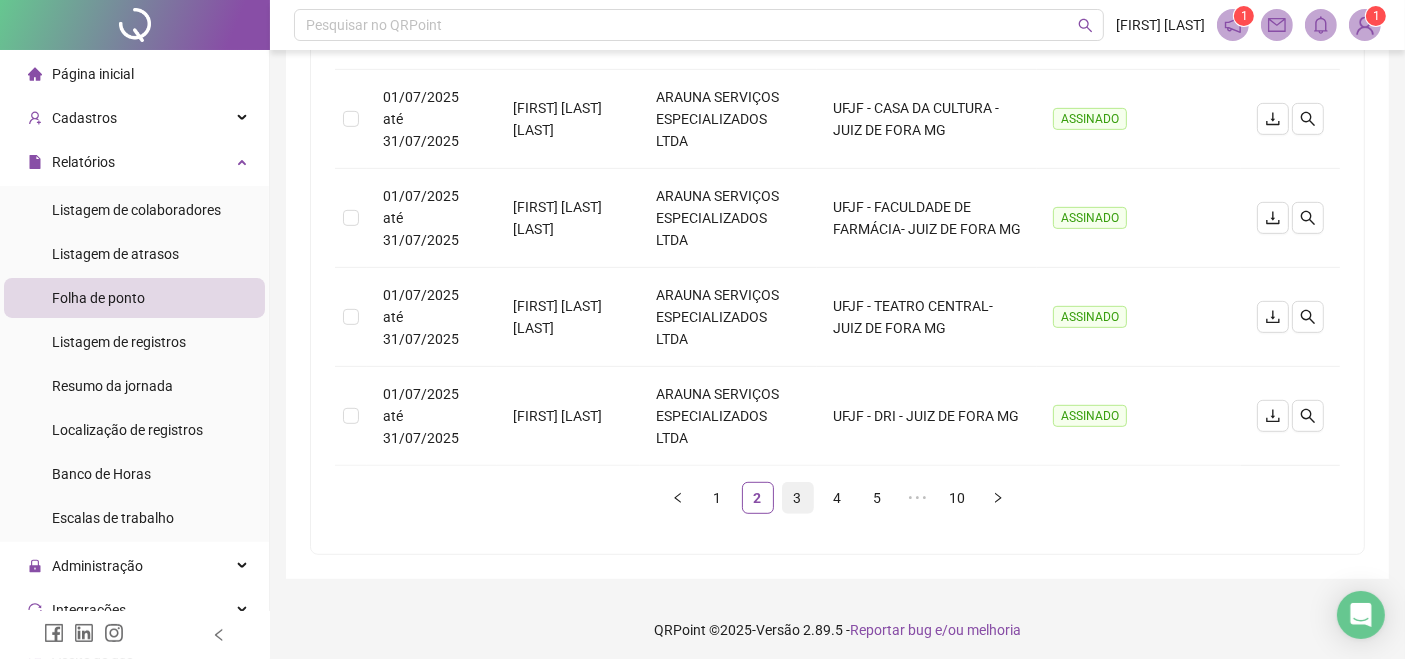 click on "3" at bounding box center (798, 498) 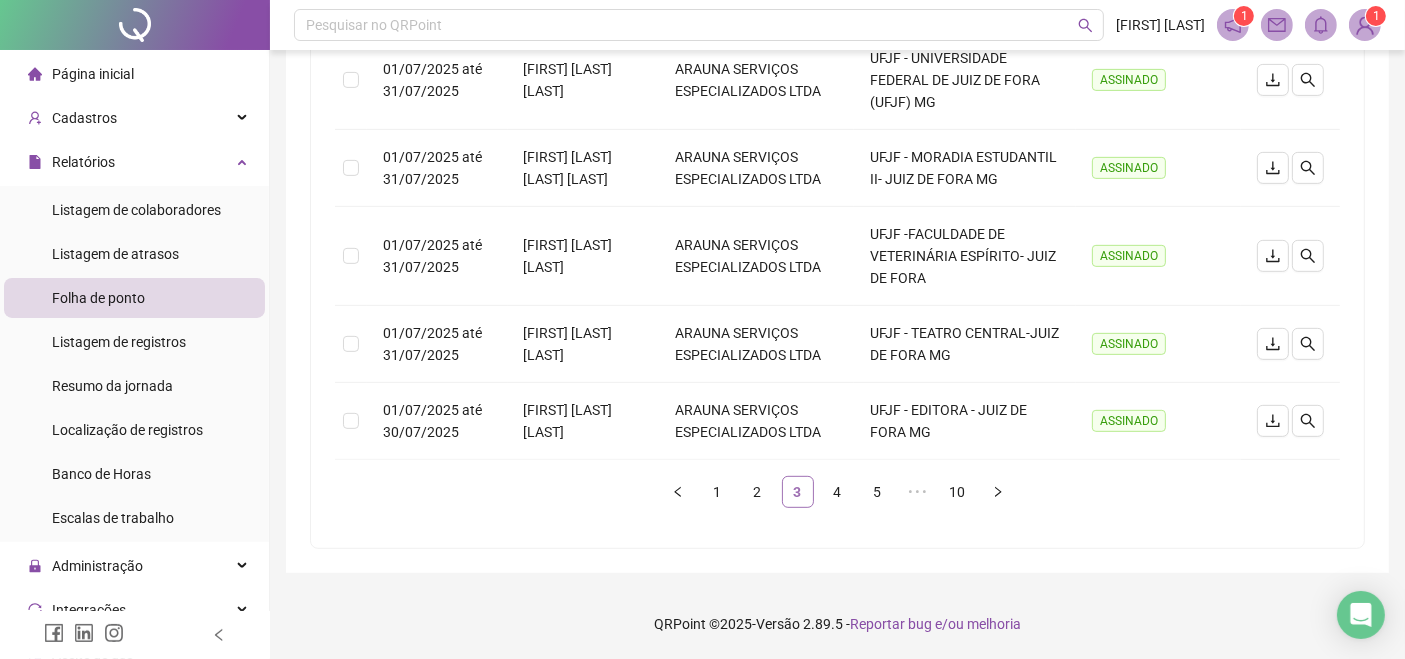 scroll, scrollTop: 848, scrollLeft: 0, axis: vertical 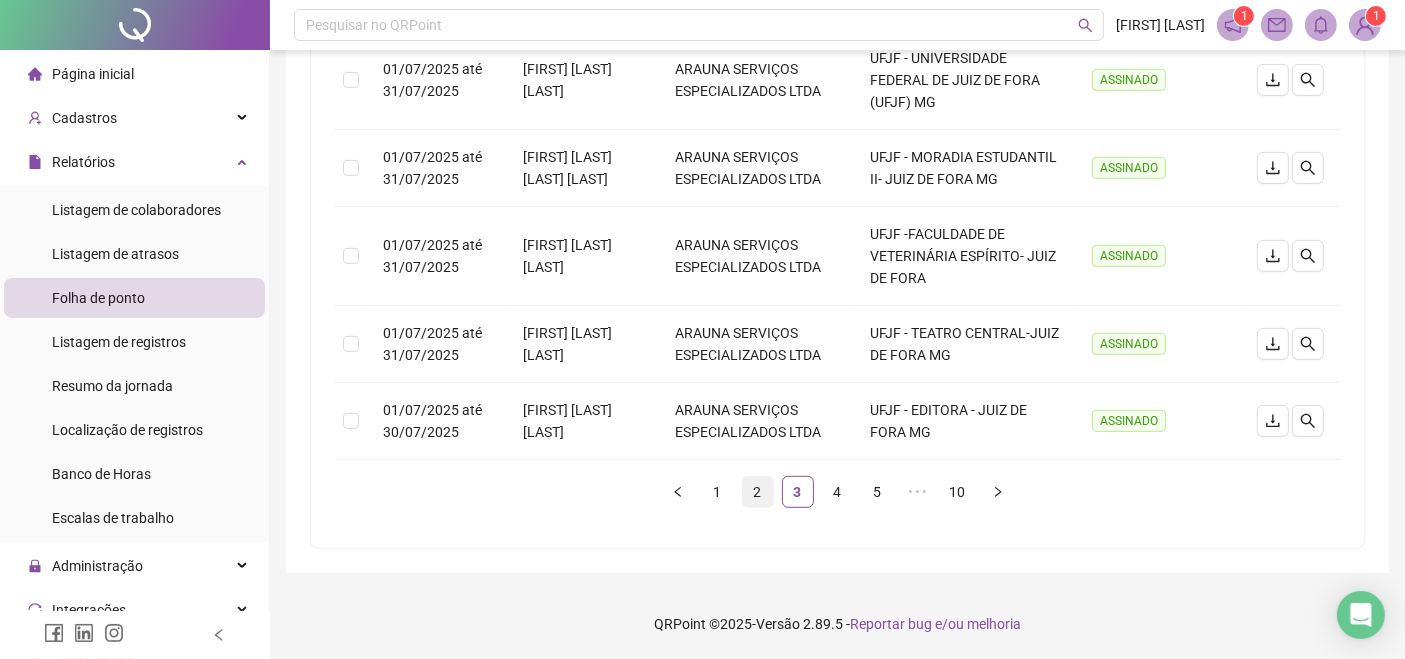 click on "2" at bounding box center [758, 492] 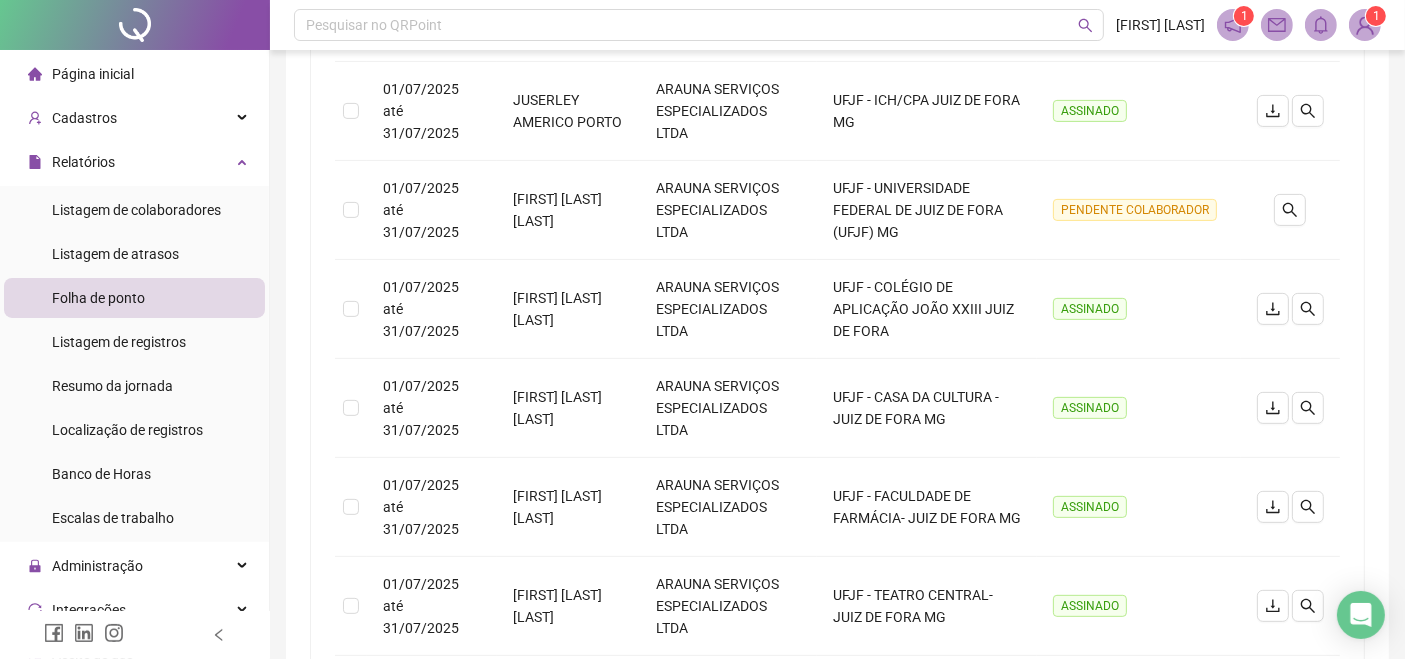 scroll, scrollTop: 715, scrollLeft: 0, axis: vertical 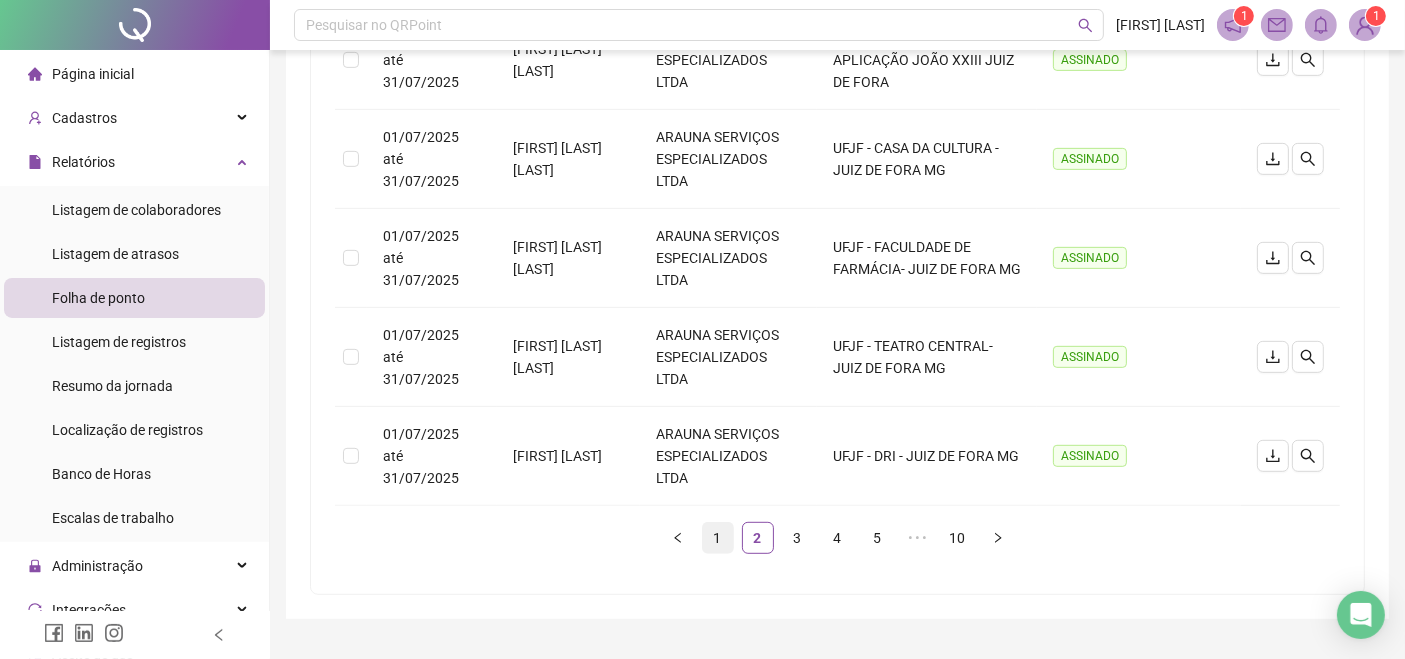 click on "1" at bounding box center [718, 538] 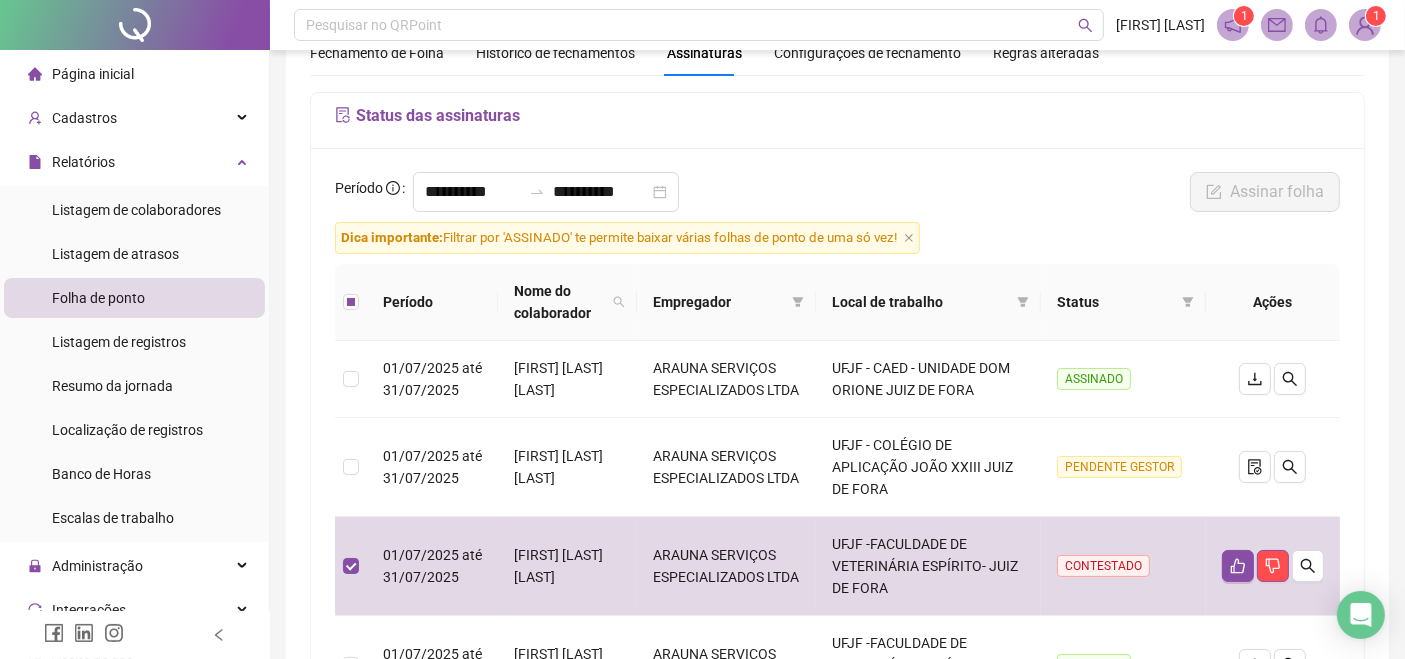 scroll, scrollTop: 146, scrollLeft: 0, axis: vertical 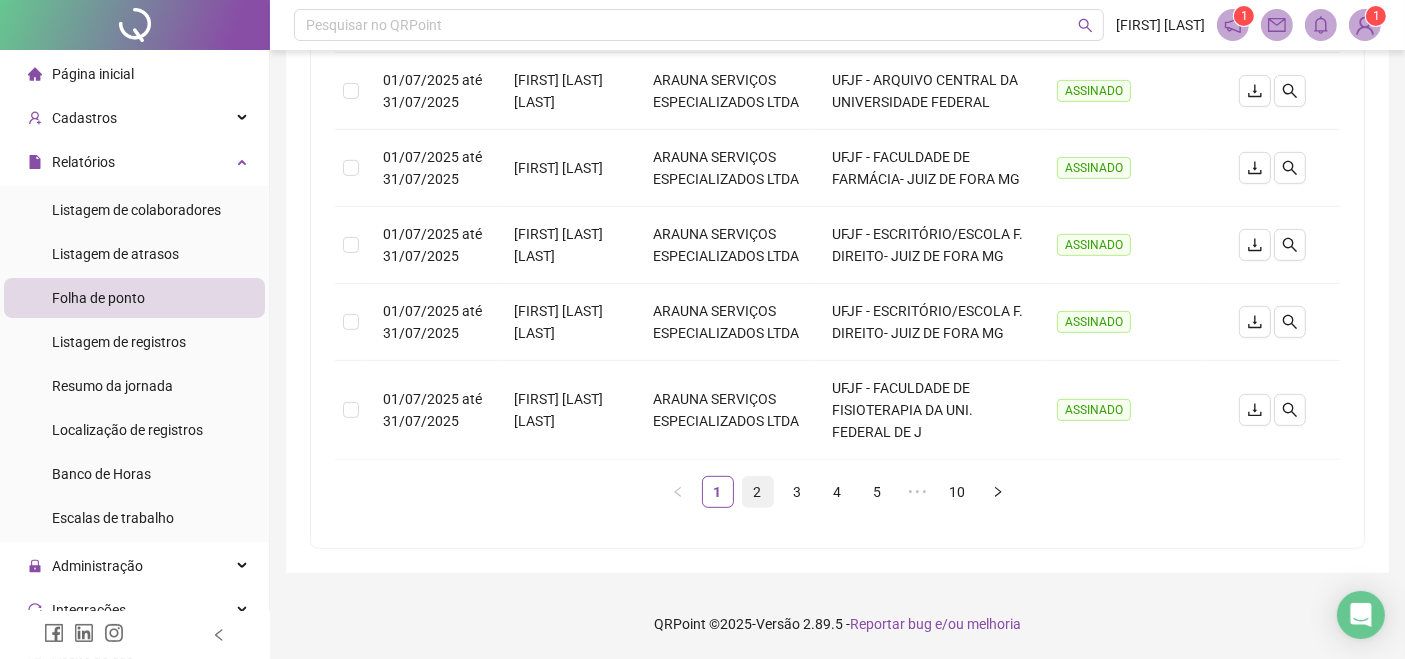 click on "2" at bounding box center [758, 492] 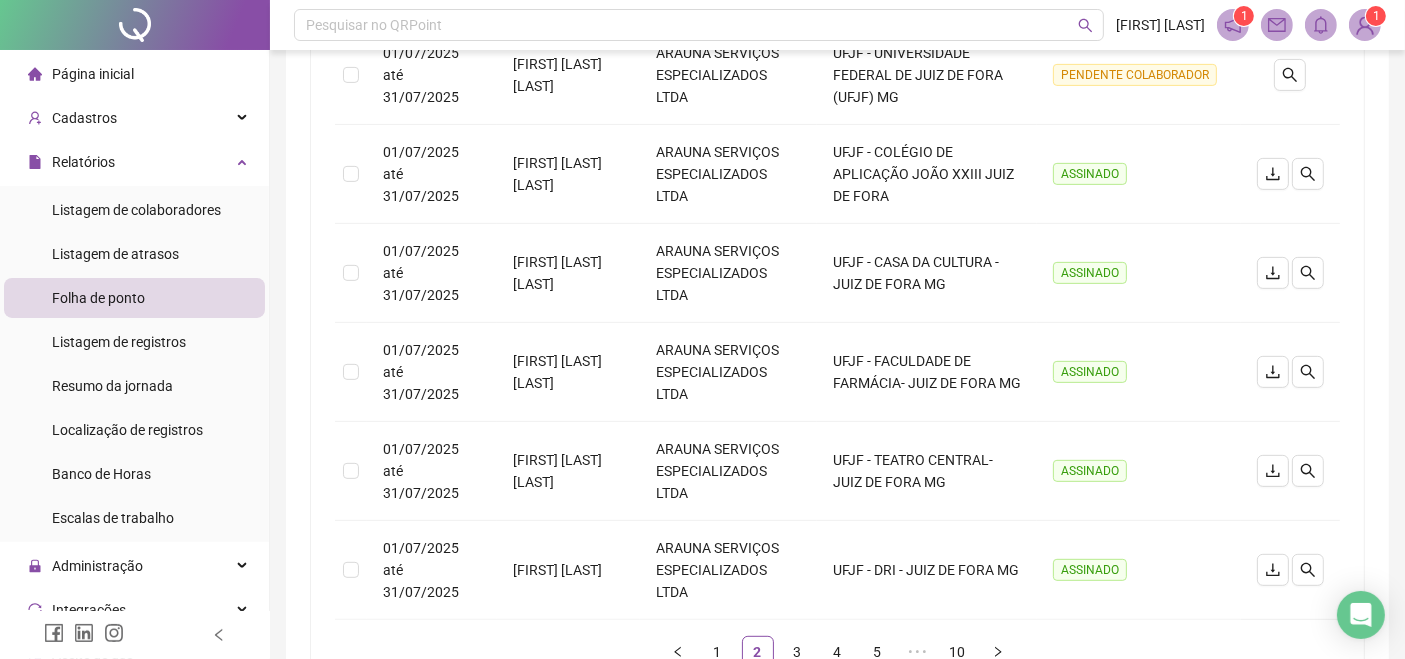 scroll, scrollTop: 957, scrollLeft: 0, axis: vertical 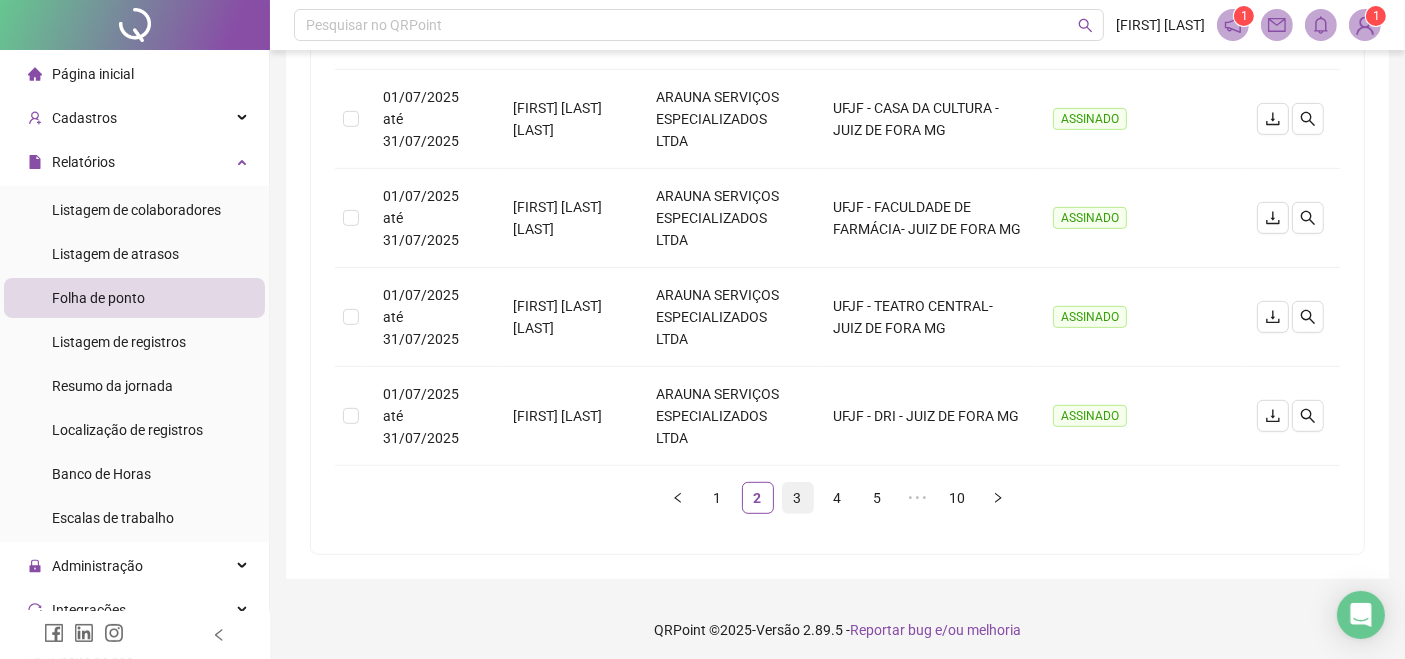 click on "3" at bounding box center [798, 498] 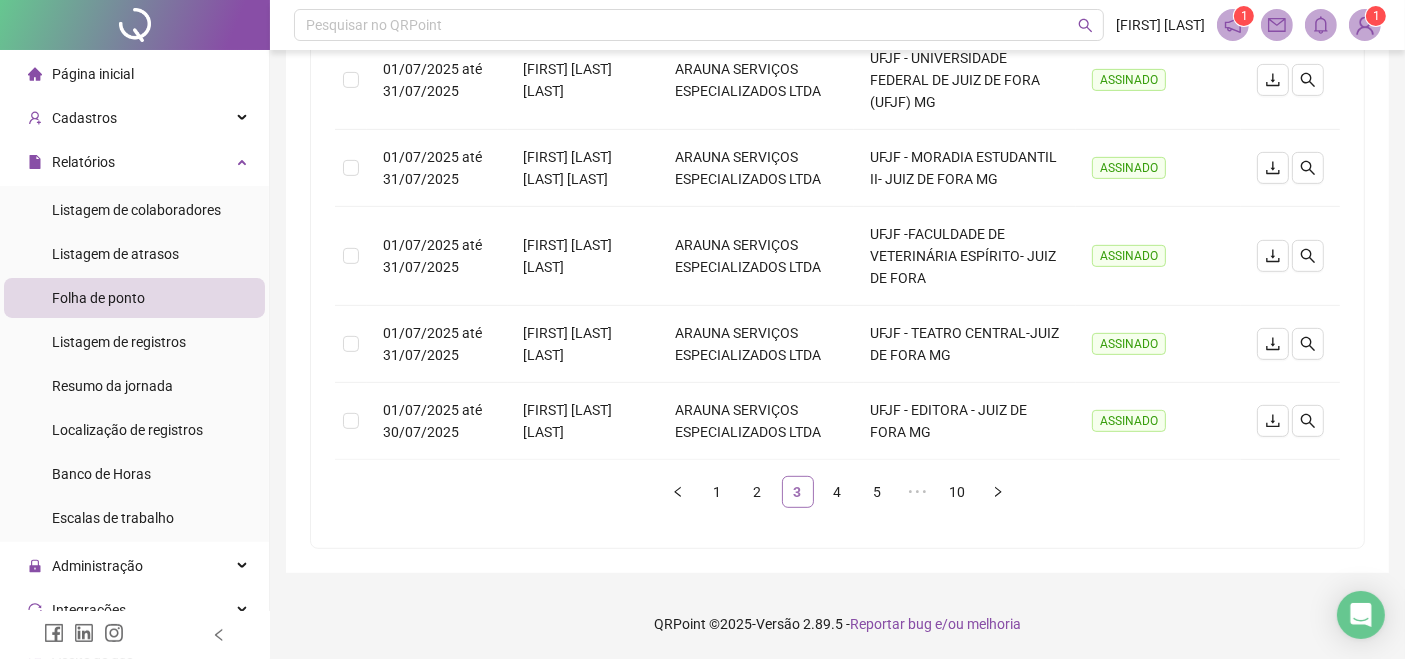 scroll, scrollTop: 848, scrollLeft: 0, axis: vertical 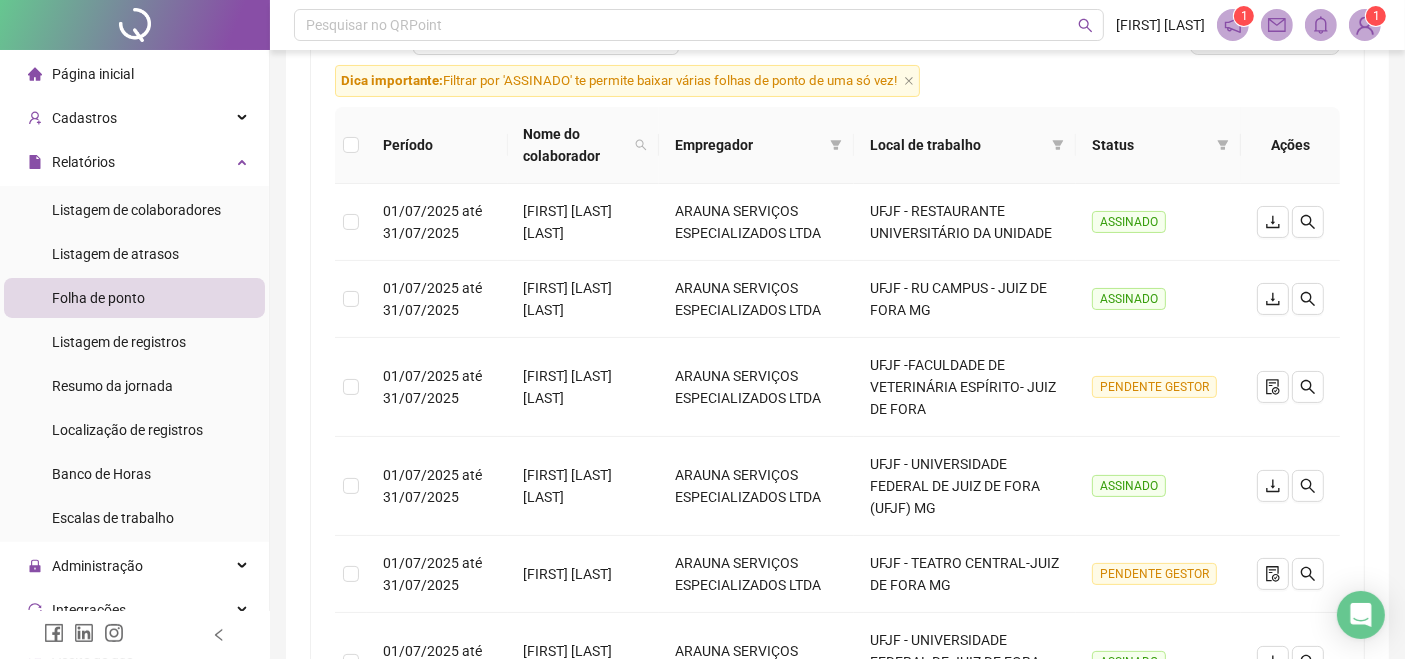 drag, startPoint x: 1398, startPoint y: 279, endPoint x: 1420, endPoint y: 281, distance: 22.090721 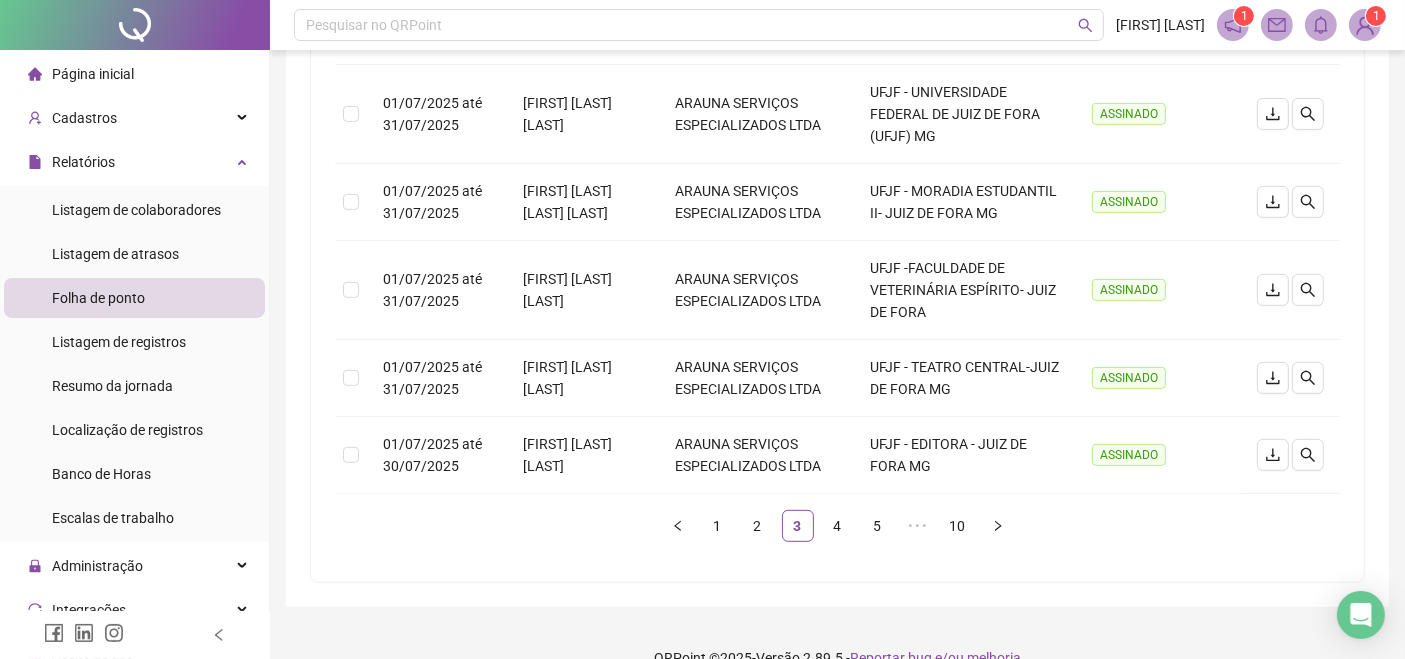 scroll, scrollTop: 794, scrollLeft: 0, axis: vertical 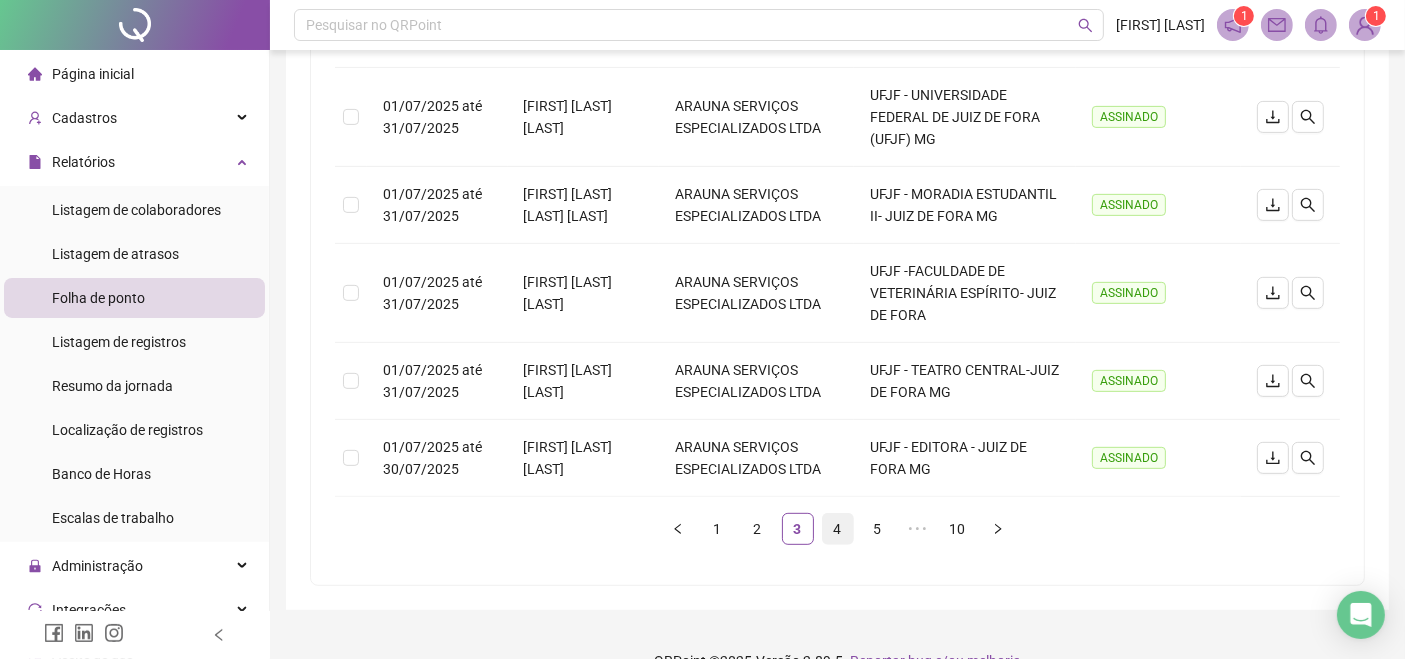 click on "4" at bounding box center (838, 529) 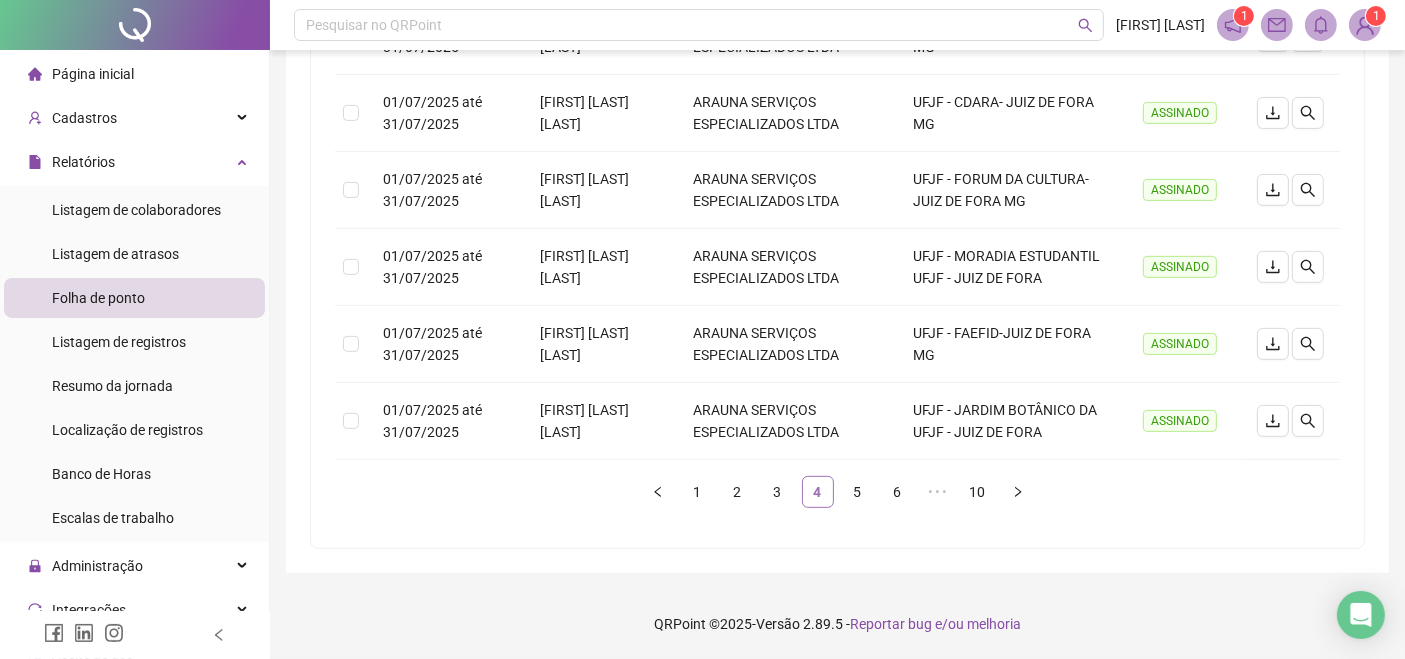 scroll, scrollTop: 737, scrollLeft: 0, axis: vertical 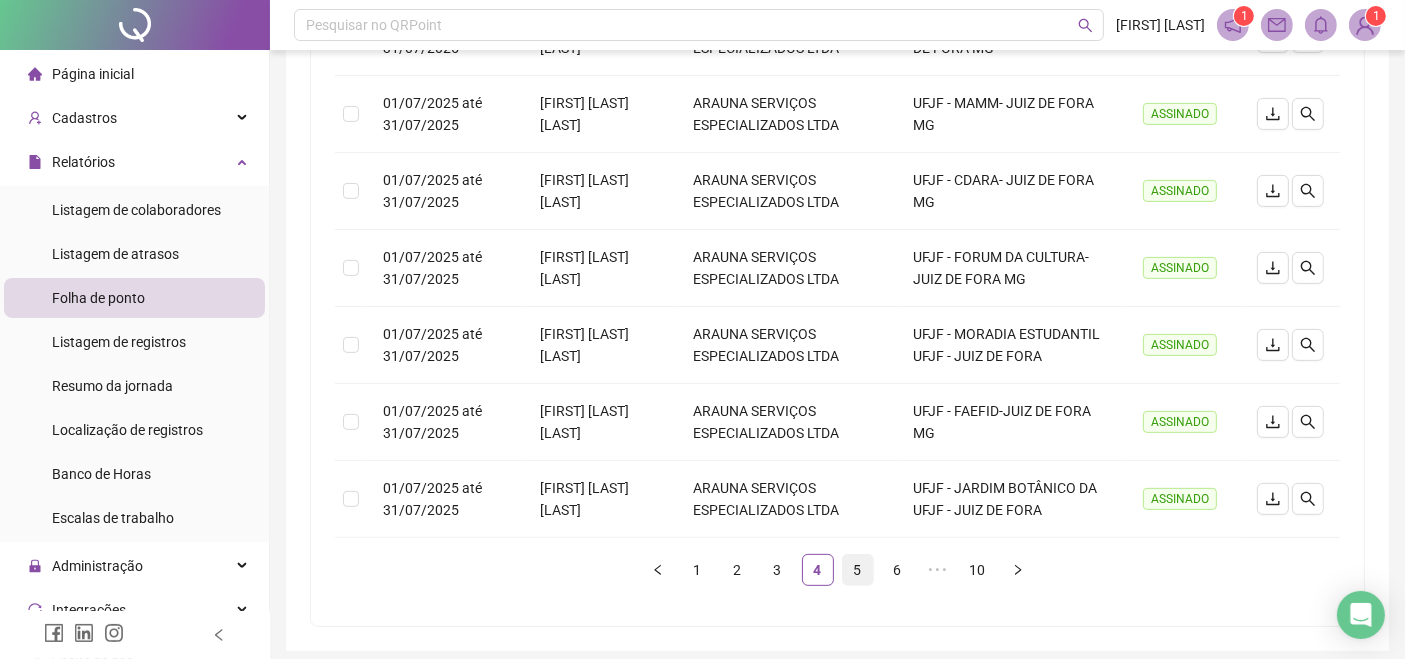 click on "5" at bounding box center [858, 570] 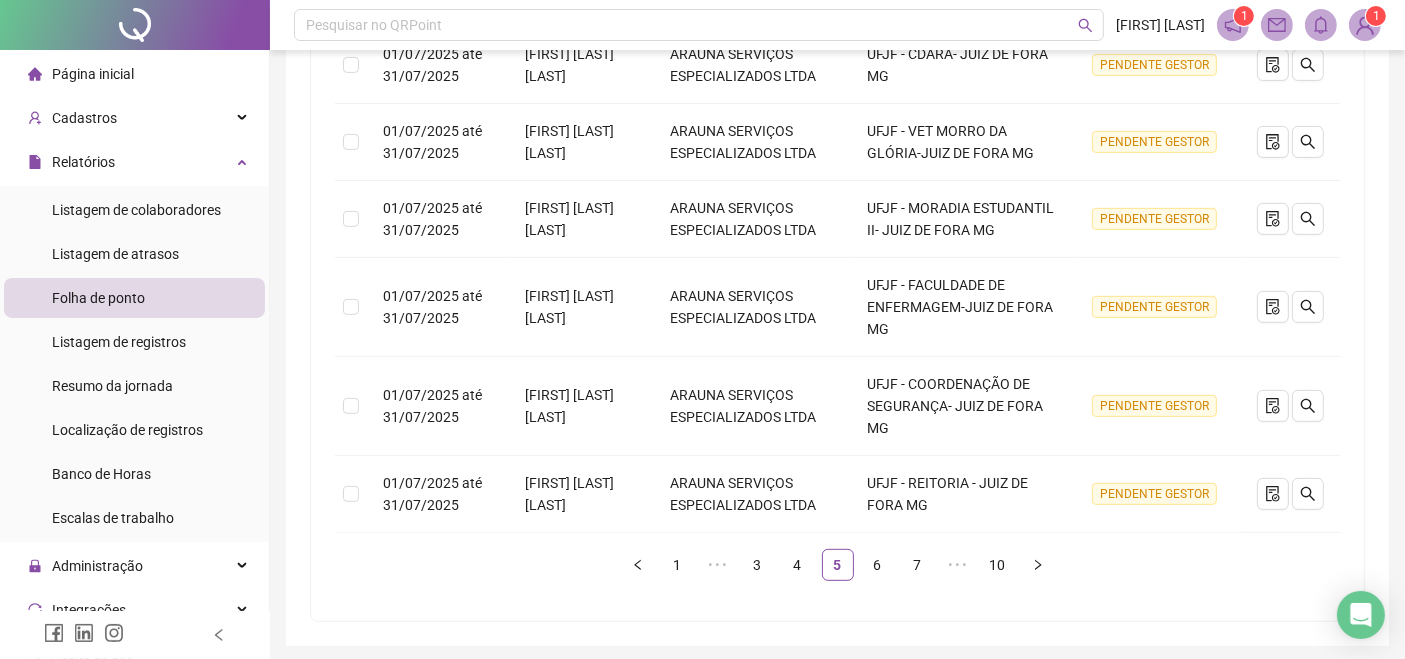 scroll, scrollTop: 825, scrollLeft: 0, axis: vertical 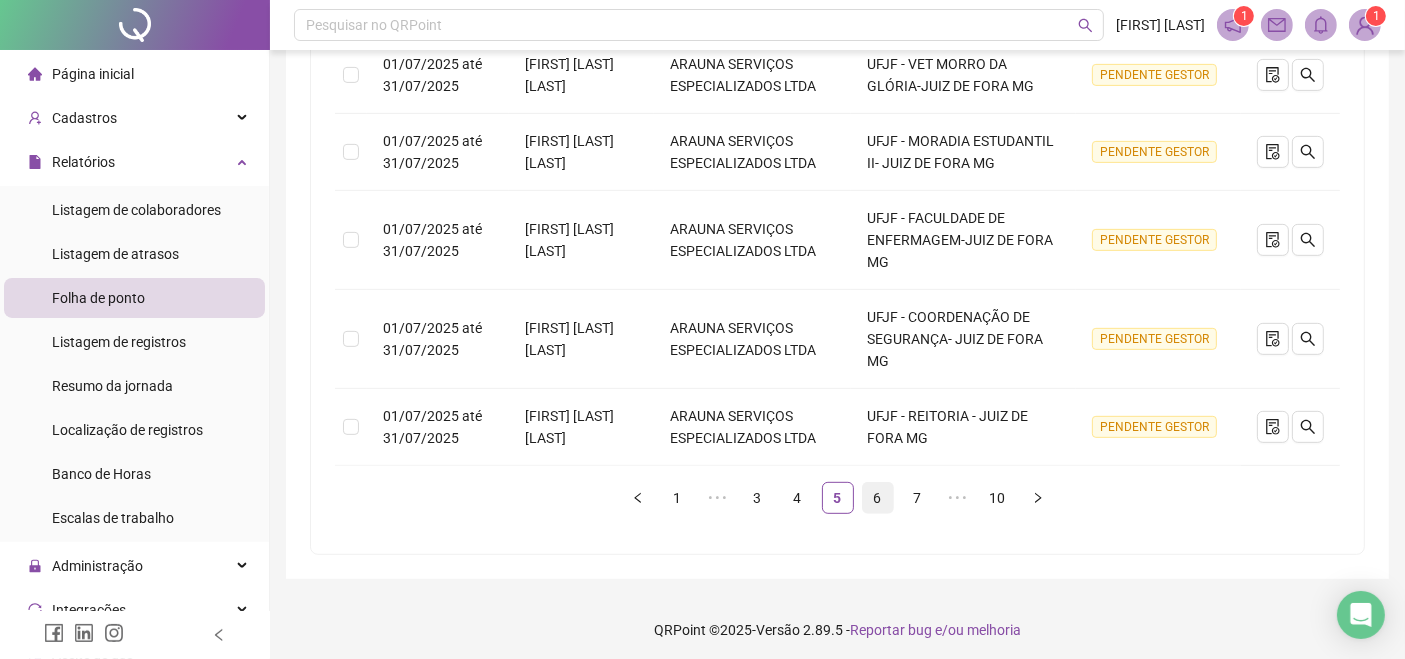 click on "6" at bounding box center (878, 498) 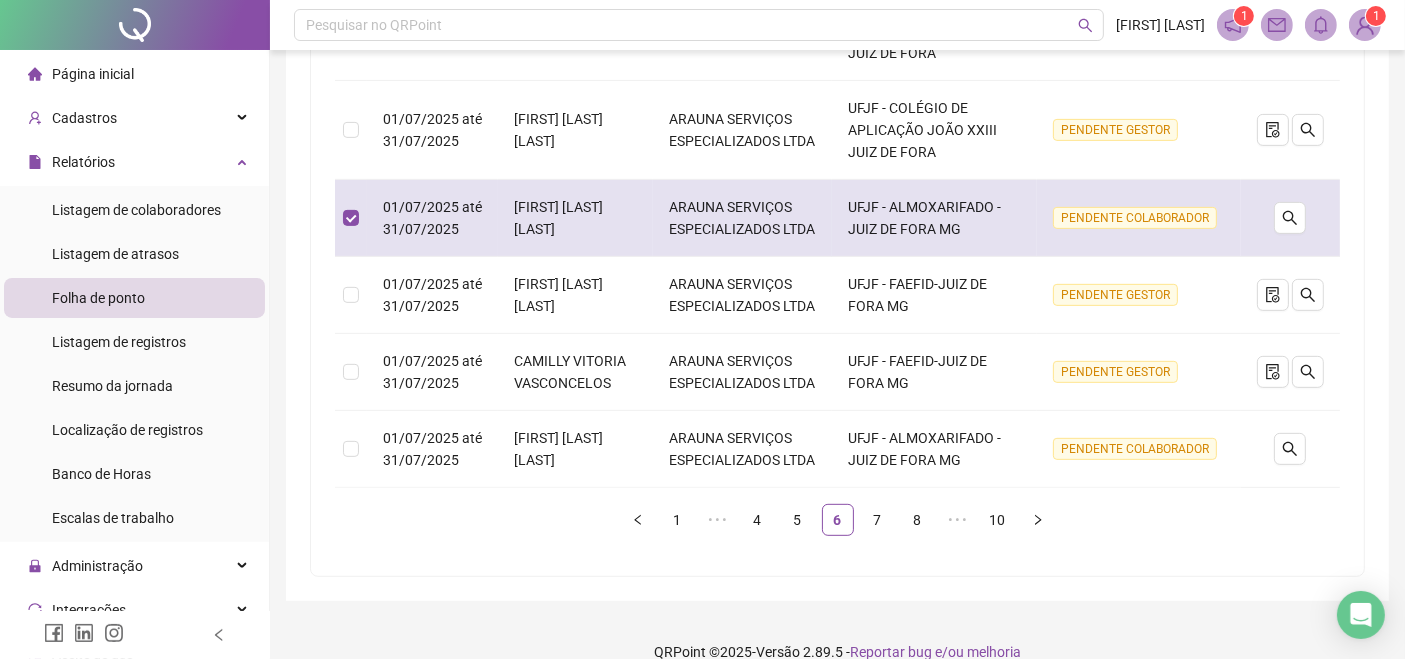 click on "UFJF - ALMOXARIFADO - JUIZ DE FORA MG" at bounding box center [934, 218] 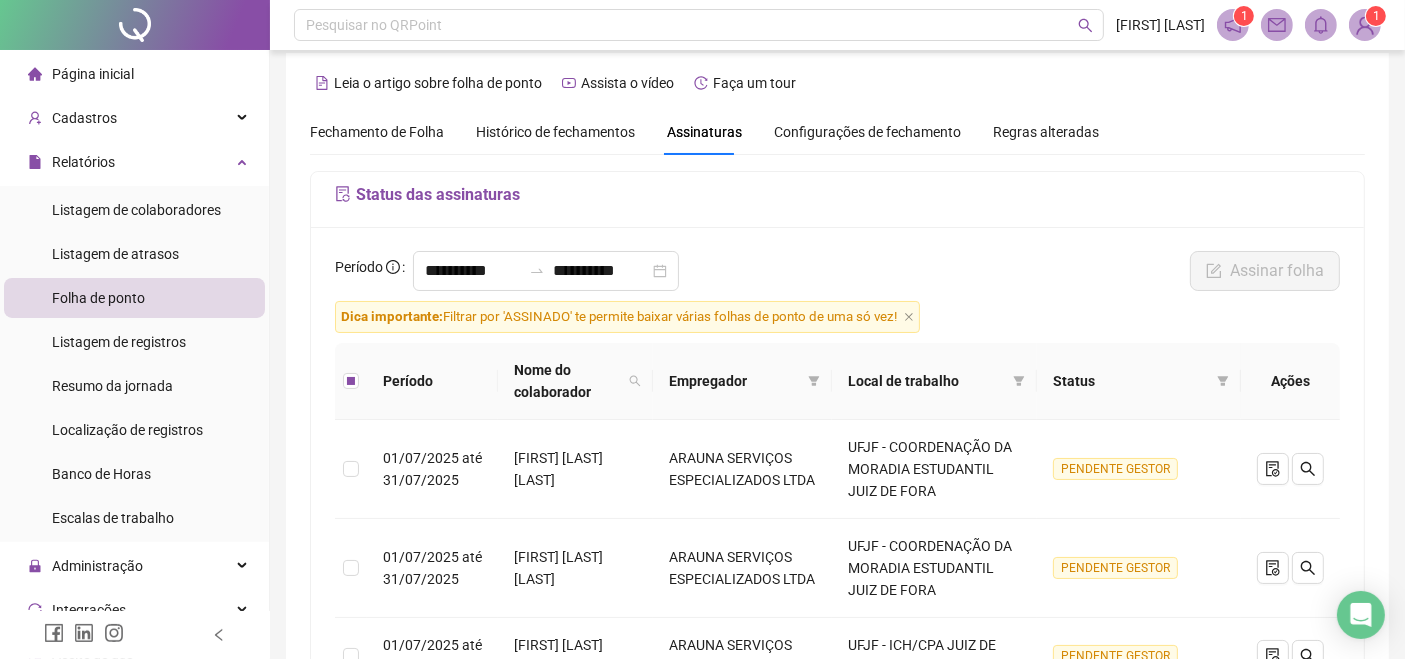 scroll, scrollTop: 9, scrollLeft: 0, axis: vertical 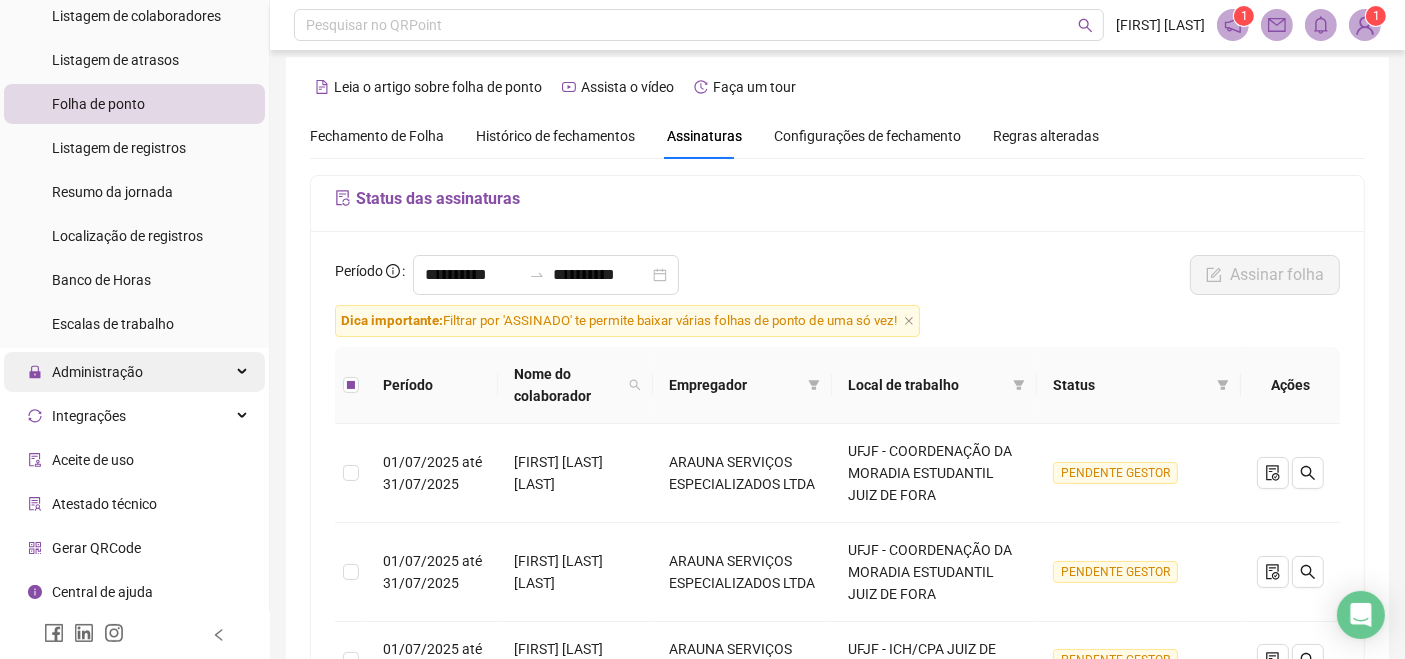 click on "Administração" at bounding box center [134, 372] 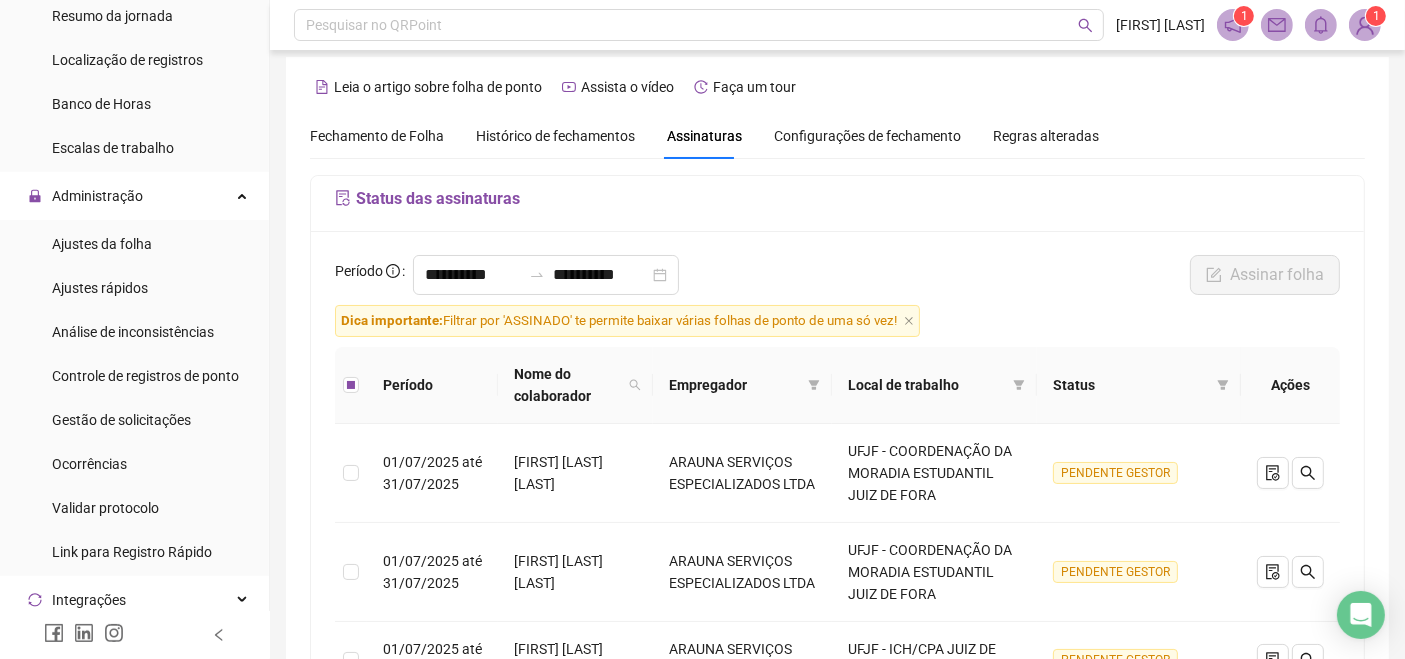 scroll, scrollTop: 373, scrollLeft: 0, axis: vertical 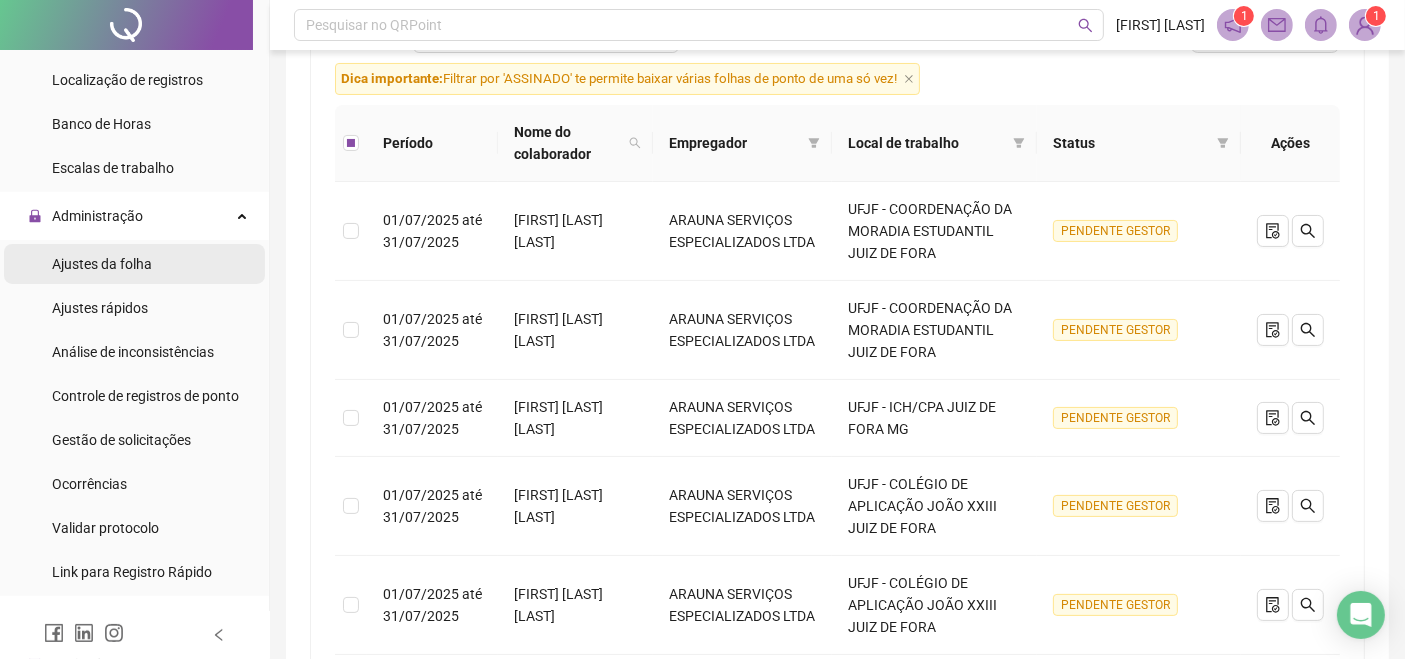 click on "Ajustes da folha" at bounding box center [134, 264] 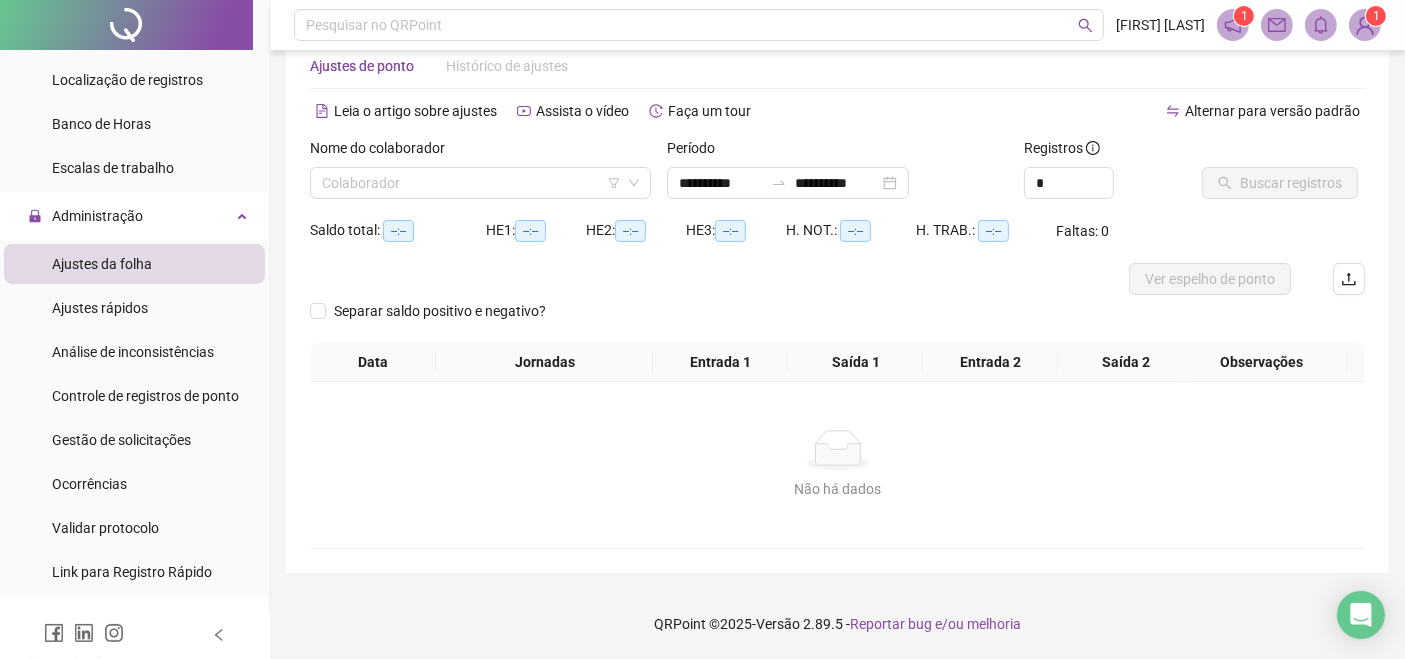 scroll, scrollTop: 45, scrollLeft: 0, axis: vertical 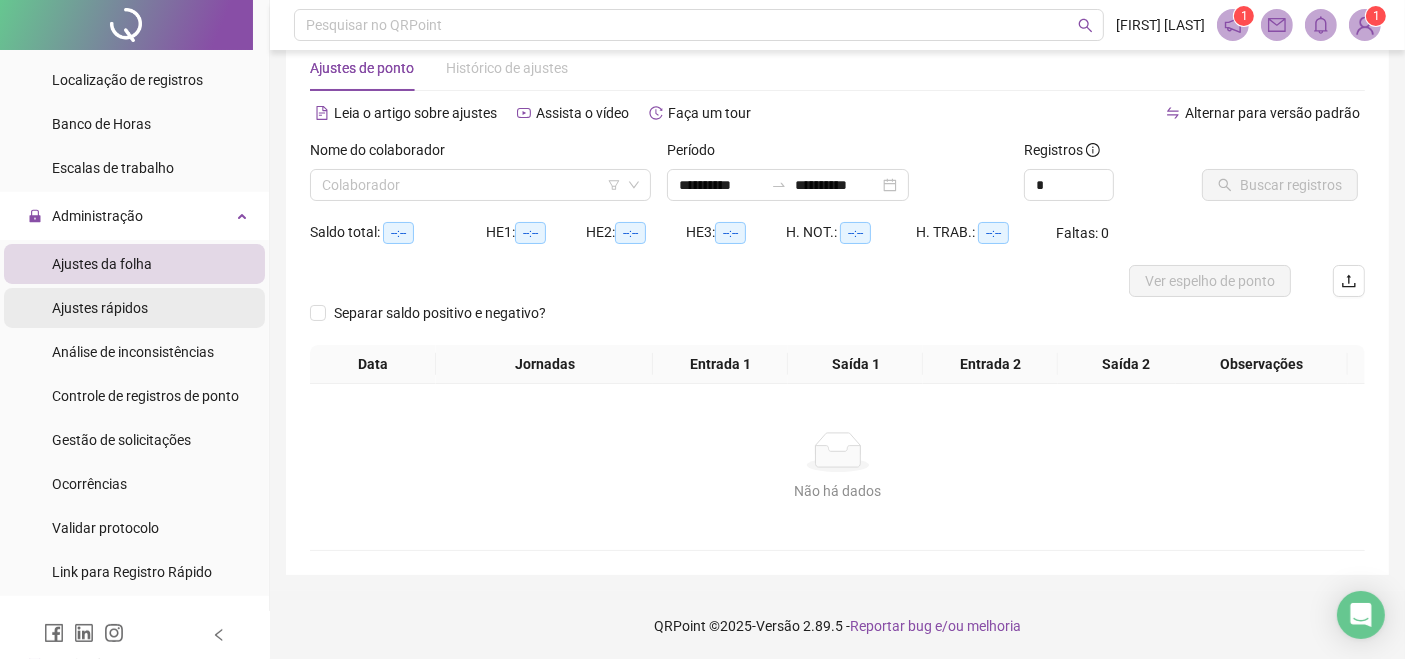 click on "Ajustes rápidos" at bounding box center [134, 308] 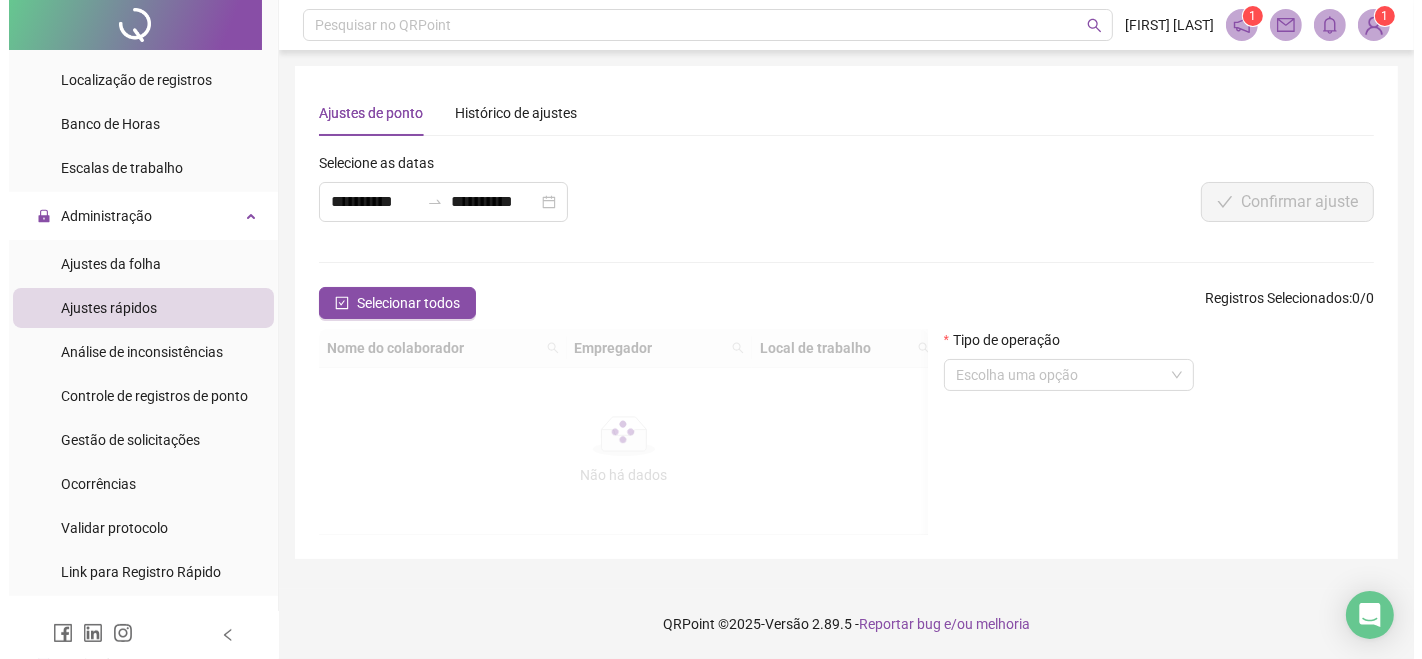 scroll, scrollTop: 0, scrollLeft: 0, axis: both 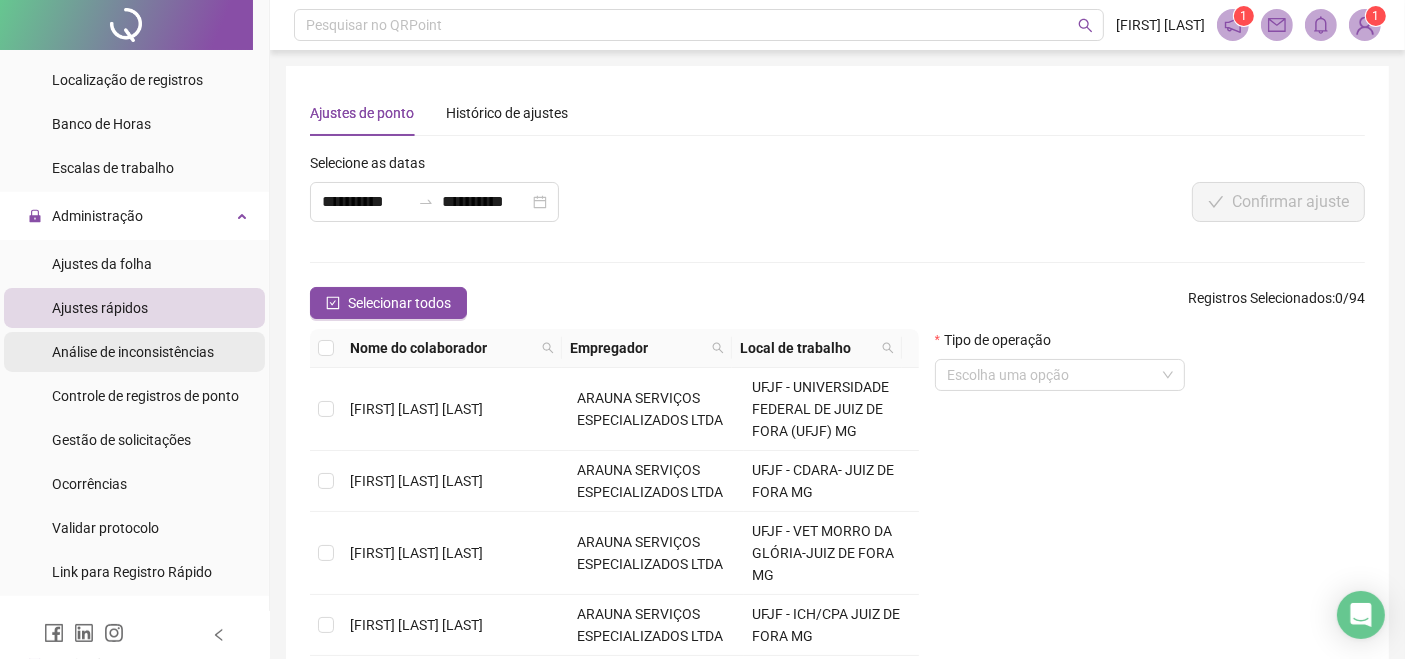 click on "Análise de inconsistências" at bounding box center [133, 352] 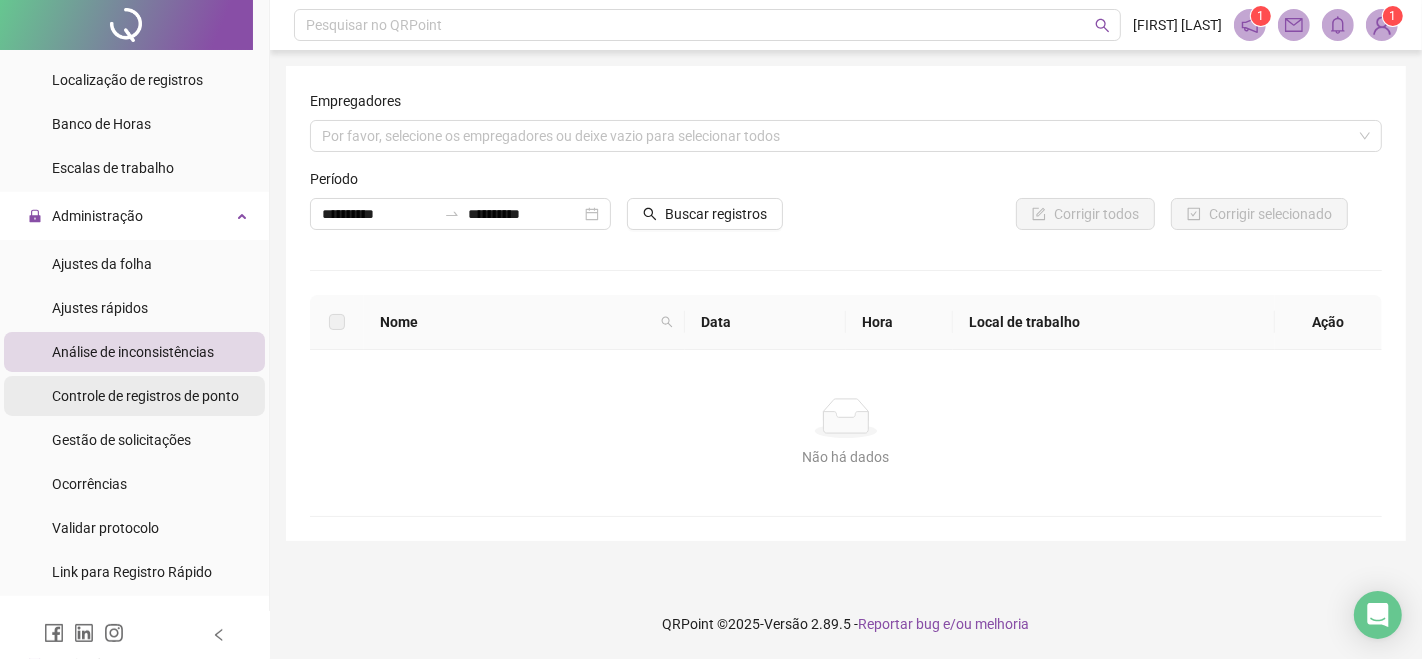 click on "Controle de registros de ponto" at bounding box center (145, 396) 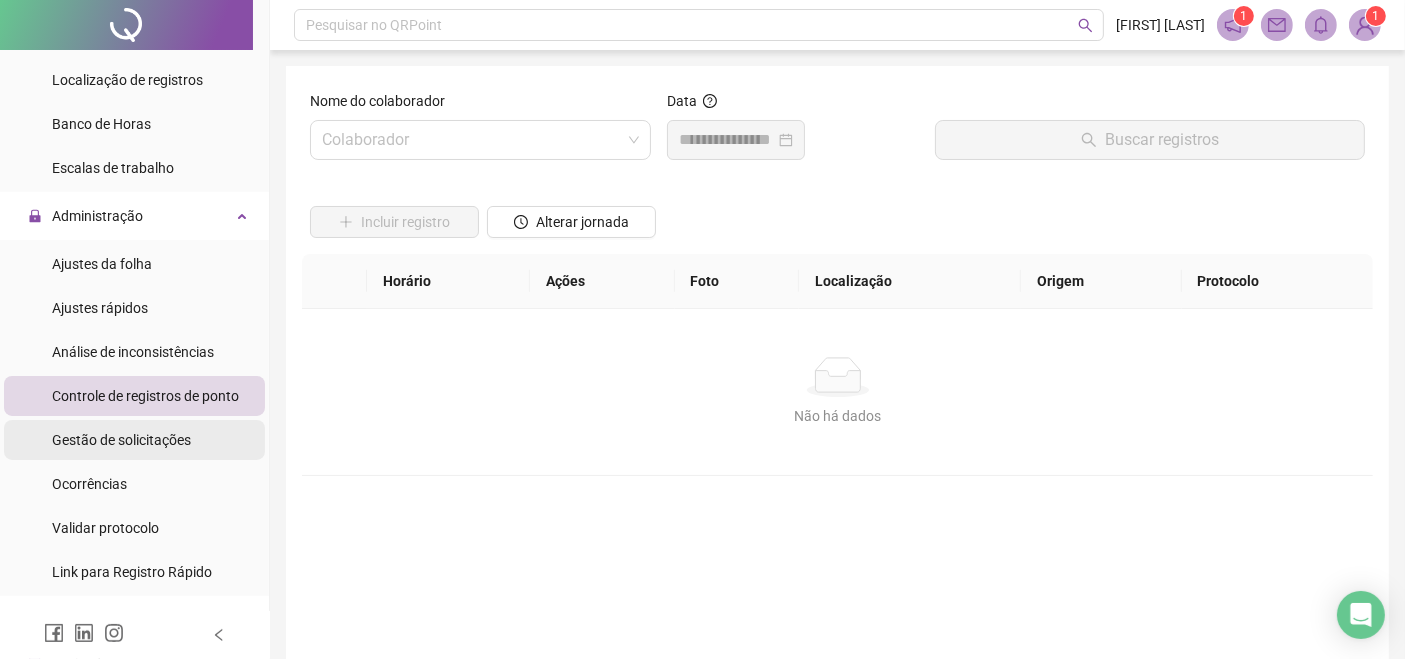 click on "Gestão de solicitações" at bounding box center [121, 440] 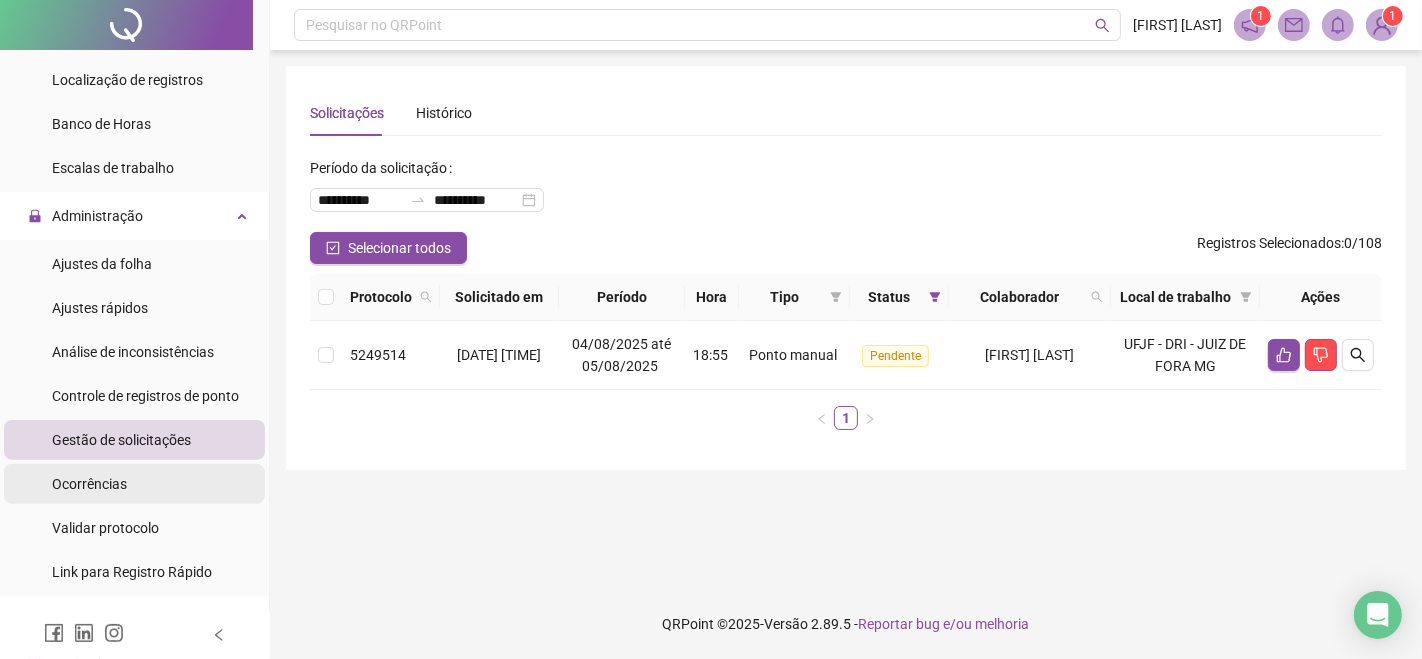 click on "Ocorrências" at bounding box center [134, 484] 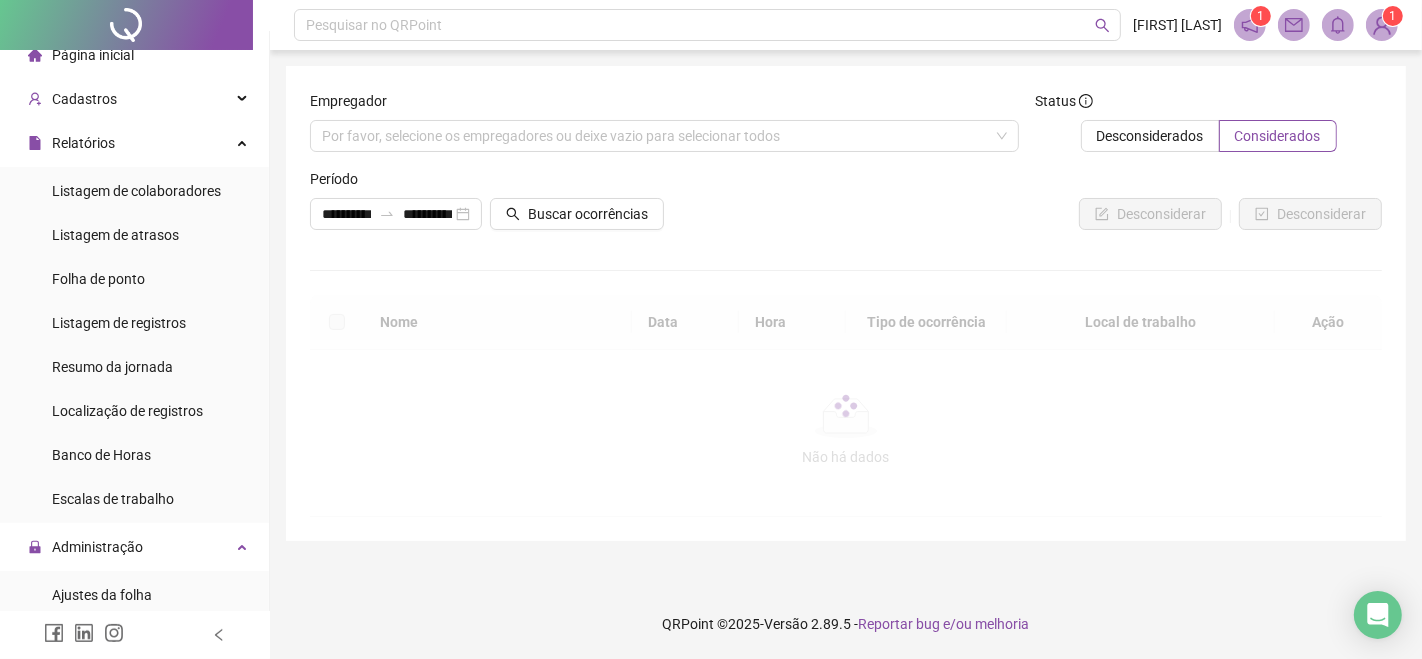 scroll, scrollTop: 0, scrollLeft: 0, axis: both 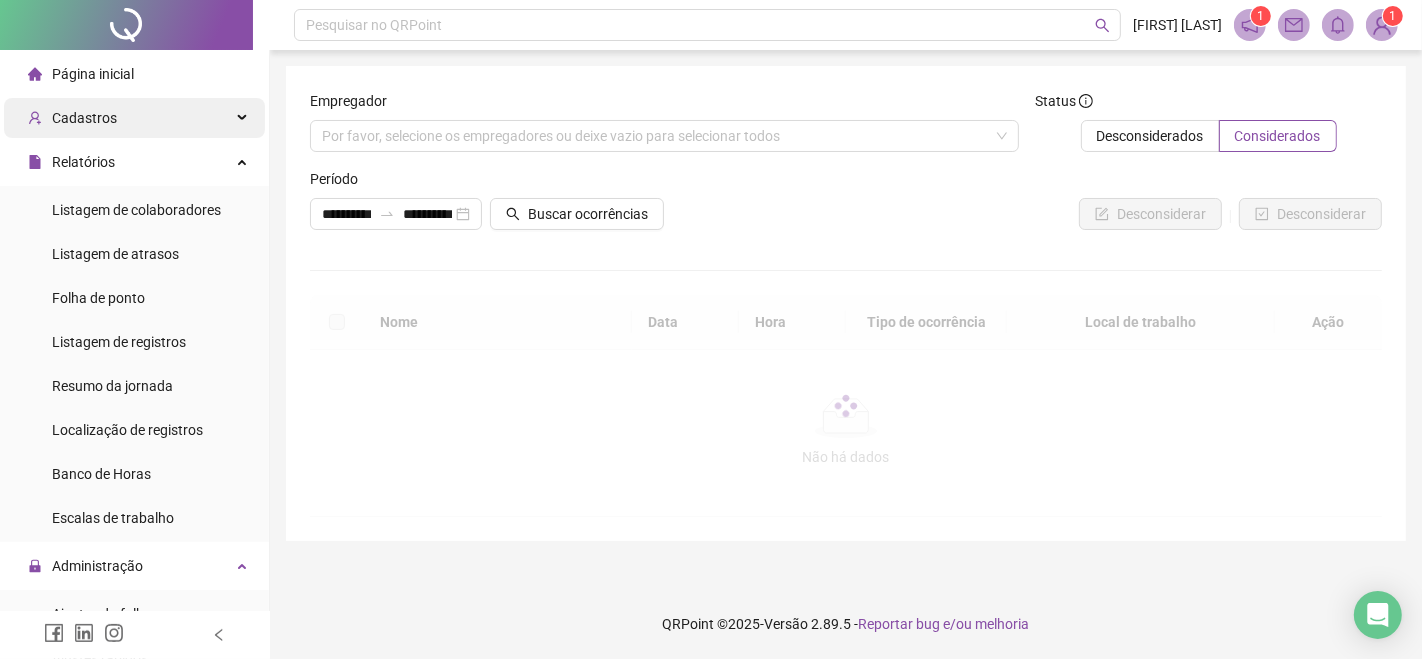 click on "Cadastros" at bounding box center [134, 118] 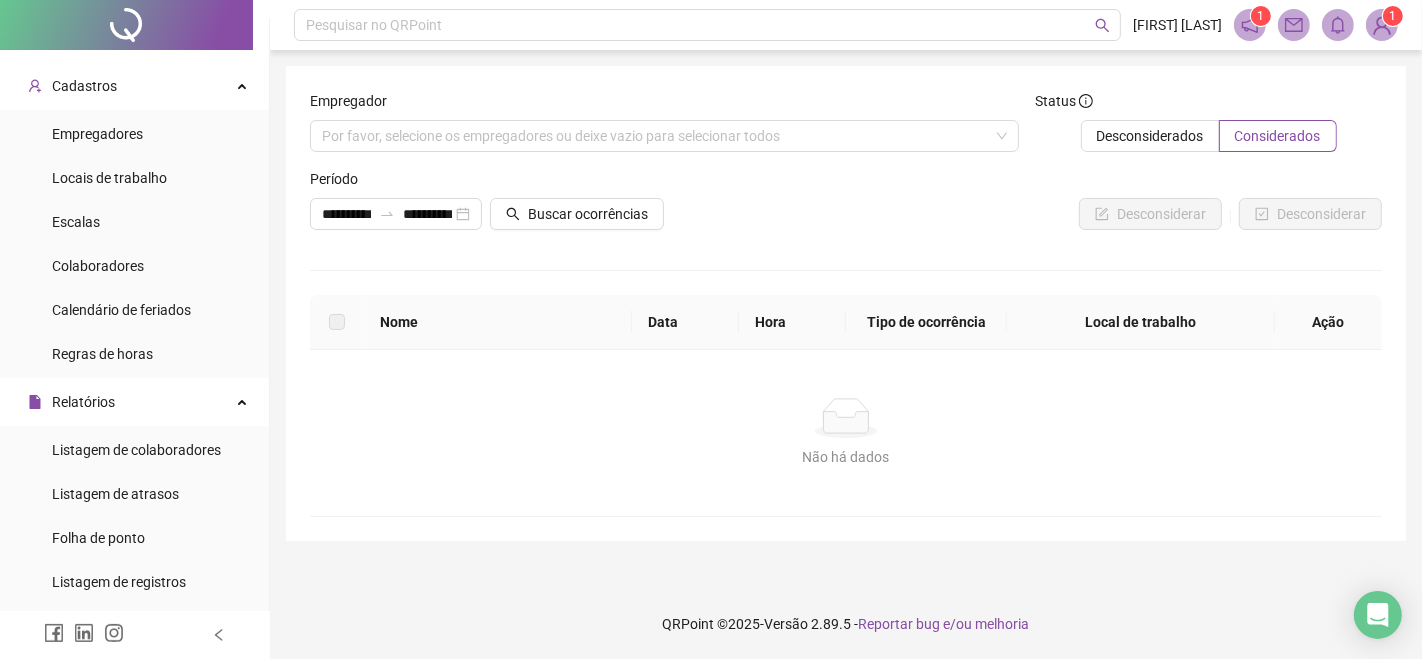 scroll, scrollTop: 23, scrollLeft: 0, axis: vertical 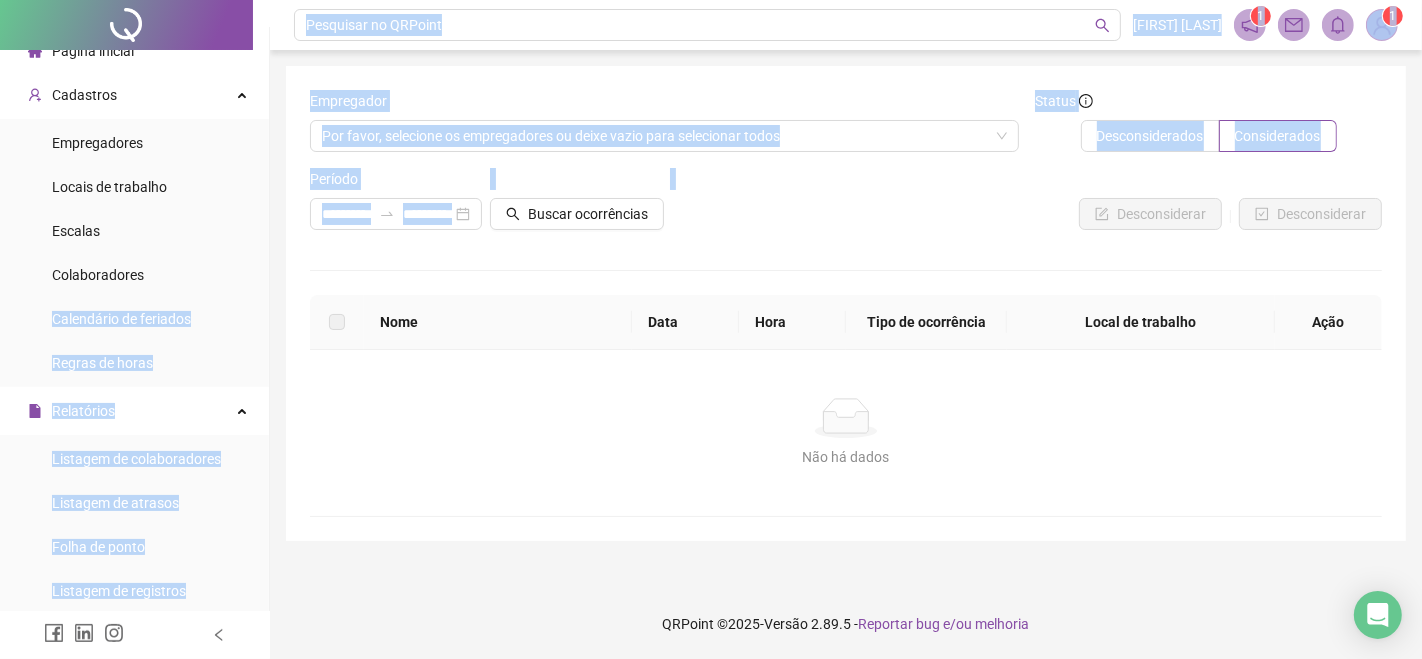 drag, startPoint x: 274, startPoint y: 256, endPoint x: 264, endPoint y: 261, distance: 11.18034 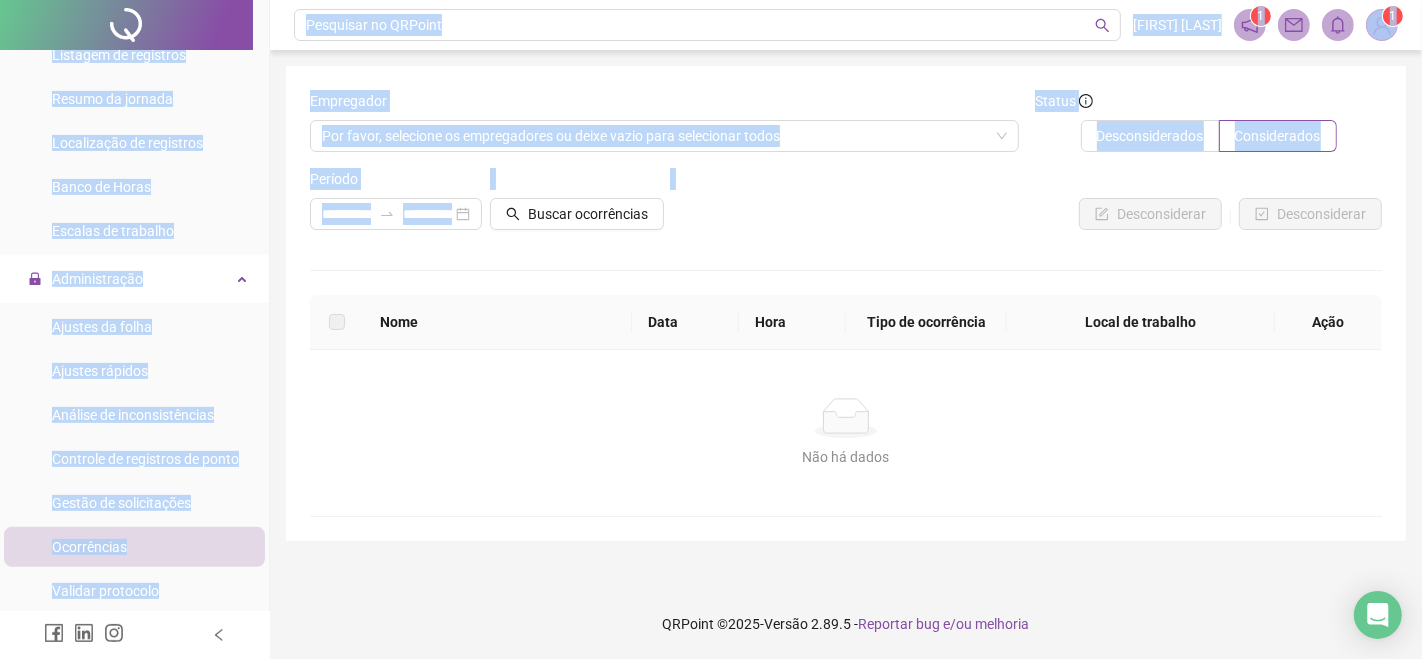 scroll, scrollTop: 554, scrollLeft: 0, axis: vertical 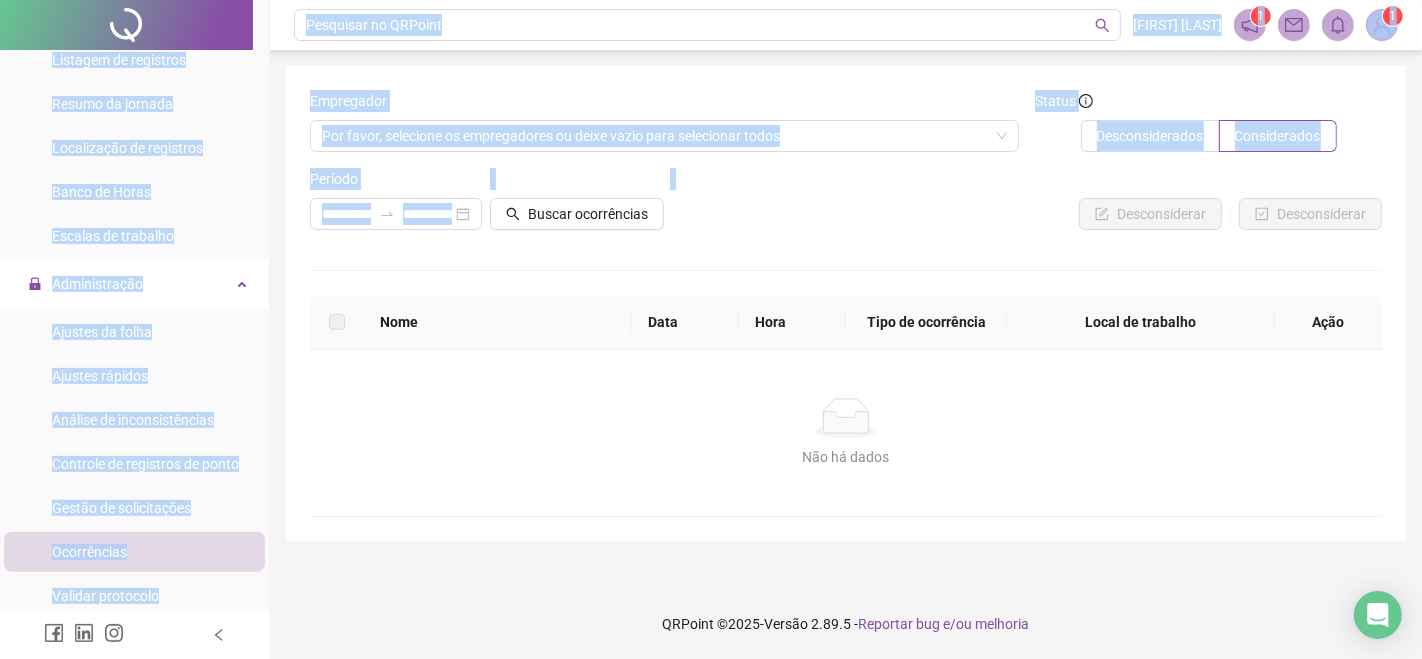 click on "Pesquisar no QRPoint [FIRST] [LAST] 1 1 Empregador   Por favor, selecione os empregadores ou deixe vazio para selecionar todos Status   Desconsiderados Considerados Período   Buscar ocorrências   Desconsiderar  Desconsiderar Nome Data Hora Tipo de ocorrência Local de trabalho Ação               Não há dados Não há dados QRPoint © 2025  -  Versão   2.89.5   -  Reportar bug e/ou melhoria" at bounding box center (846, 329) 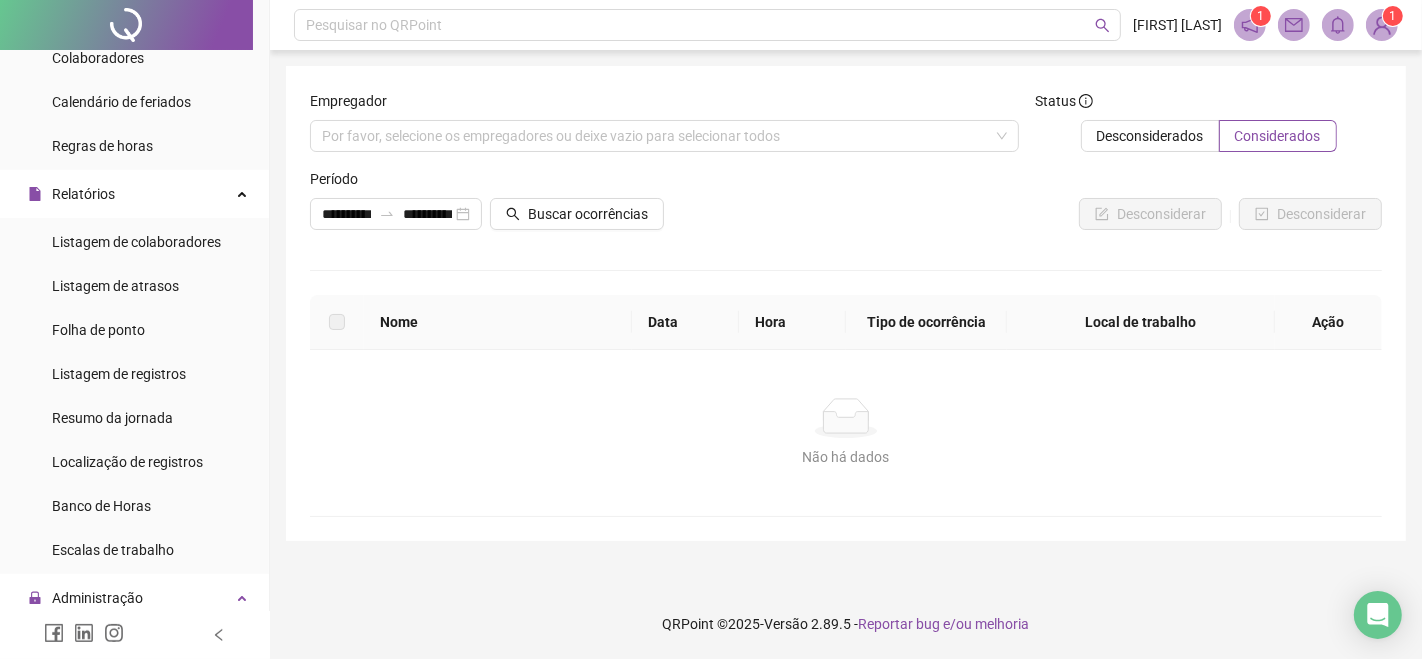 scroll, scrollTop: 244, scrollLeft: 0, axis: vertical 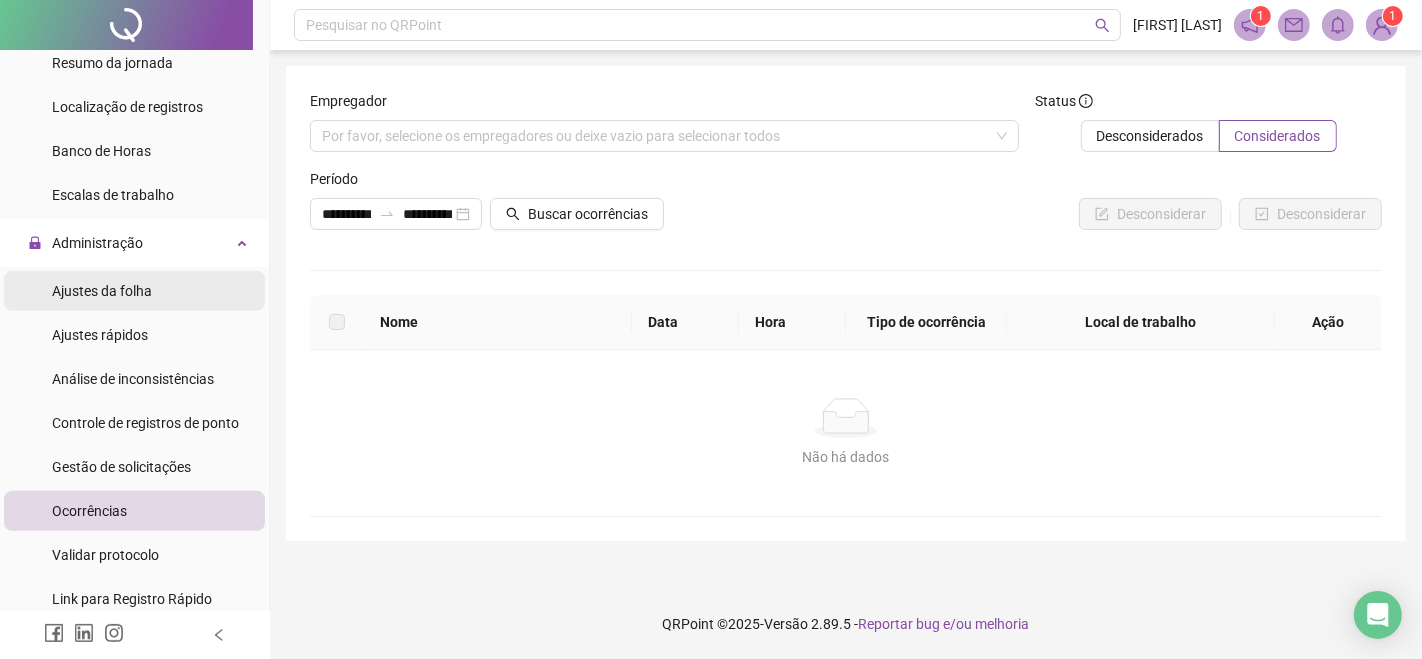 click on "Ajustes da folha" at bounding box center (134, 291) 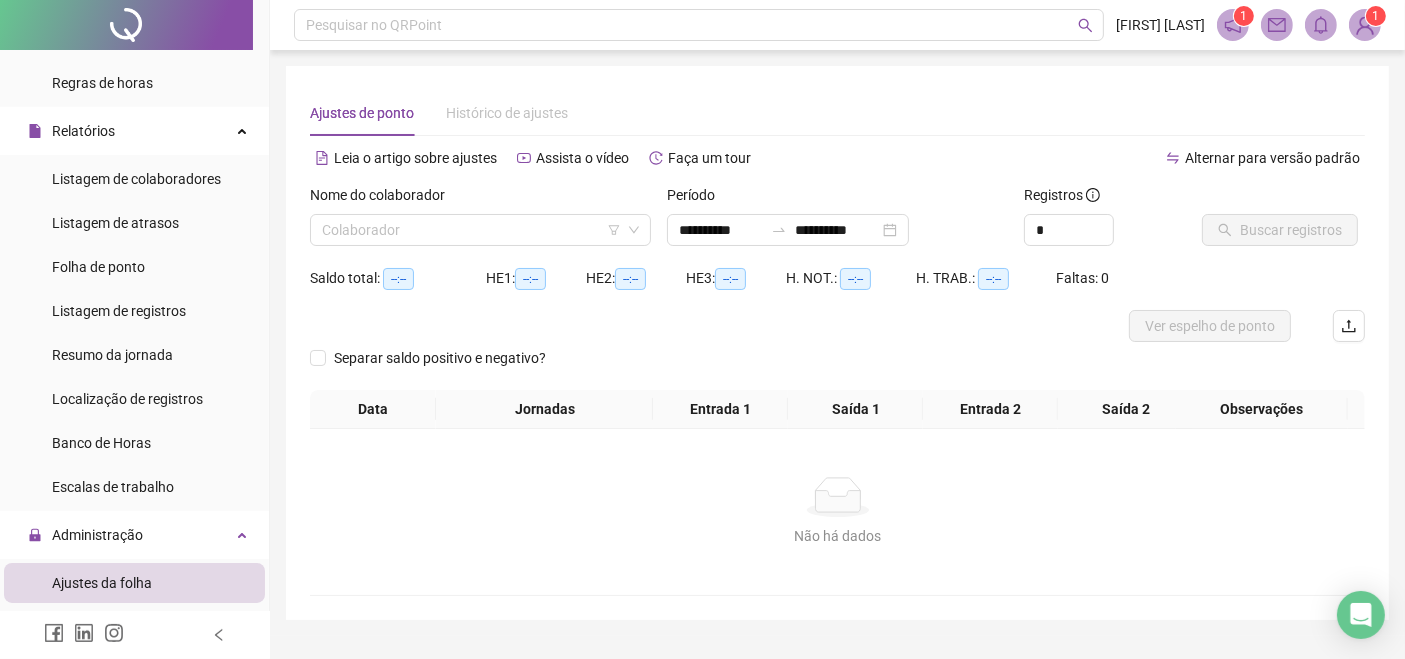 scroll, scrollTop: 308, scrollLeft: 0, axis: vertical 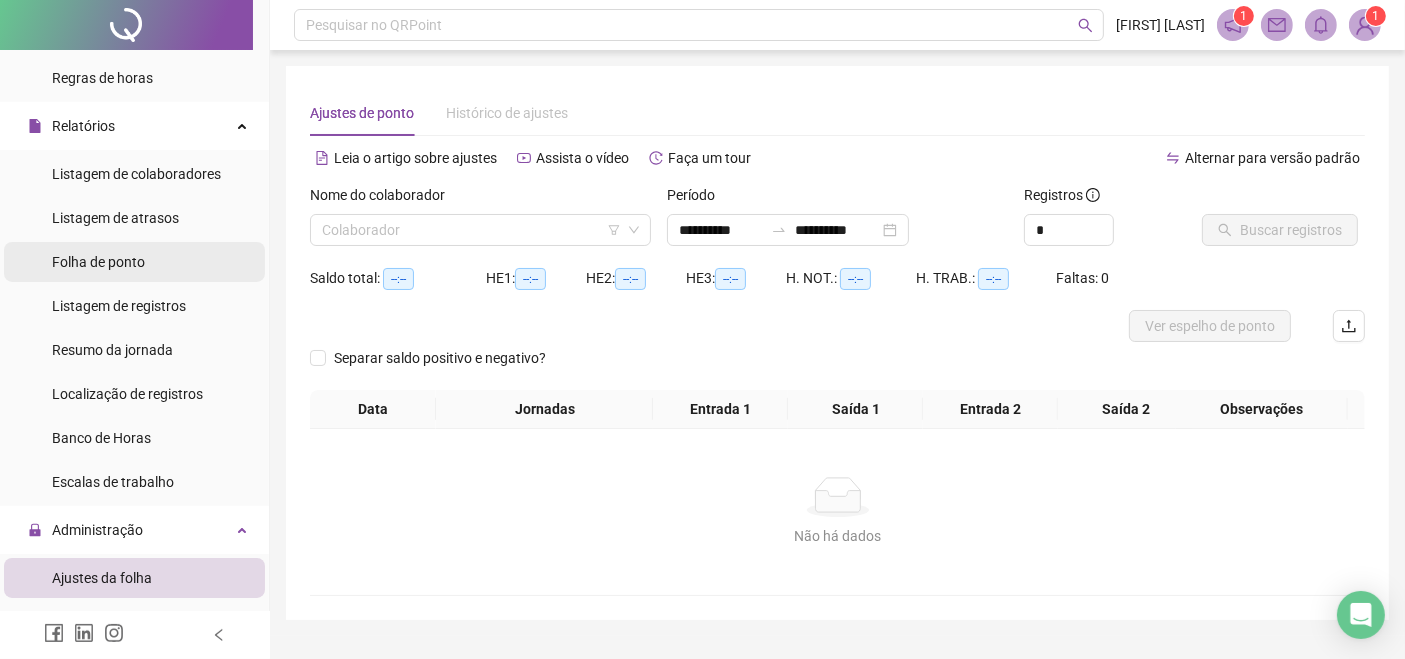 click on "Folha de ponto" at bounding box center (134, 262) 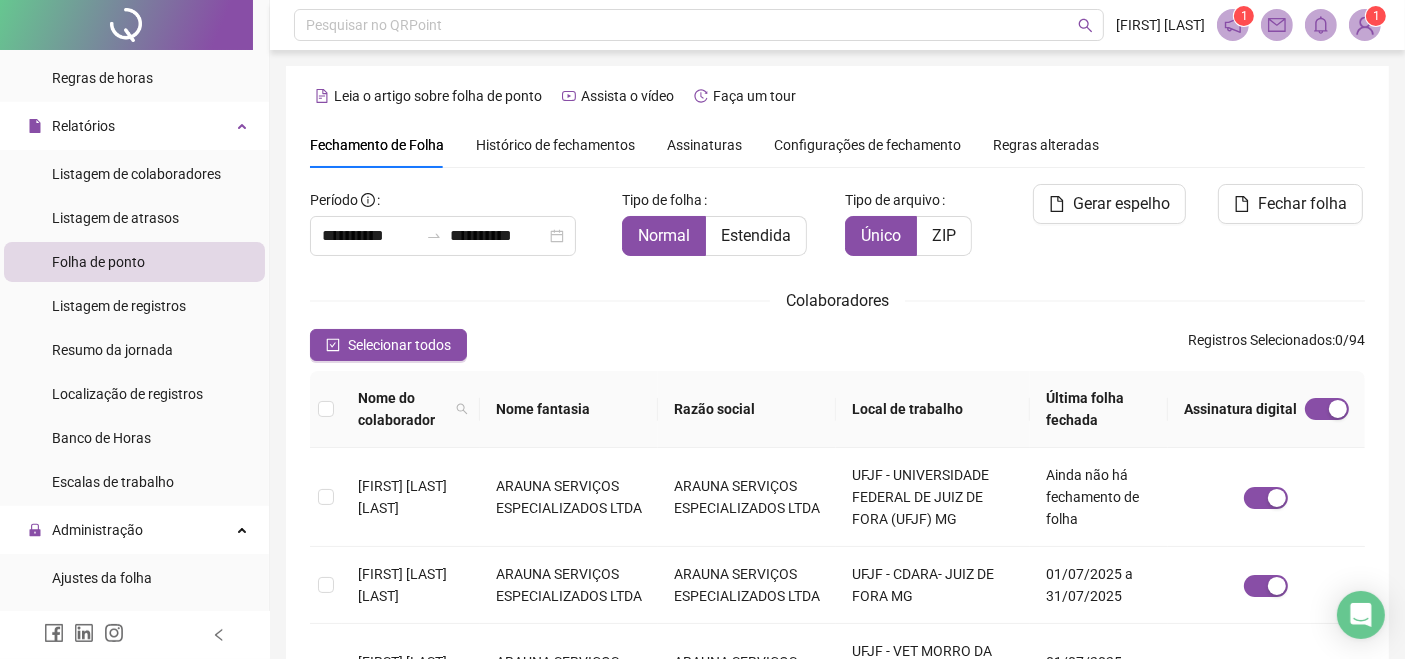 scroll, scrollTop: 80, scrollLeft: 0, axis: vertical 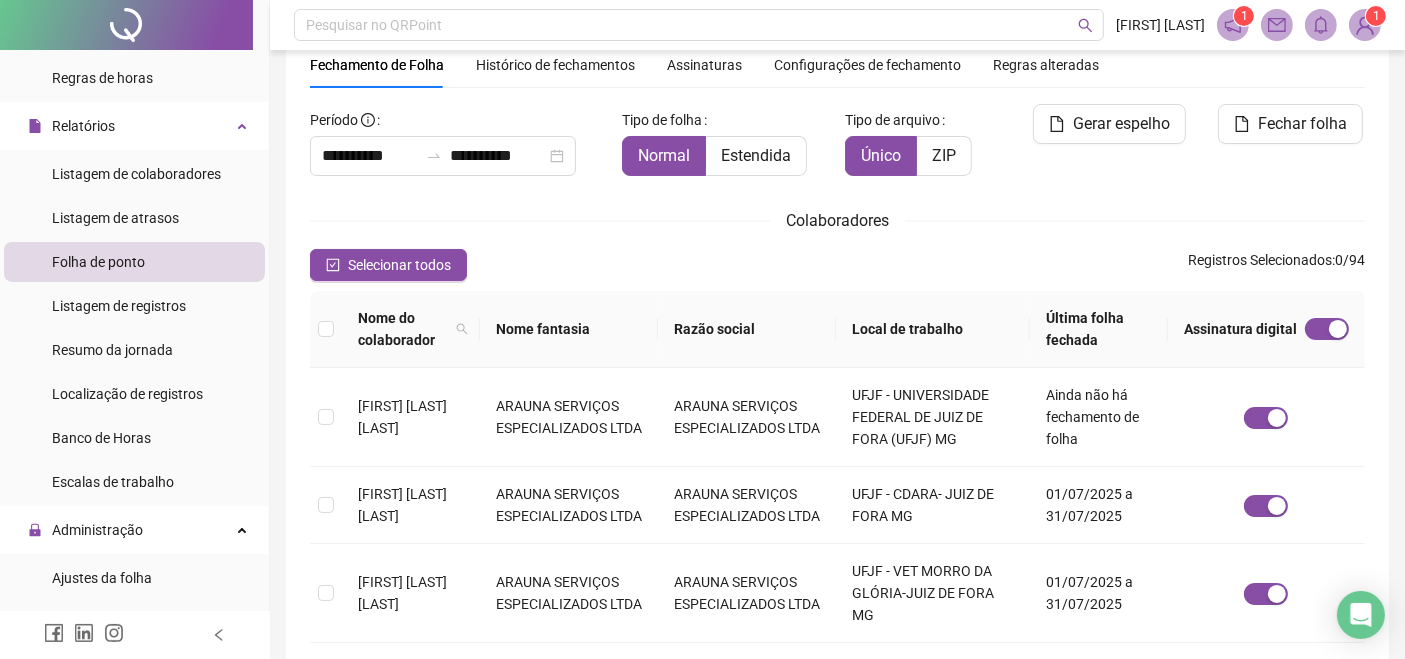 click on "Histórico de fechamentos" at bounding box center [555, 65] 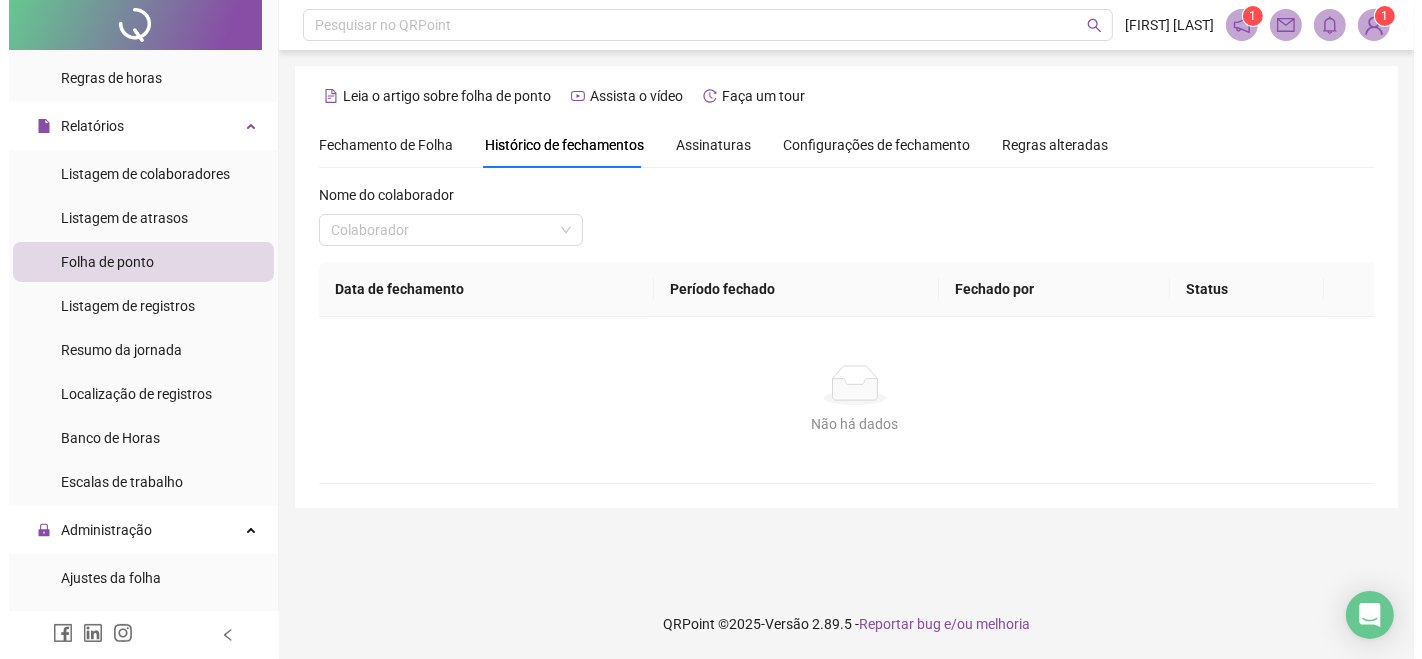 scroll, scrollTop: 0, scrollLeft: 0, axis: both 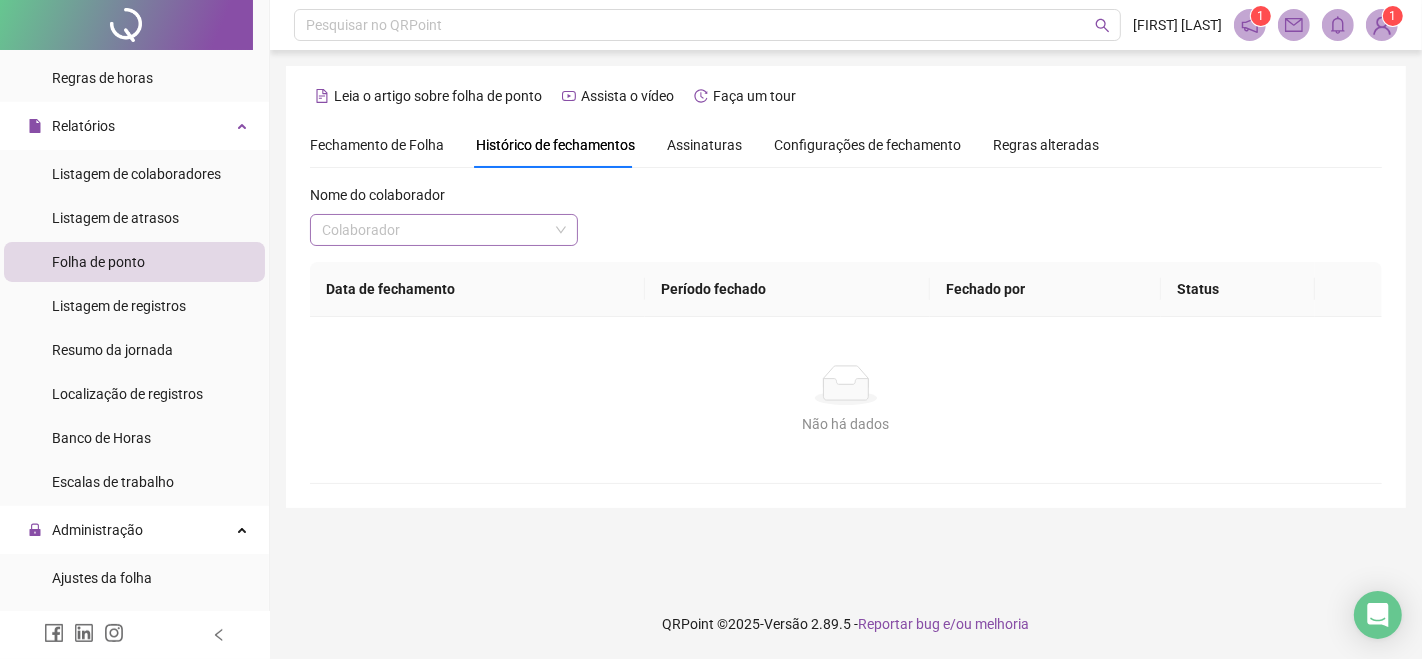 click at bounding box center (435, 230) 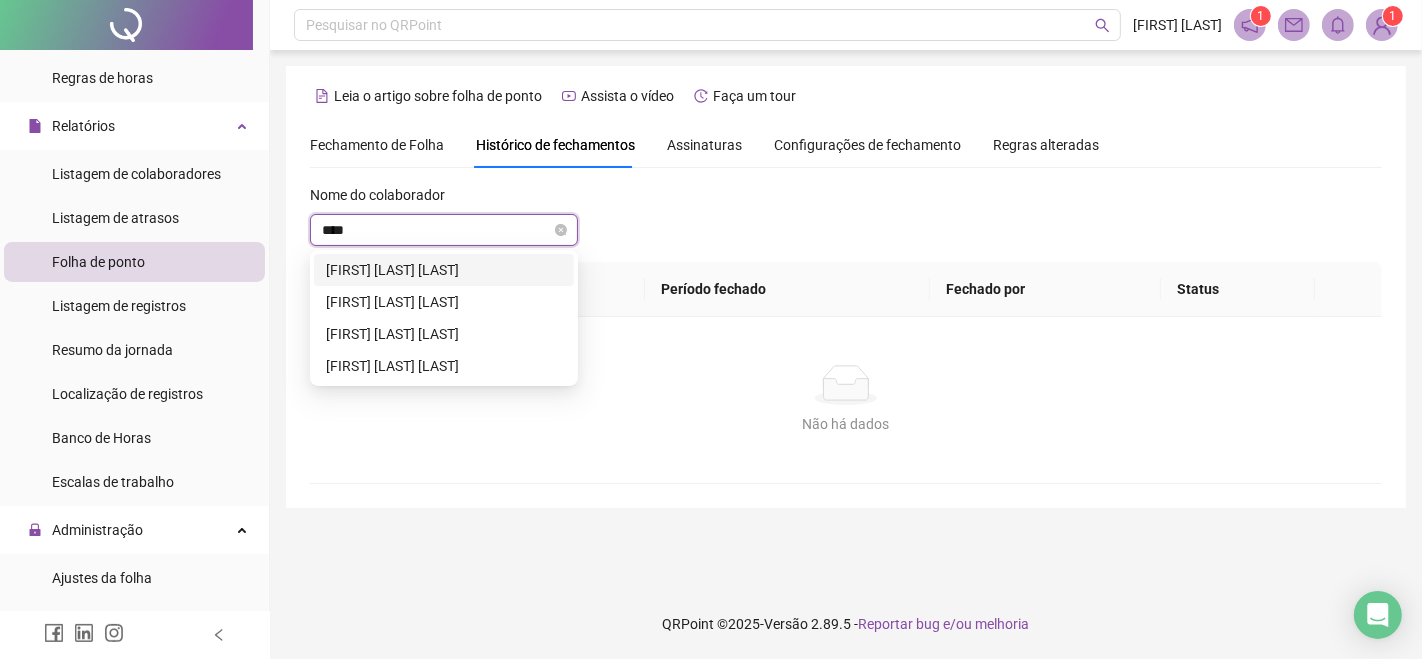 type on "*****" 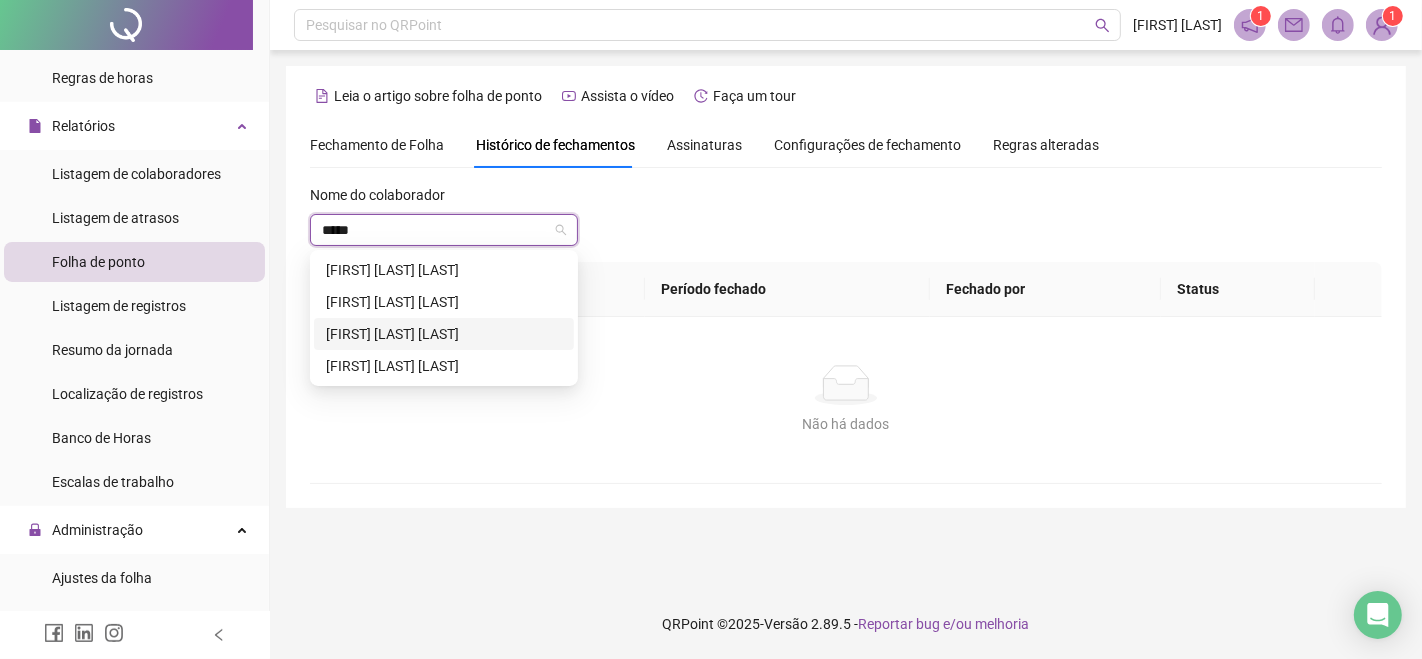 click on "[FIRST] [LAST] [LAST]" at bounding box center (444, 334) 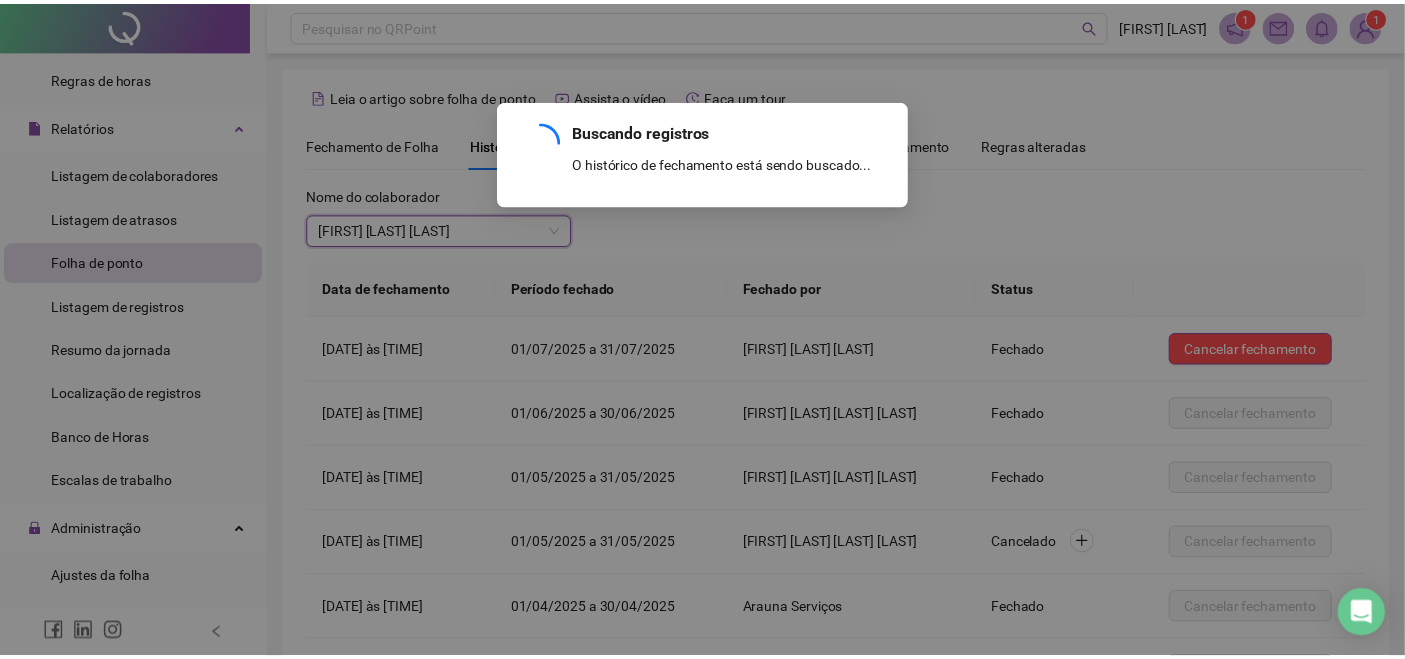 scroll, scrollTop: 220, scrollLeft: 0, axis: vertical 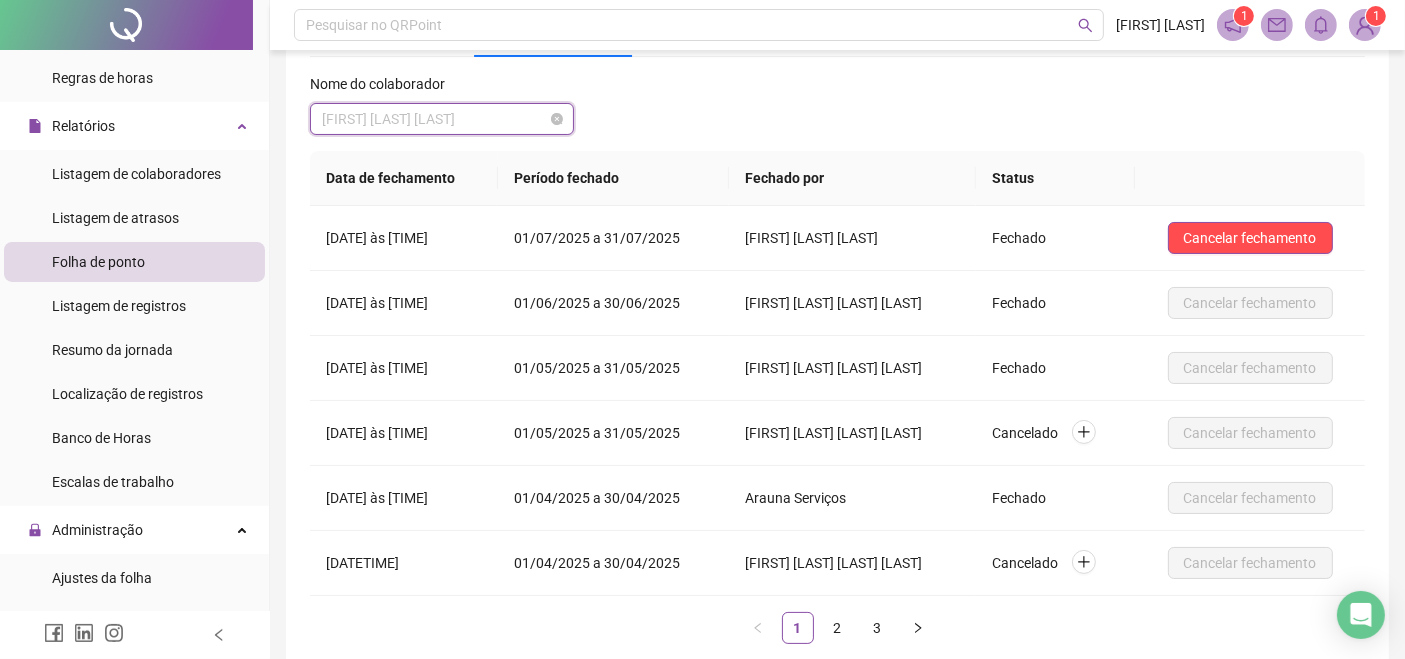 click on "[FIRST] [LAST] [LAST]" at bounding box center (442, 119) 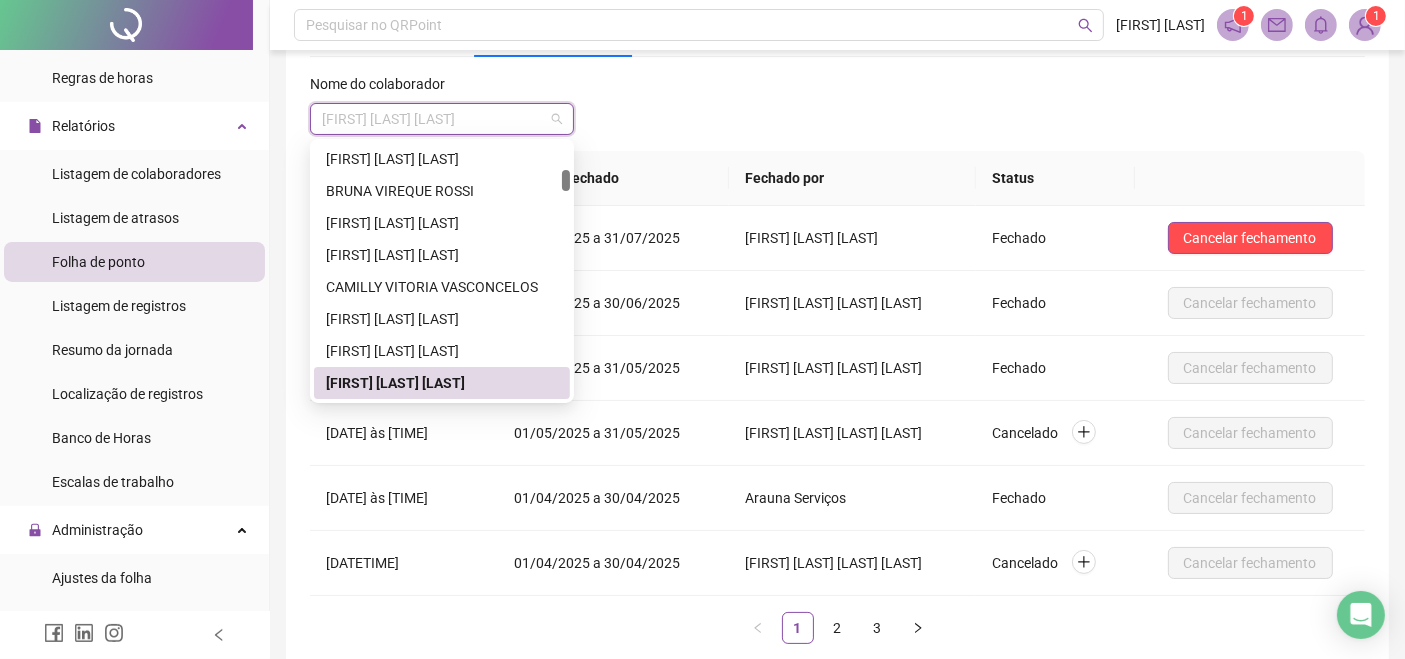 click on "[FIRST] [LAST] [LAST]" at bounding box center [442, 383] 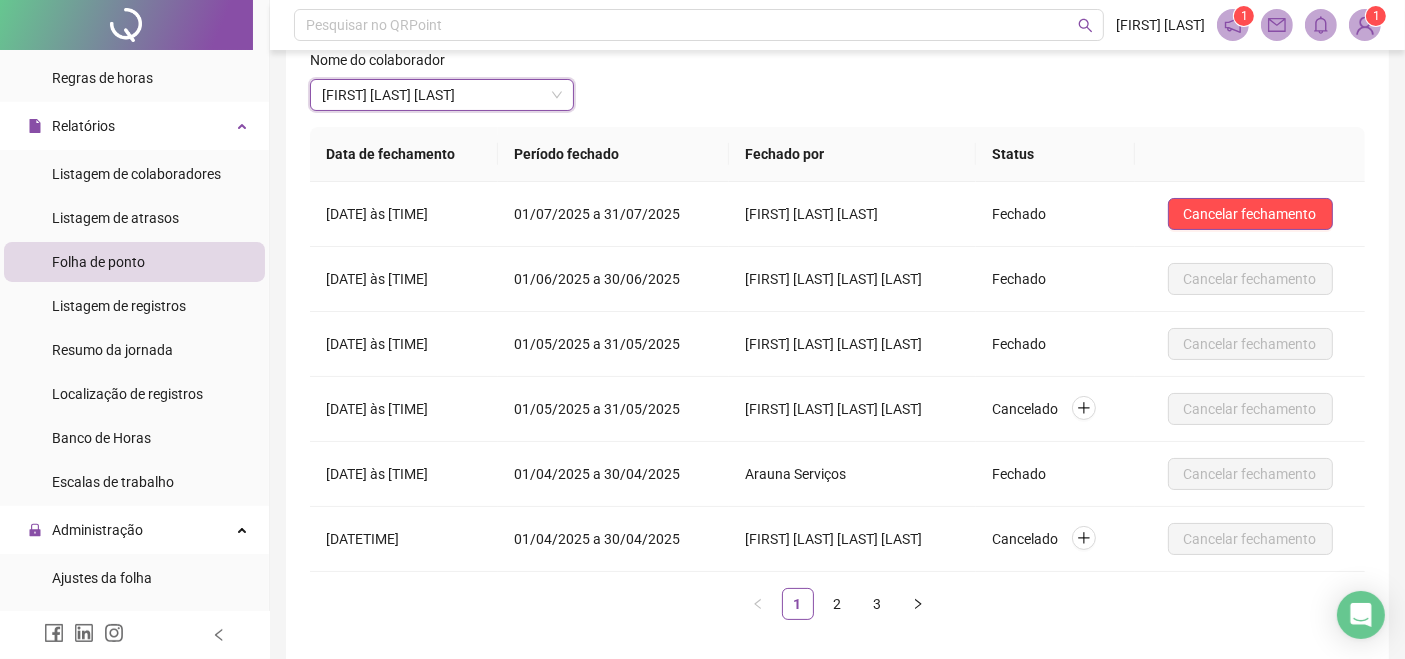 scroll, scrollTop: 137, scrollLeft: 0, axis: vertical 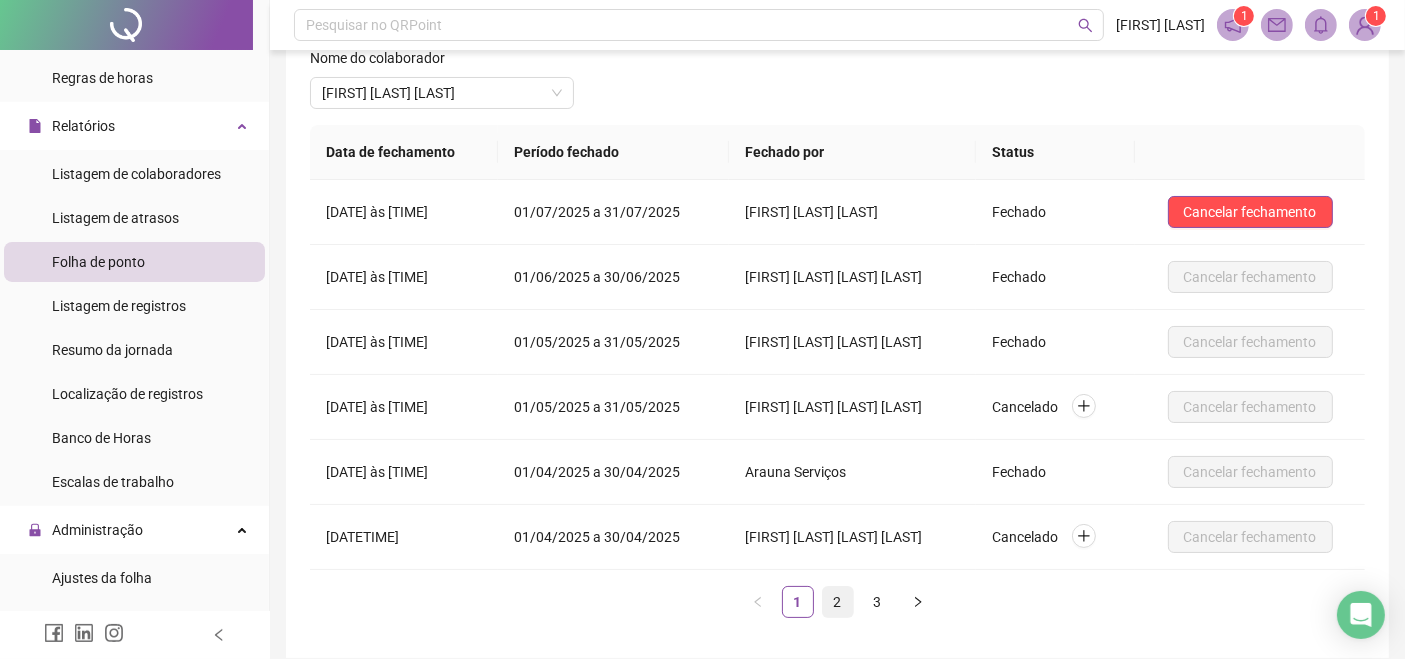 click on "2" at bounding box center [838, 602] 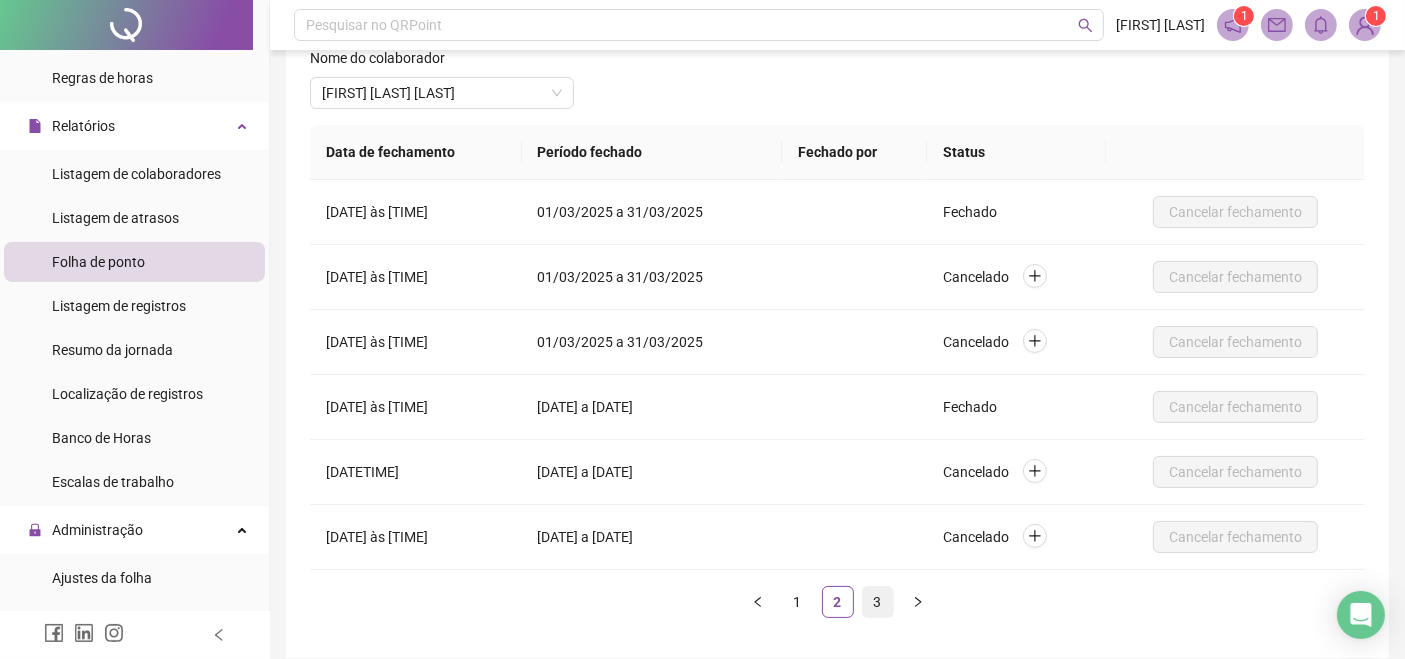 click on "3" at bounding box center (878, 602) 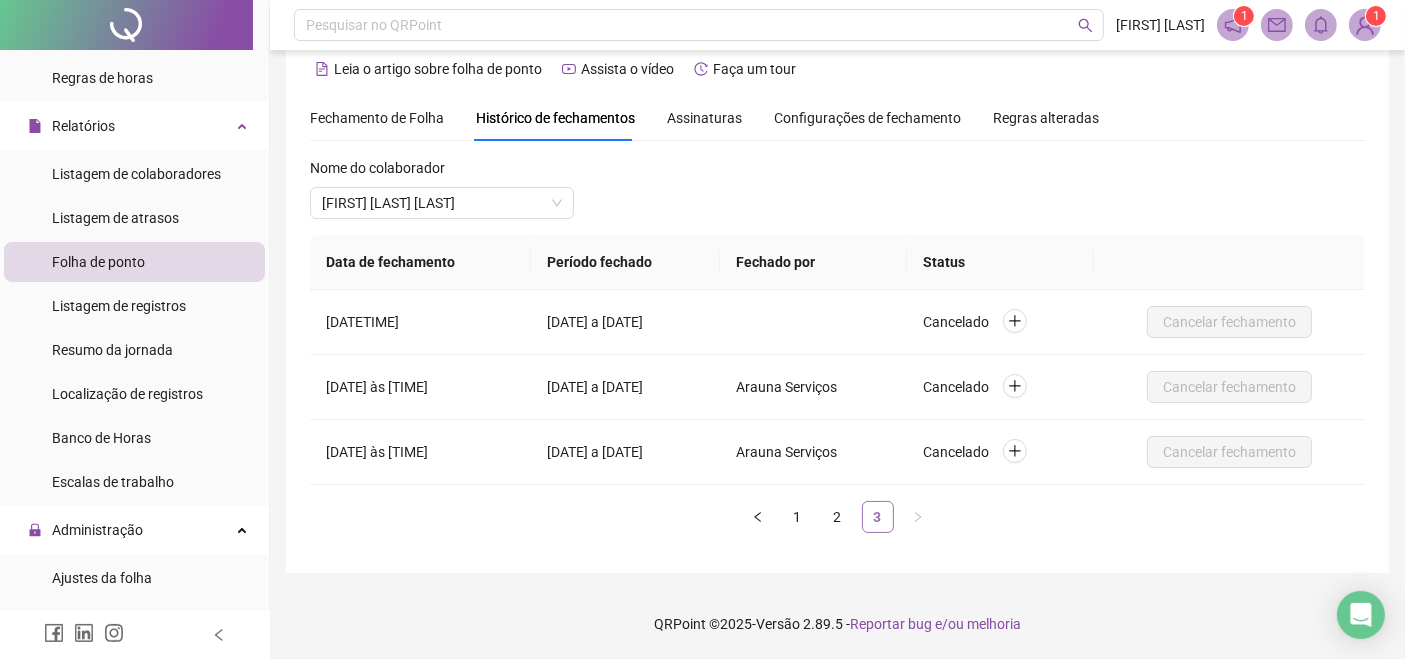 scroll, scrollTop: 25, scrollLeft: 0, axis: vertical 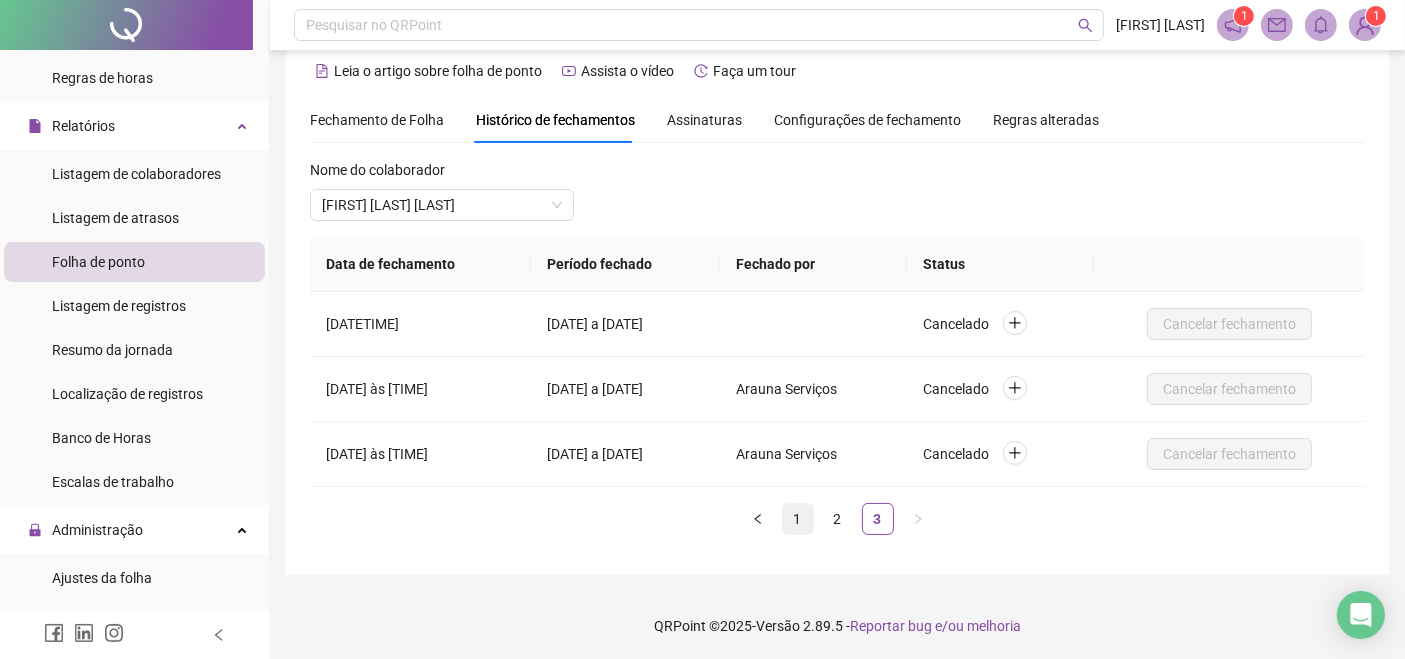 click on "1" at bounding box center (798, 519) 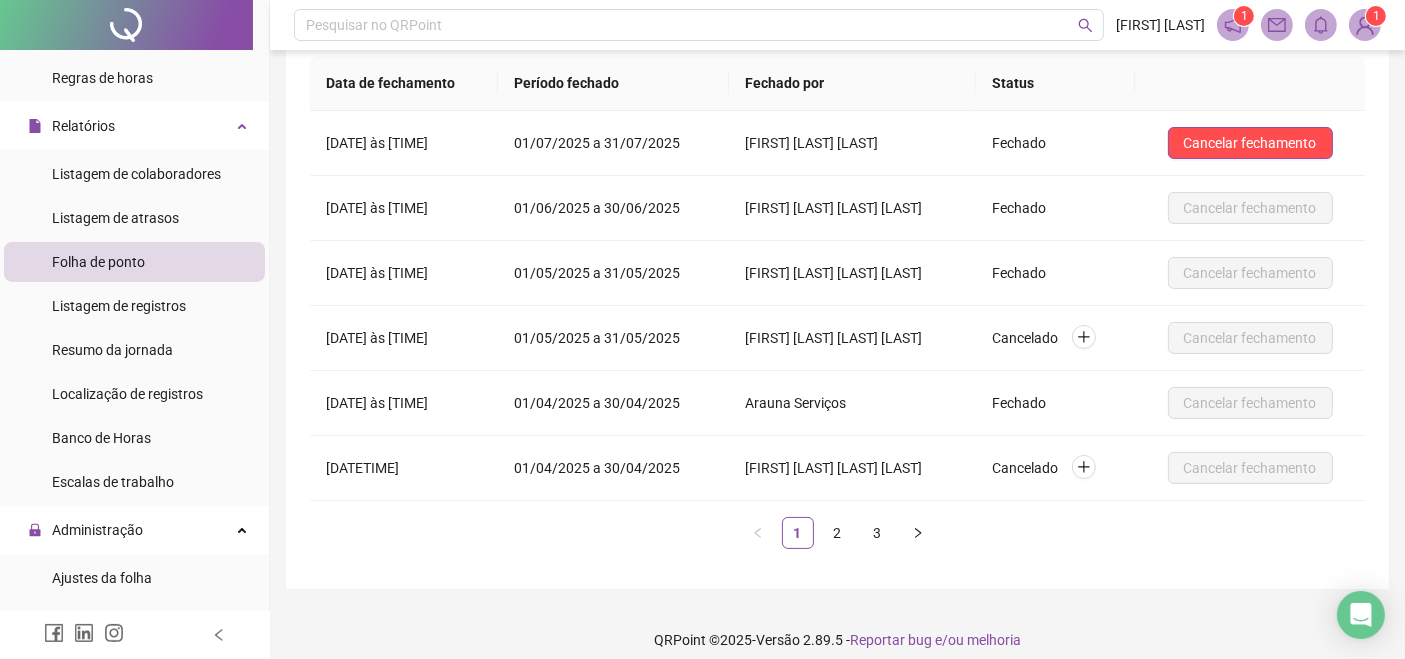 scroll, scrollTop: 205, scrollLeft: 0, axis: vertical 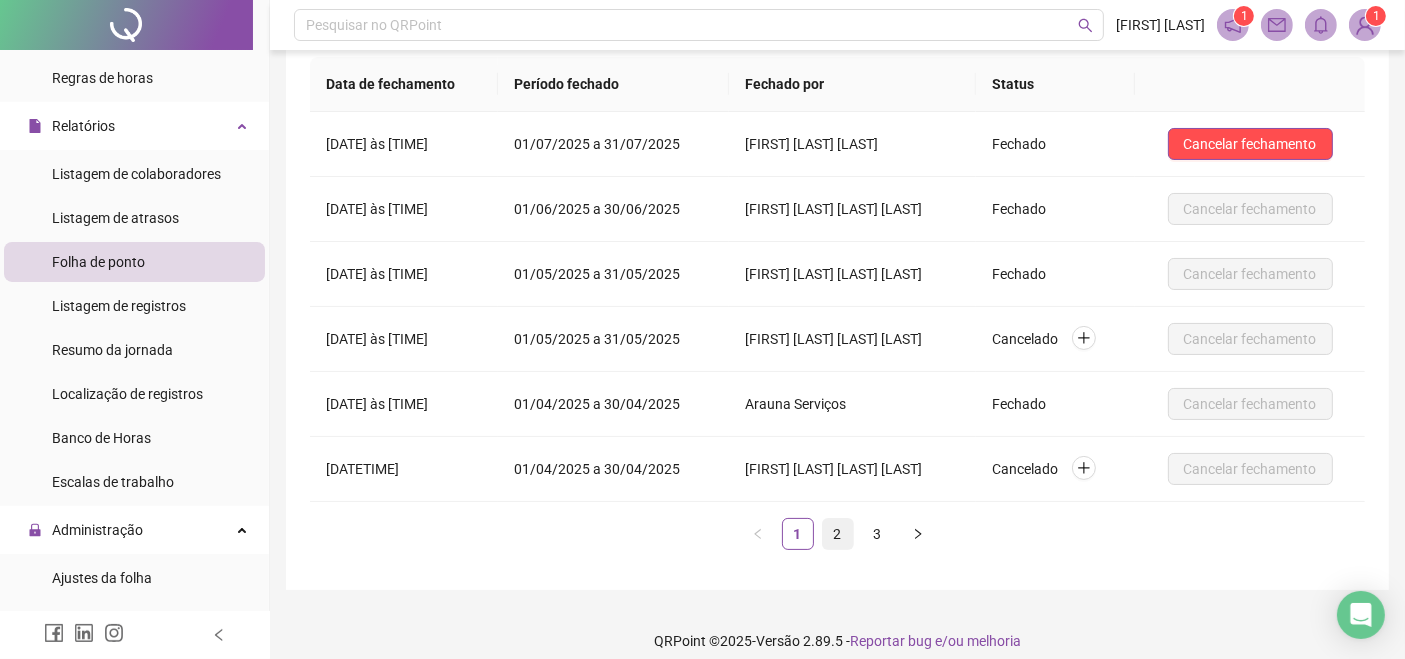 click on "2" at bounding box center (838, 534) 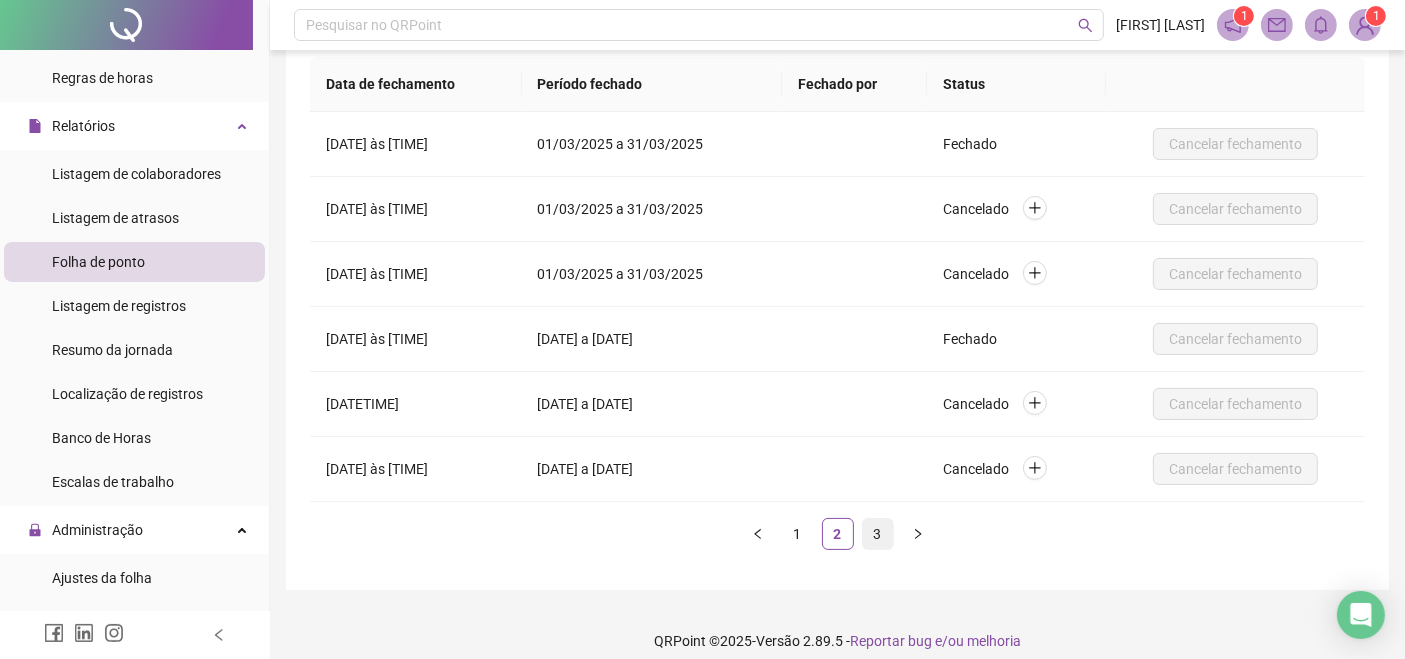 click on "3" at bounding box center [878, 534] 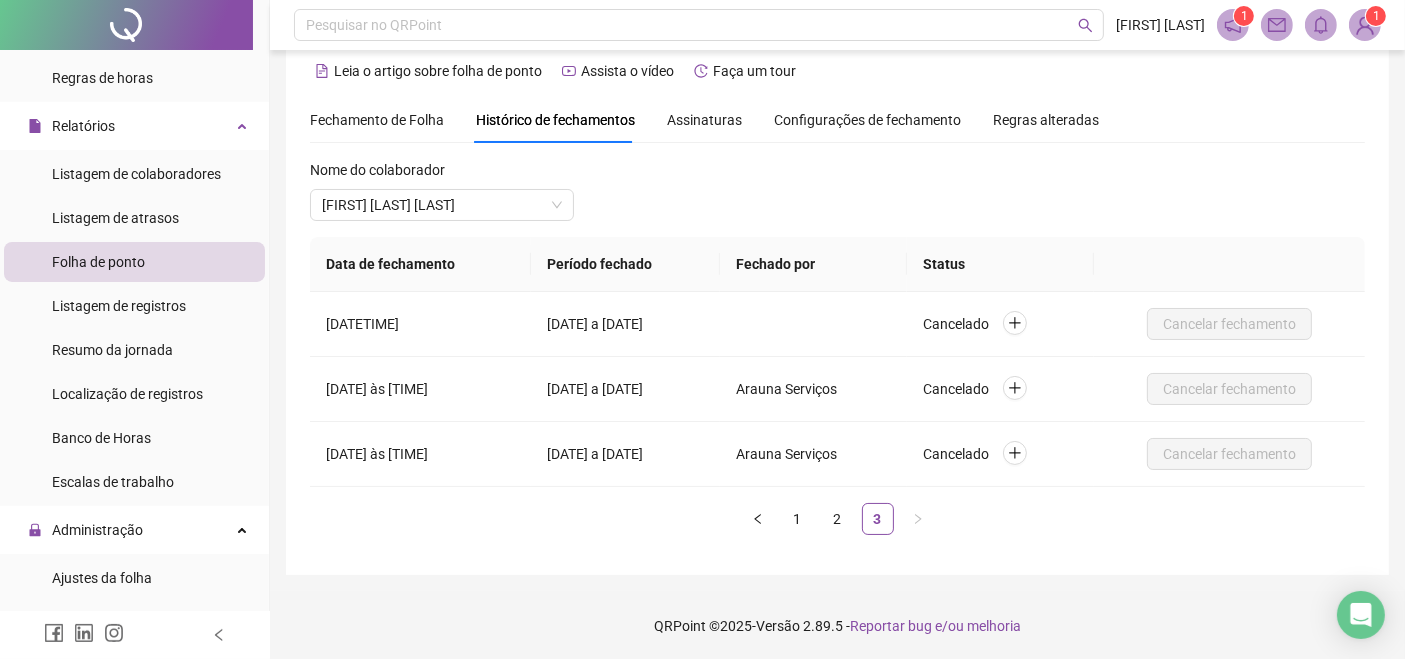 scroll, scrollTop: 0, scrollLeft: 0, axis: both 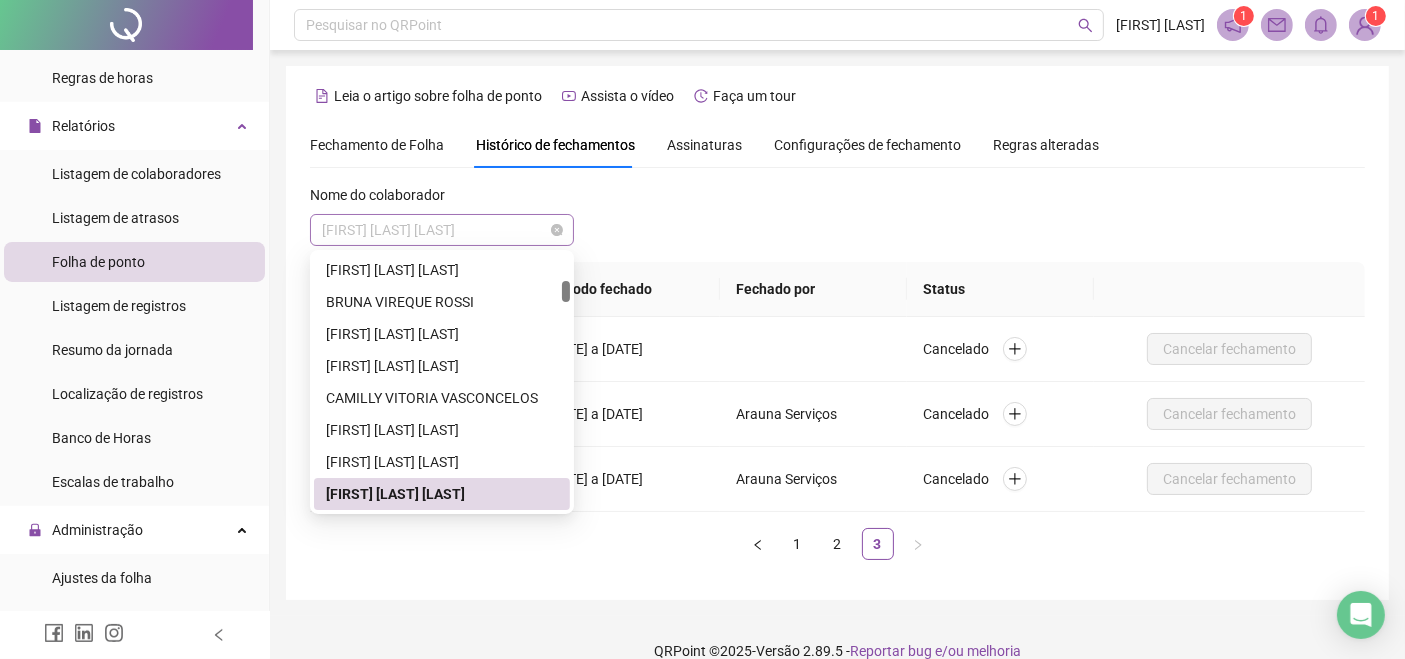 click on "[FIRST] [LAST] [LAST]" at bounding box center [442, 230] 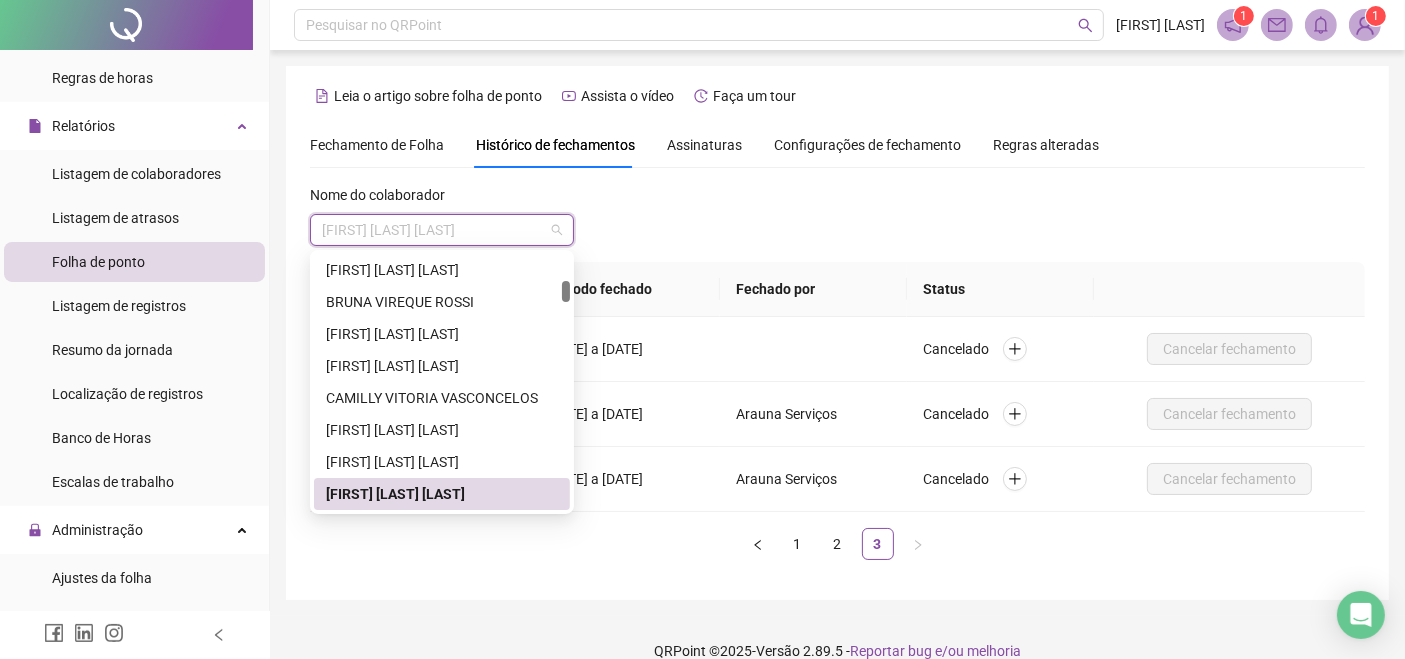 click on "[FIRST] [LAST] [LAST]" at bounding box center [442, 494] 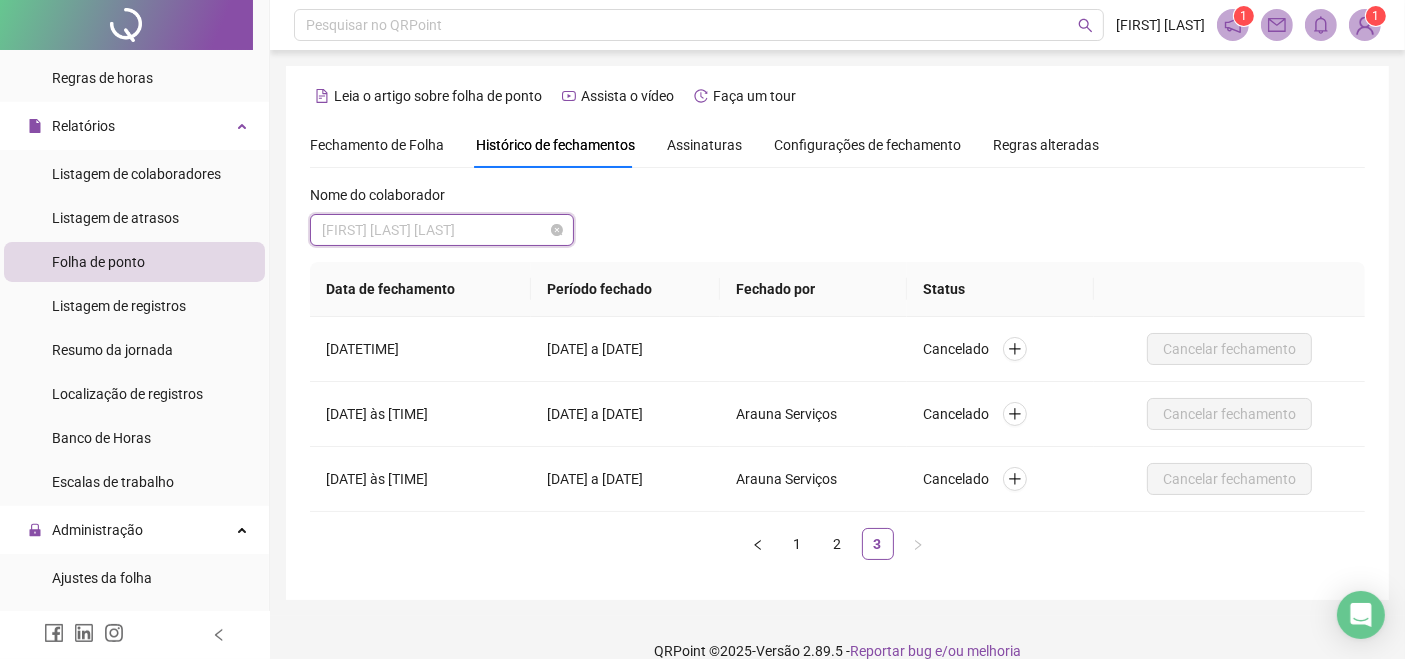 click on "[FIRST] [LAST] [LAST]" at bounding box center (442, 230) 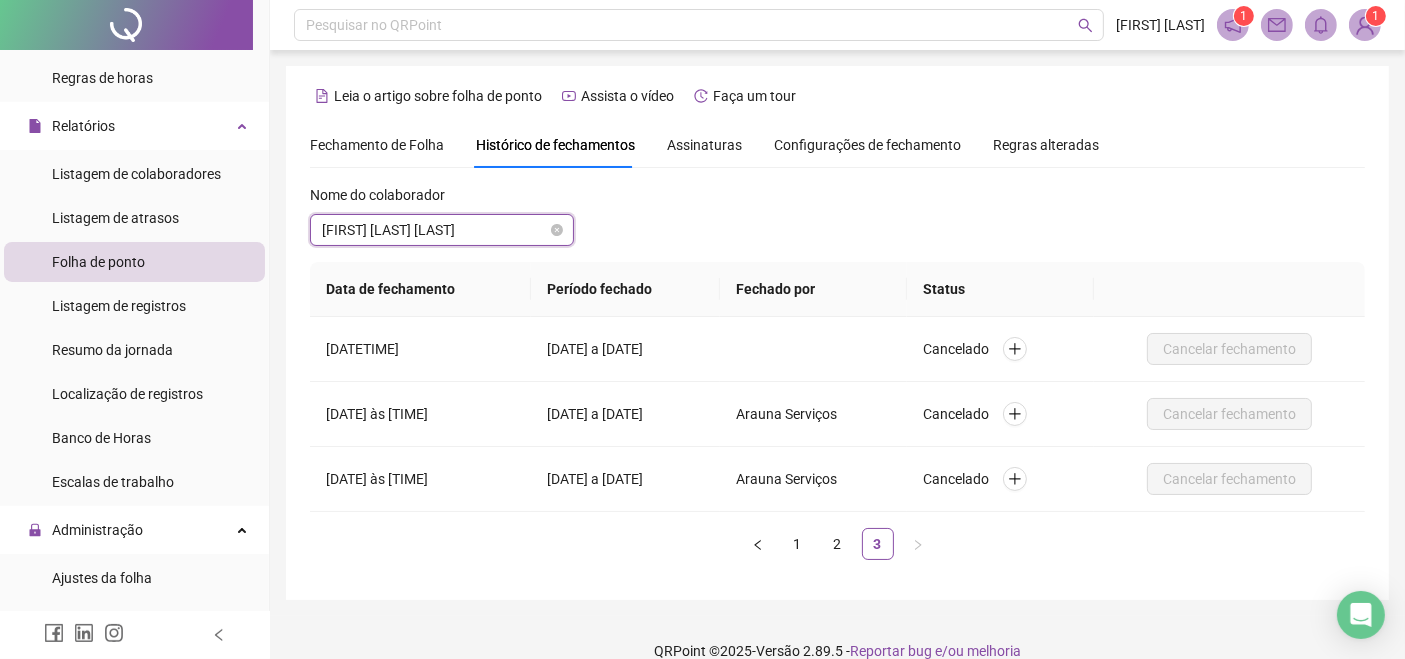 click on "[FIRST] [LAST] [LAST]" at bounding box center [442, 230] 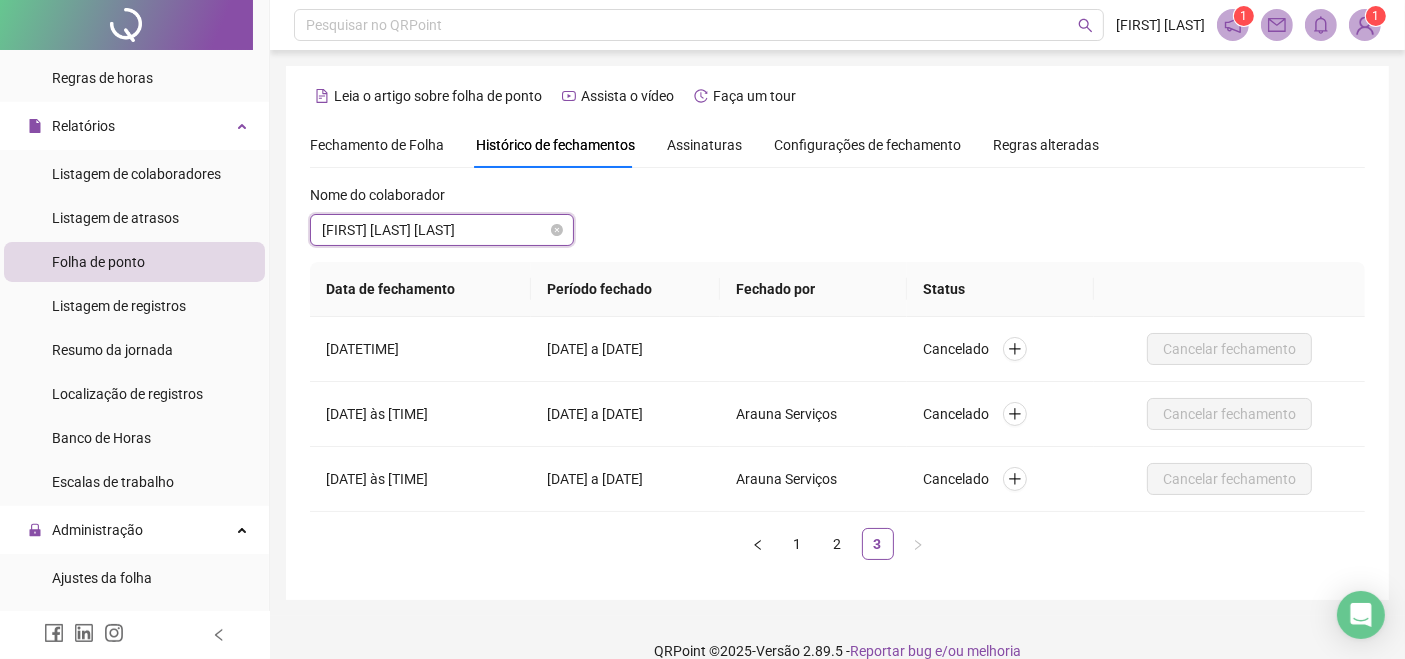 click on "[FIRST] [LAST] [LAST]" at bounding box center [442, 230] 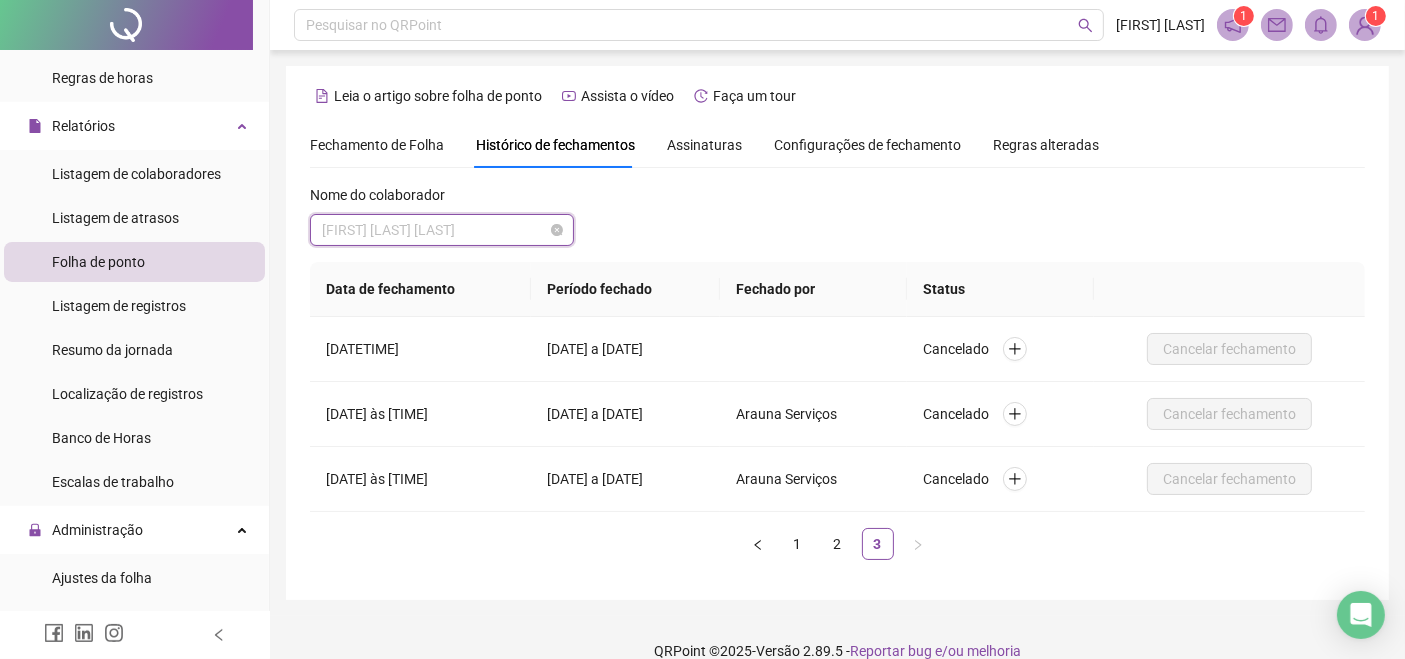 click on "[FIRST] [LAST] [LAST]" at bounding box center (442, 230) 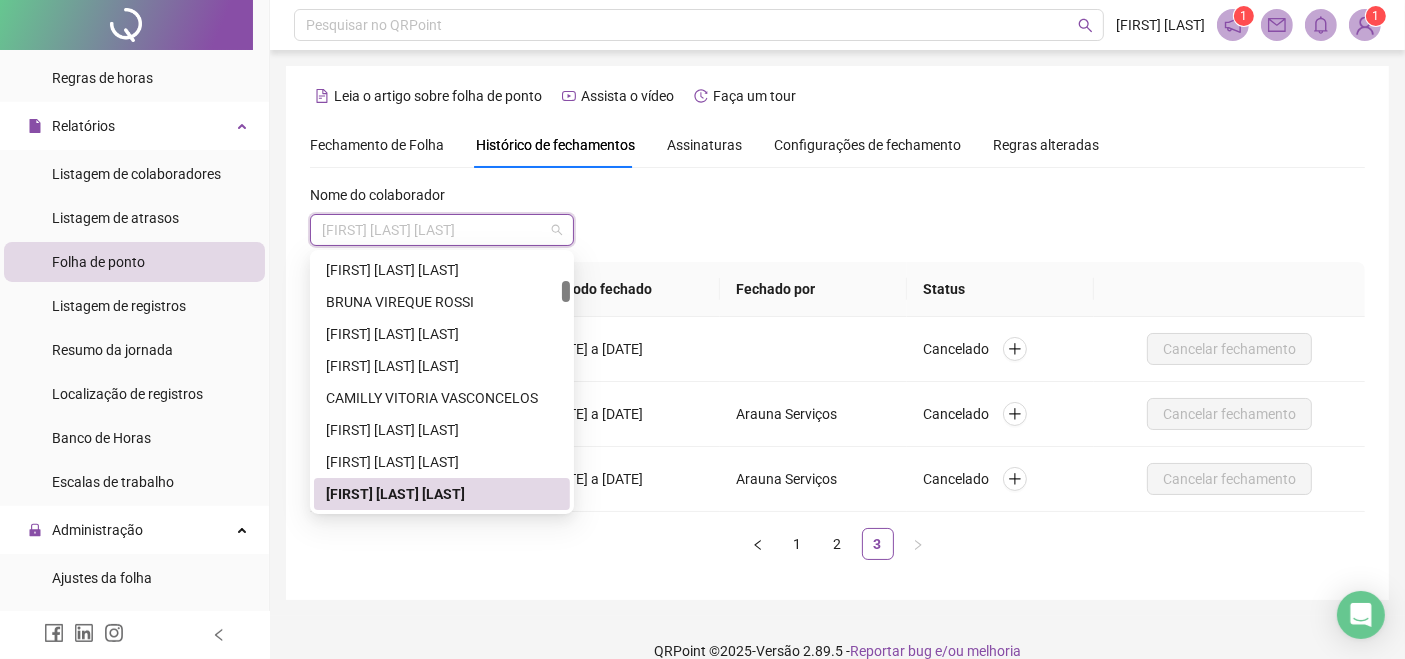 click on "[FIRST] [LAST] [LAST]" at bounding box center [442, 494] 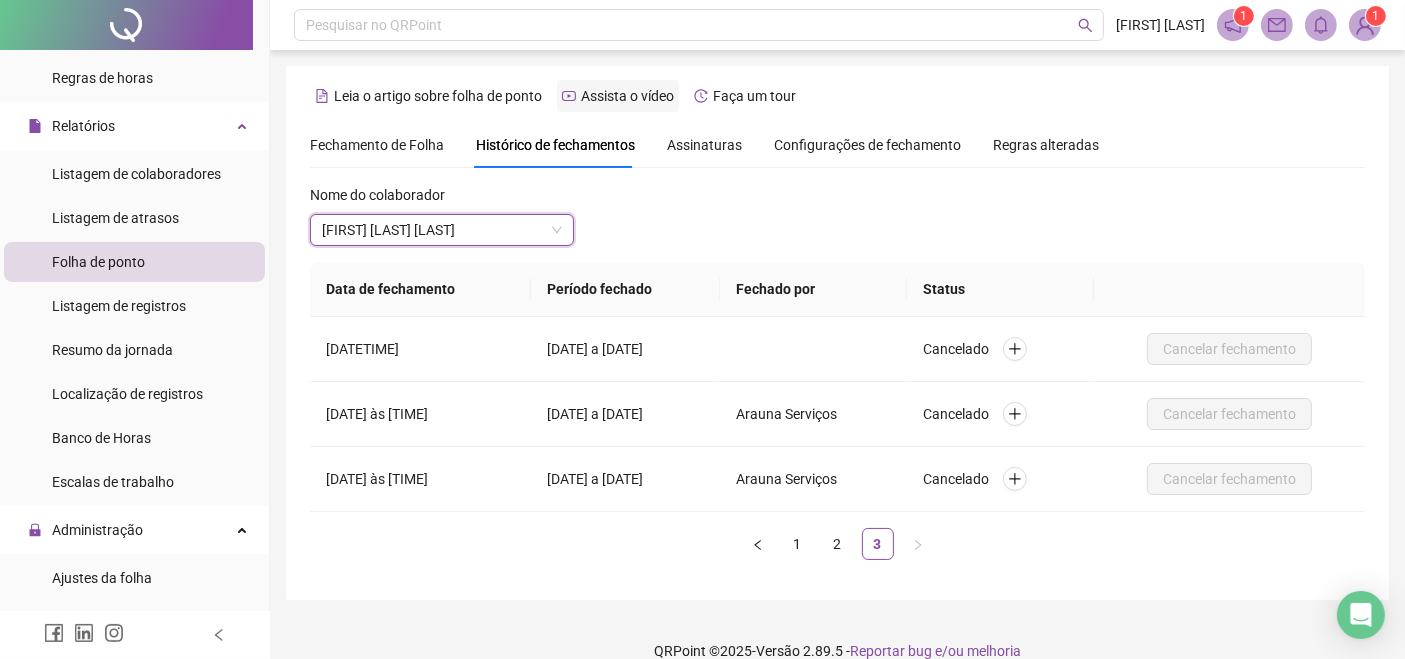 click on "Assista o vídeo" at bounding box center (627, 96) 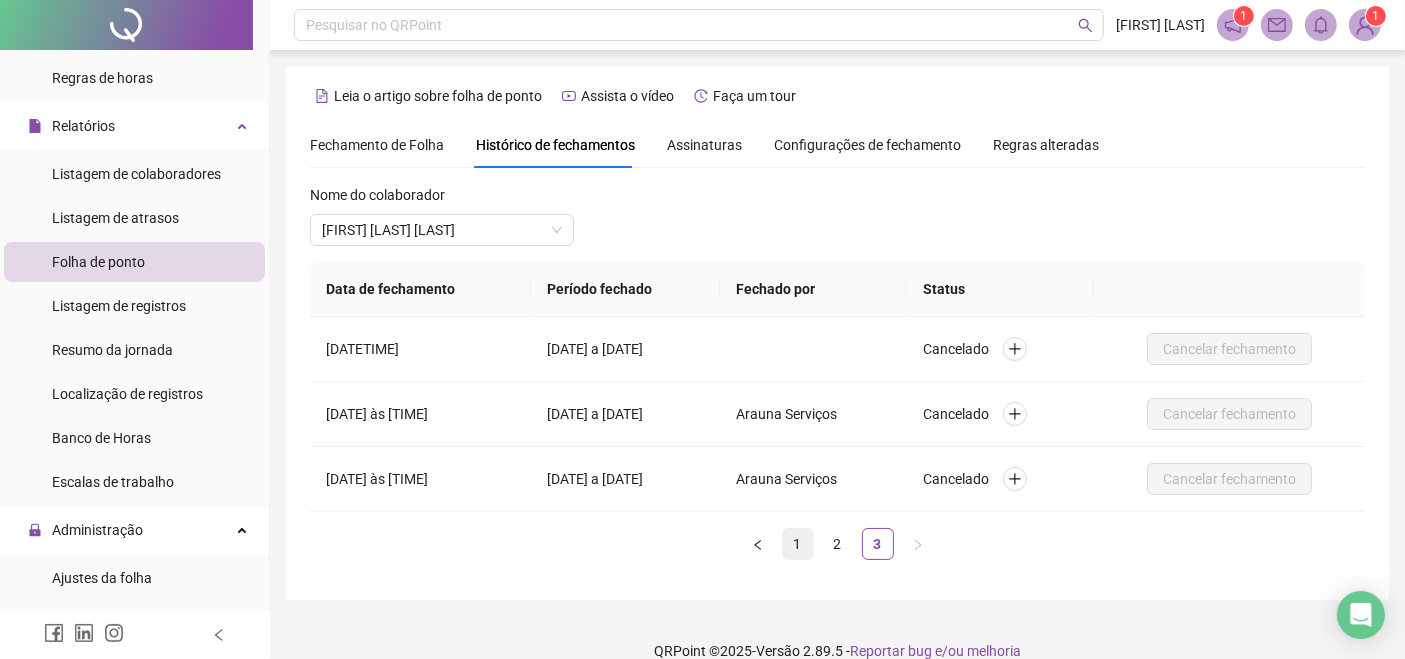 click on "1" at bounding box center [798, 544] 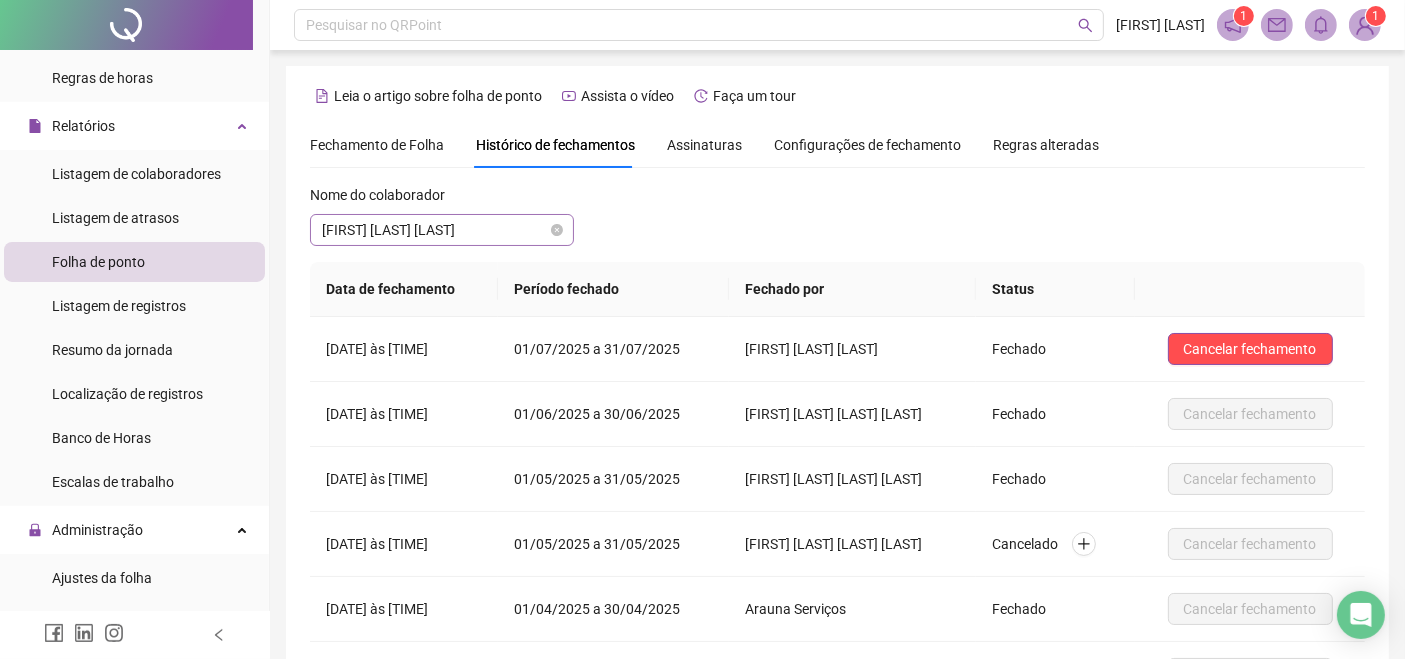 click on "[FIRST] [LAST] [LAST]" at bounding box center (442, 230) 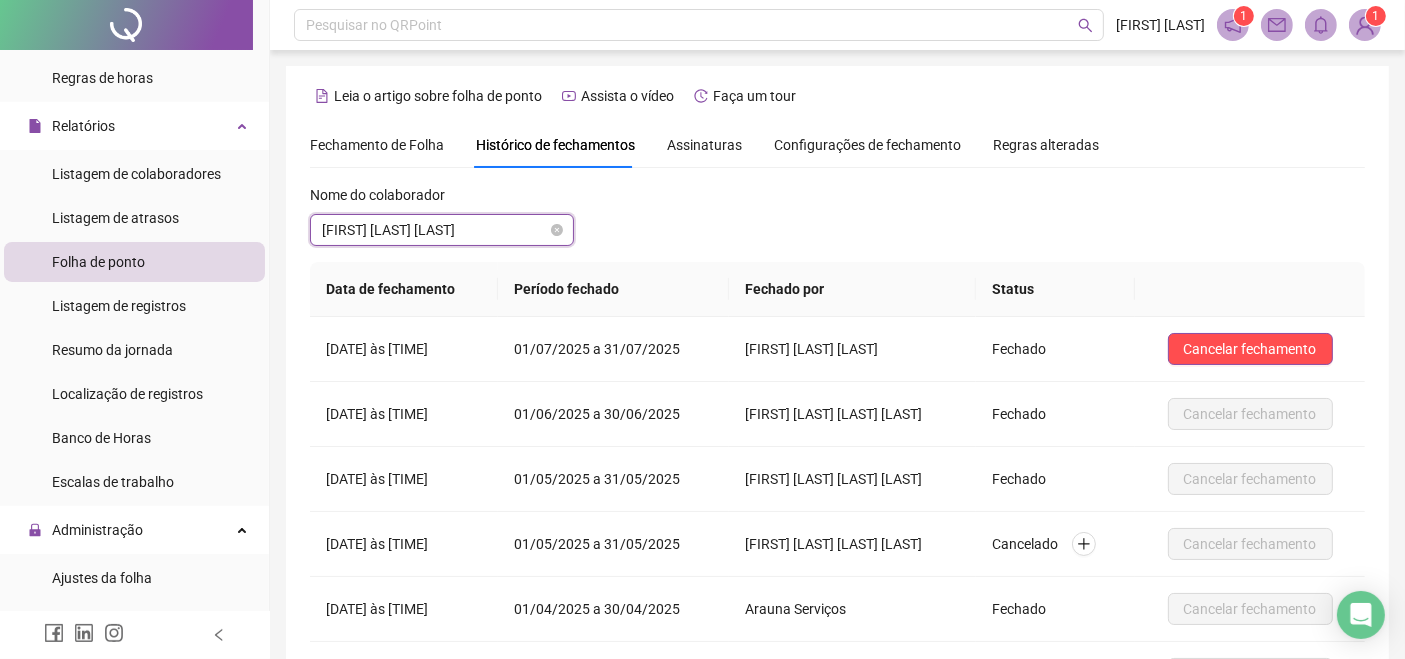 click on "[FIRST] [LAST] [LAST]" at bounding box center [442, 230] 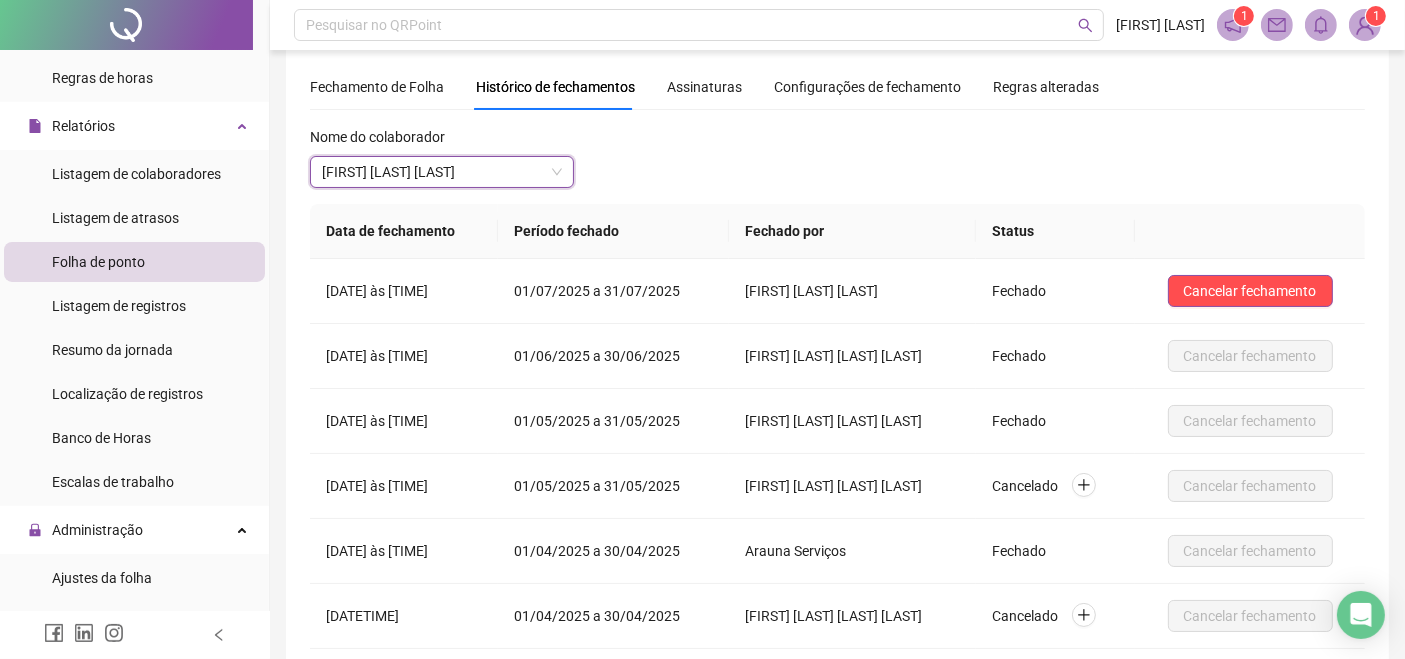 scroll, scrollTop: 63, scrollLeft: 0, axis: vertical 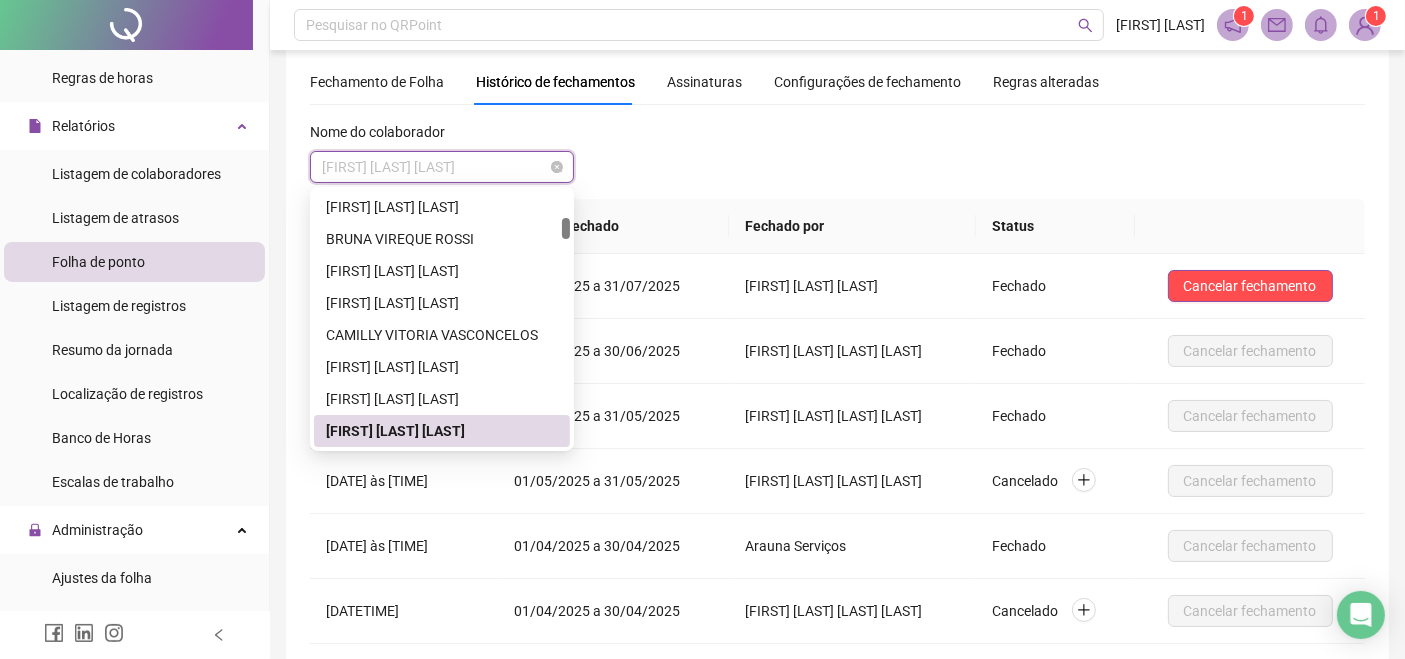 click on "[FIRST] [LAST] [LAST]" at bounding box center (442, 167) 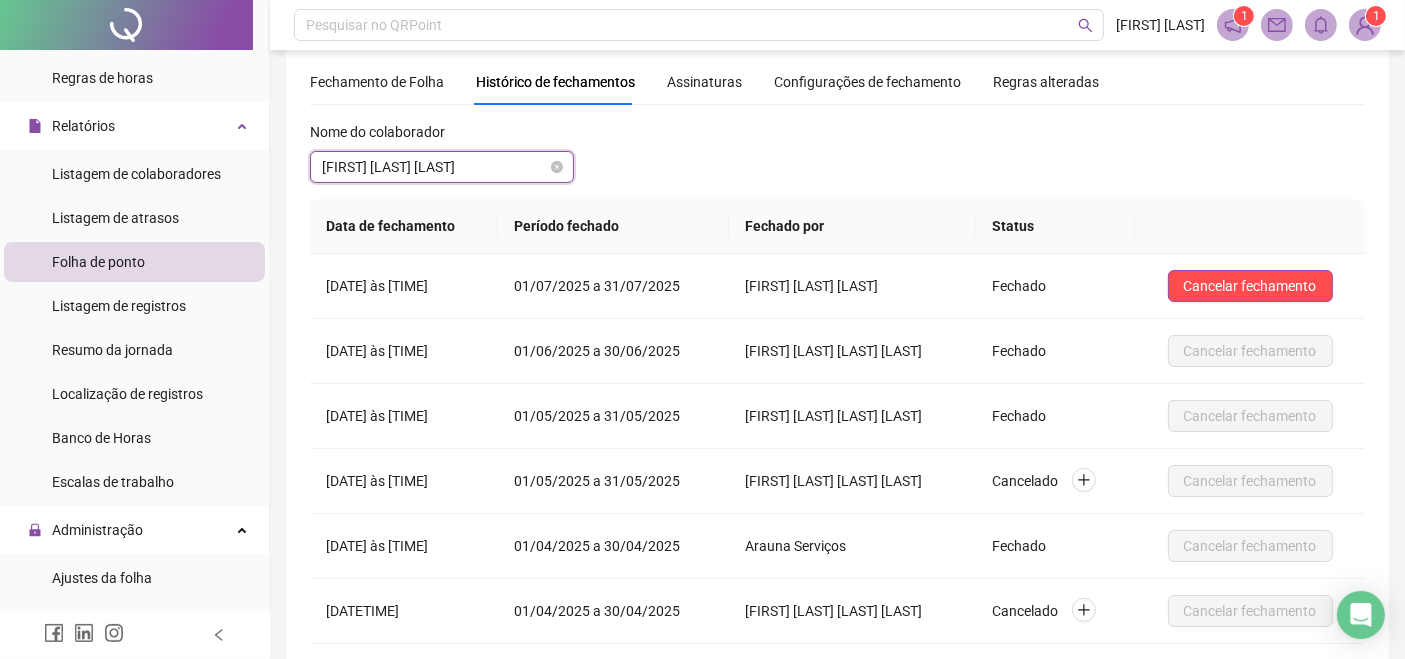 click on "[FIRST] [LAST] [LAST]" at bounding box center (442, 167) 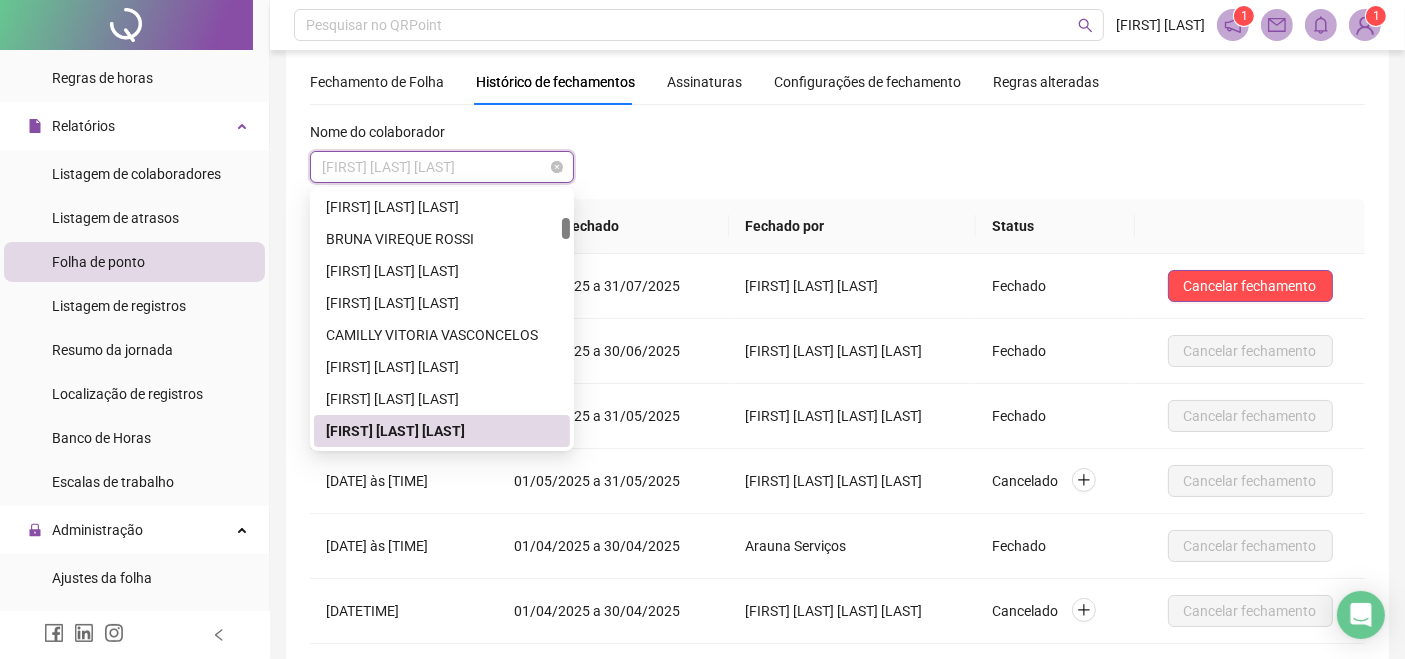 click on "[FIRST] [LAST] [LAST]" at bounding box center (442, 167) 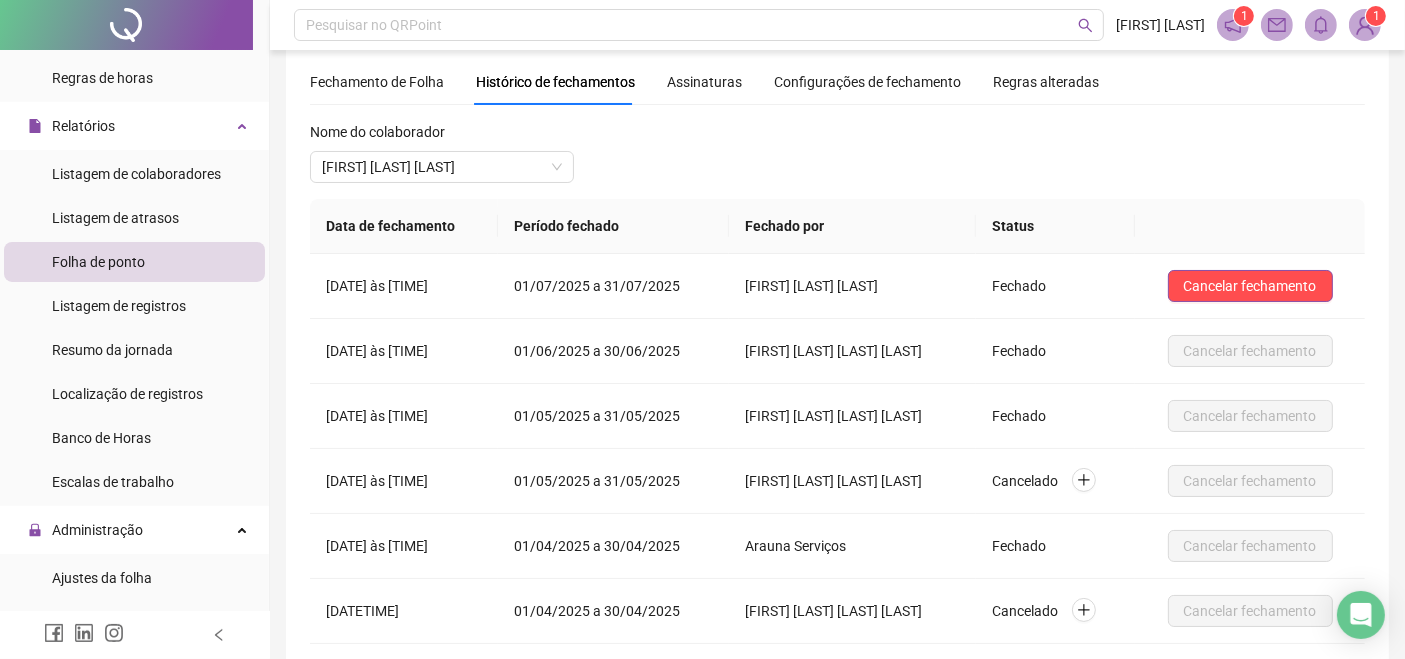 click on "Fechamento de Folha" at bounding box center [377, 82] 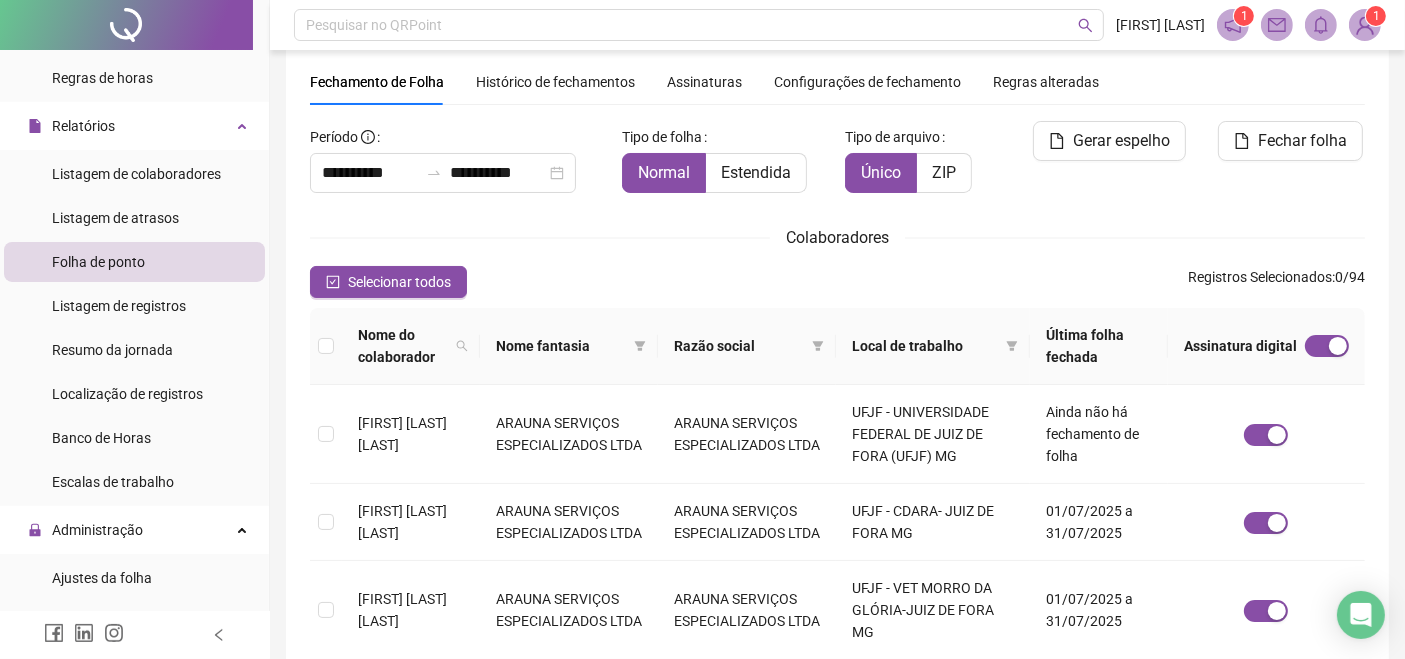 scroll, scrollTop: 80, scrollLeft: 0, axis: vertical 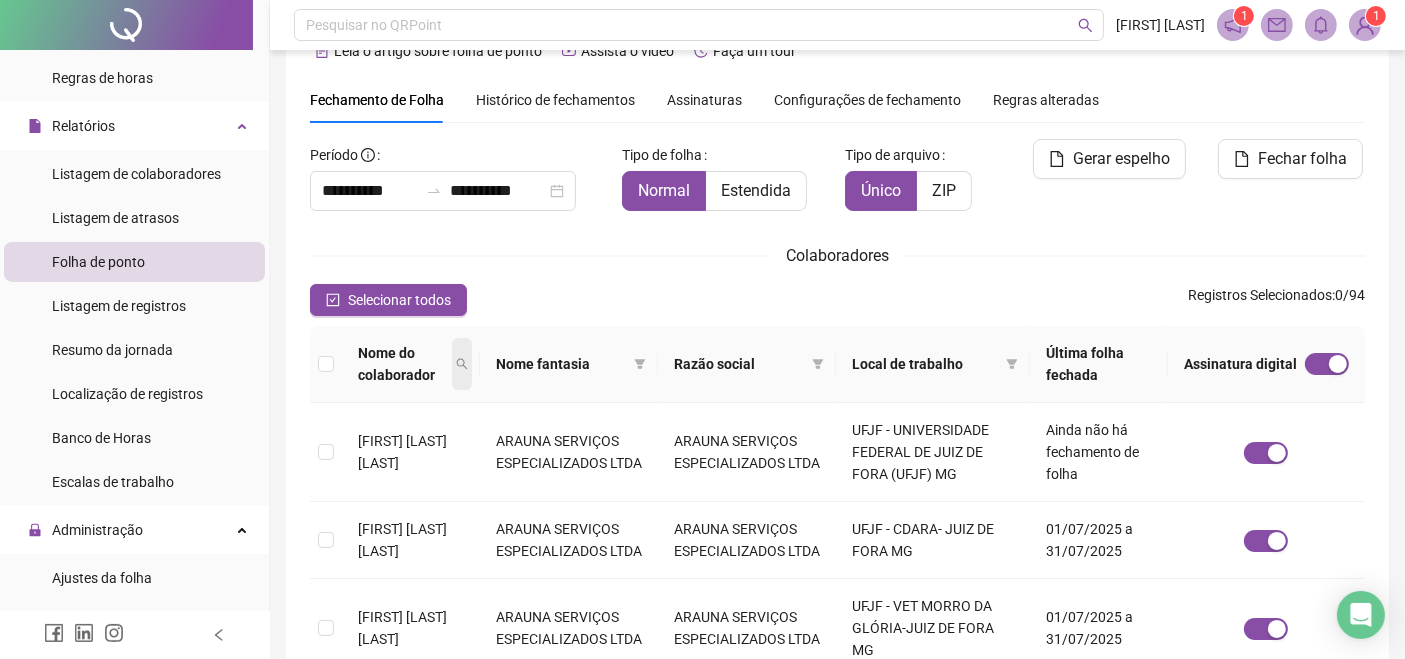 click at bounding box center (462, 364) 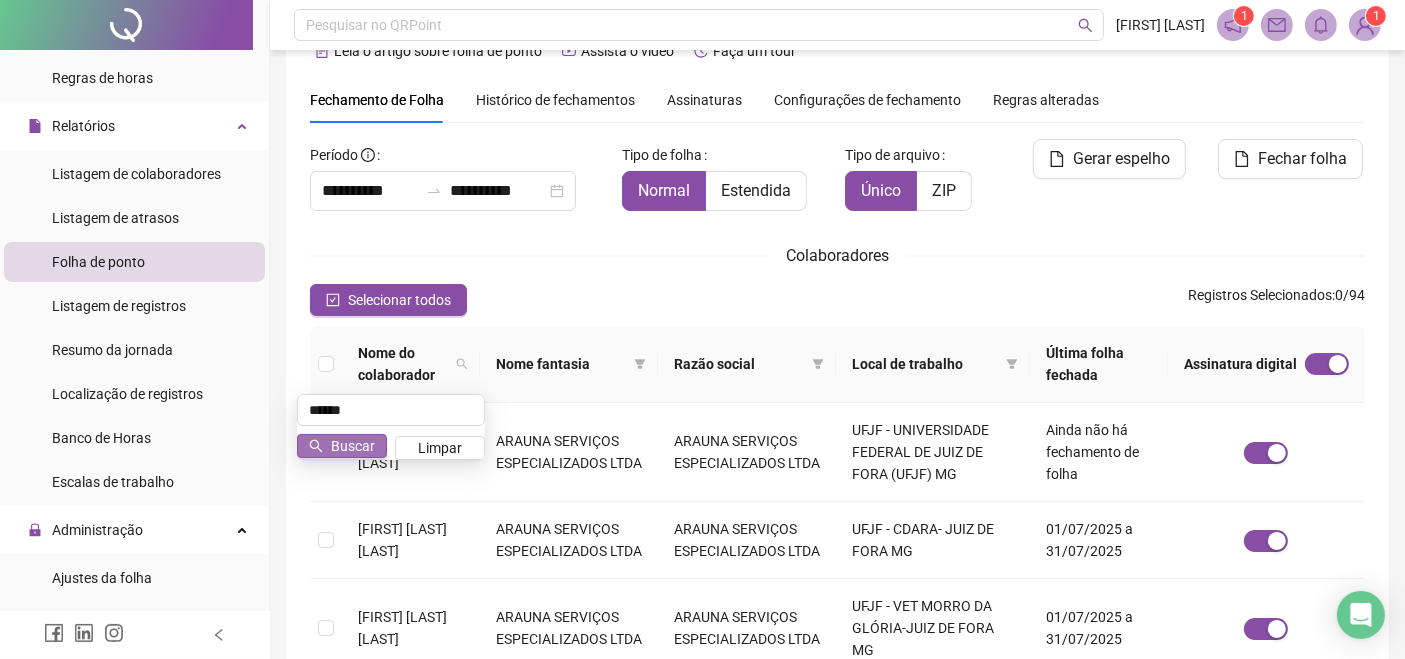type on "******" 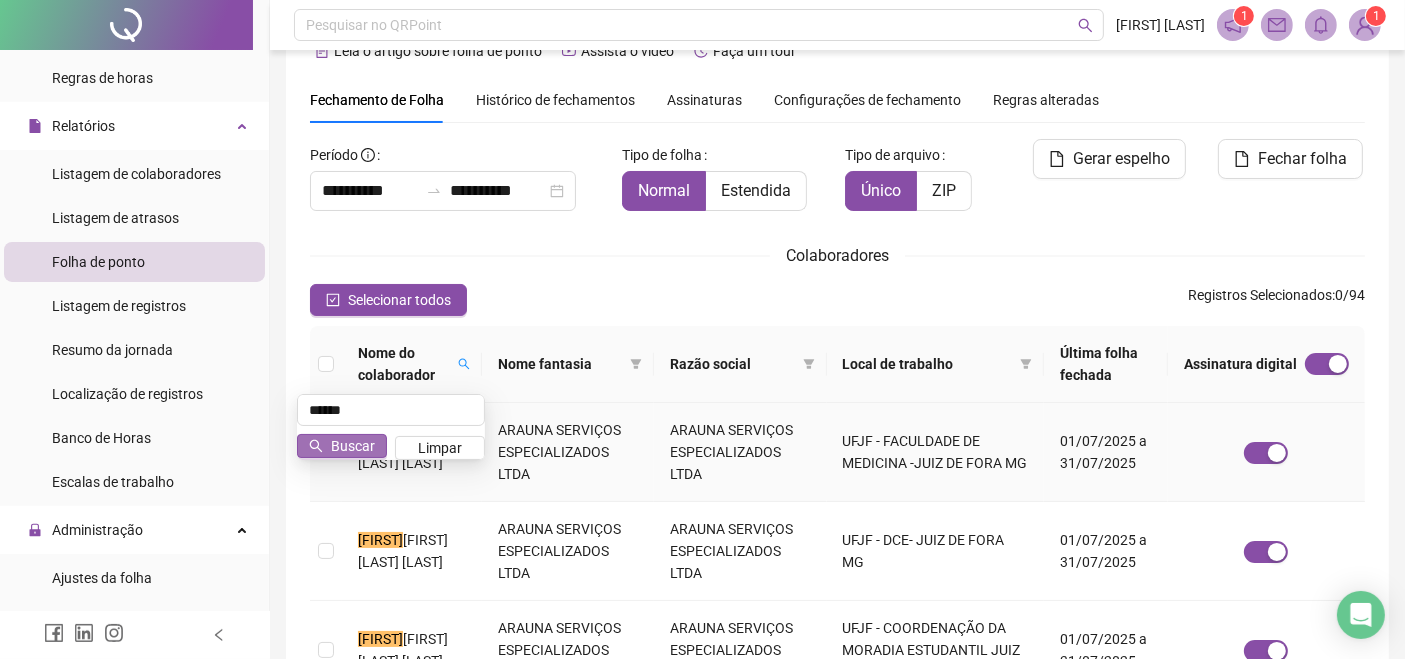 scroll, scrollTop: 80, scrollLeft: 0, axis: vertical 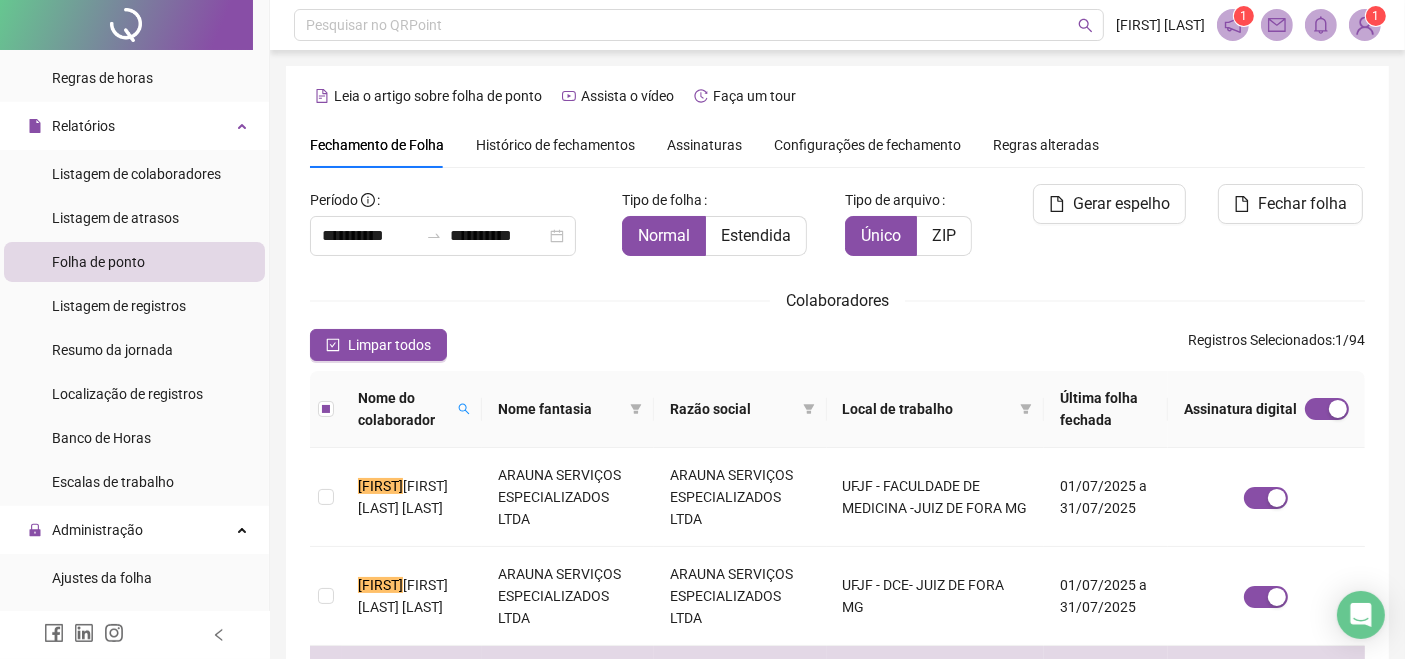 click on "Histórico de fechamentos" at bounding box center (555, 145) 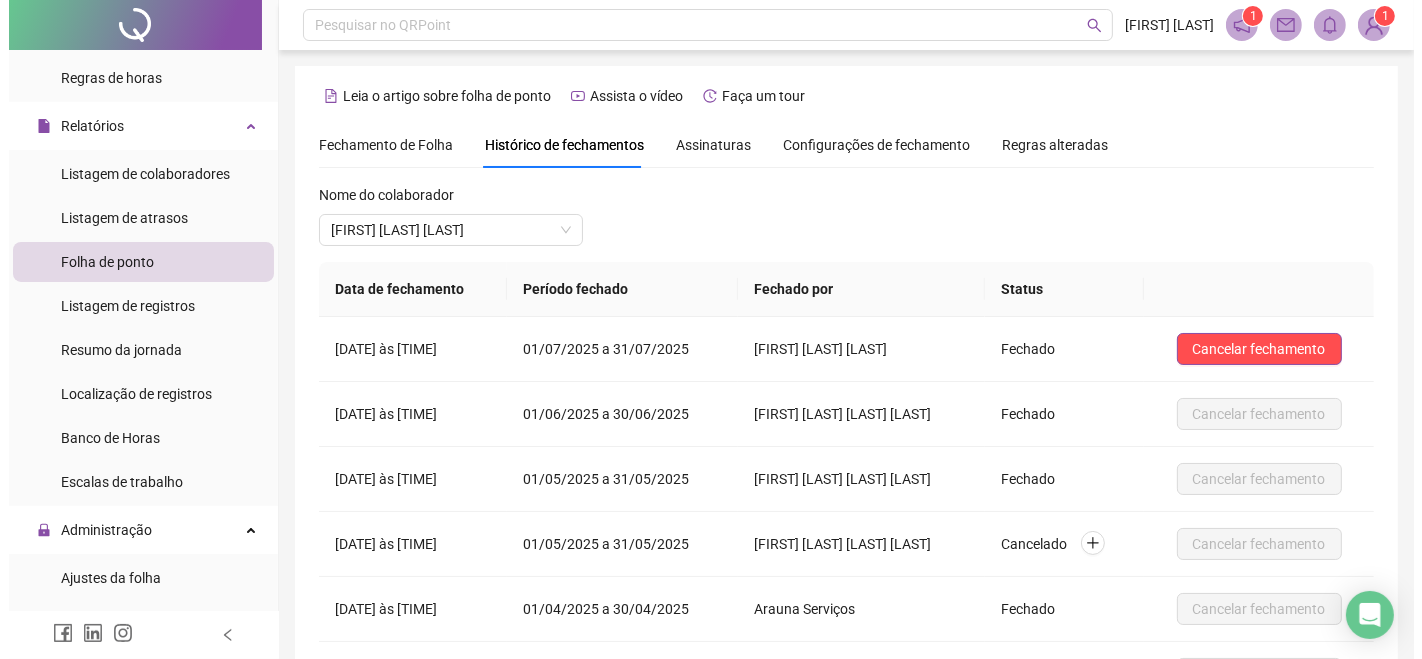 scroll, scrollTop: 80, scrollLeft: 0, axis: vertical 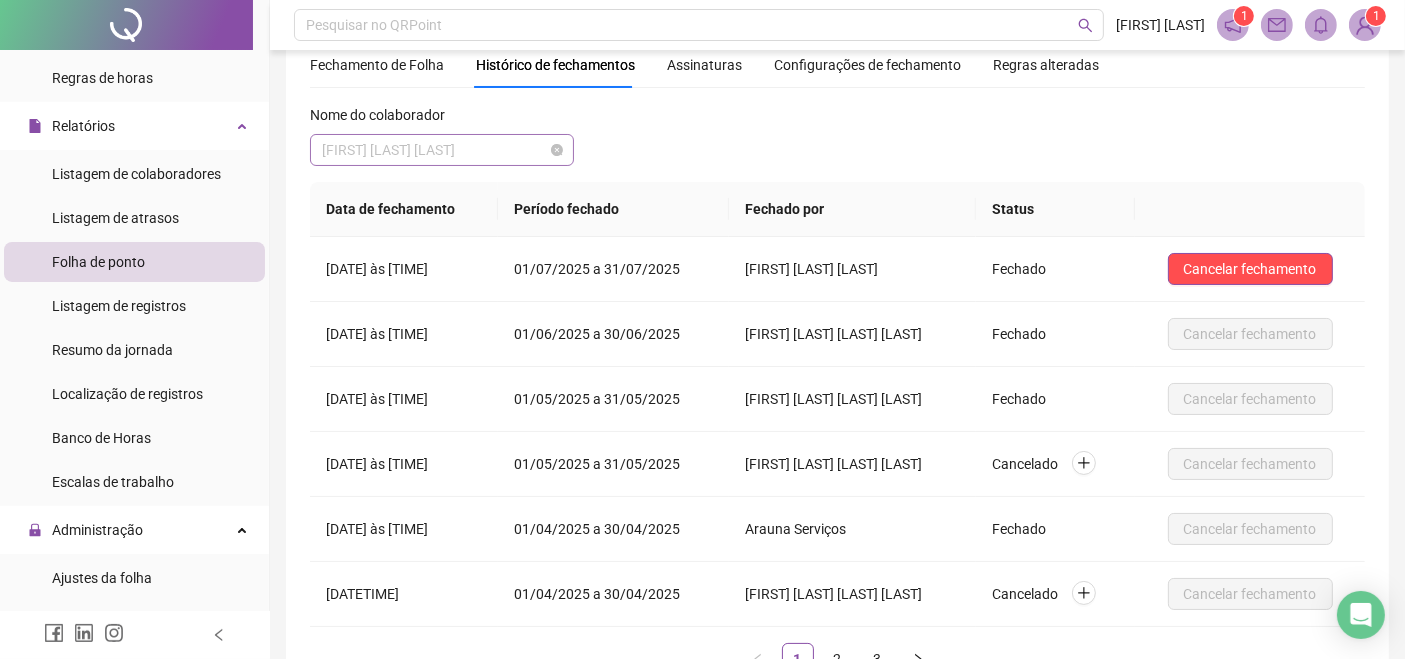 click on "[FIRST] [LAST] [LAST]" at bounding box center [442, 150] 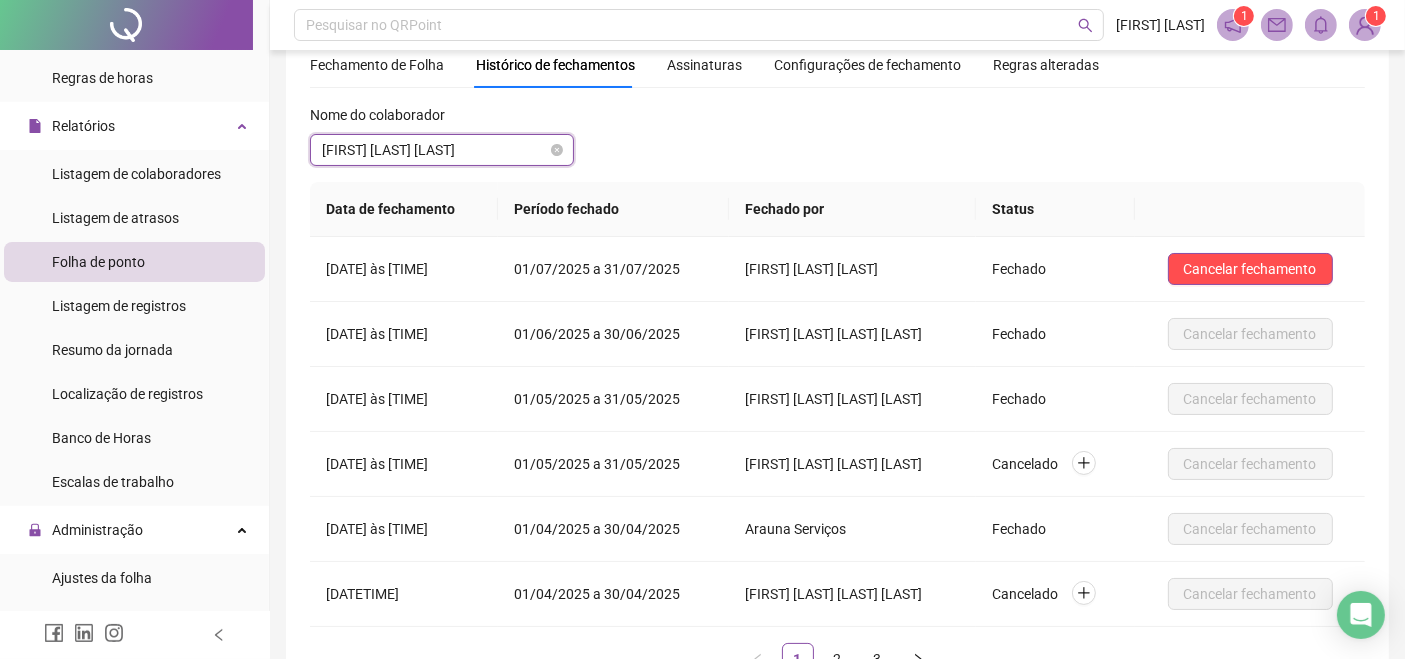 click on "[FIRST] [LAST] [LAST]" at bounding box center [442, 150] 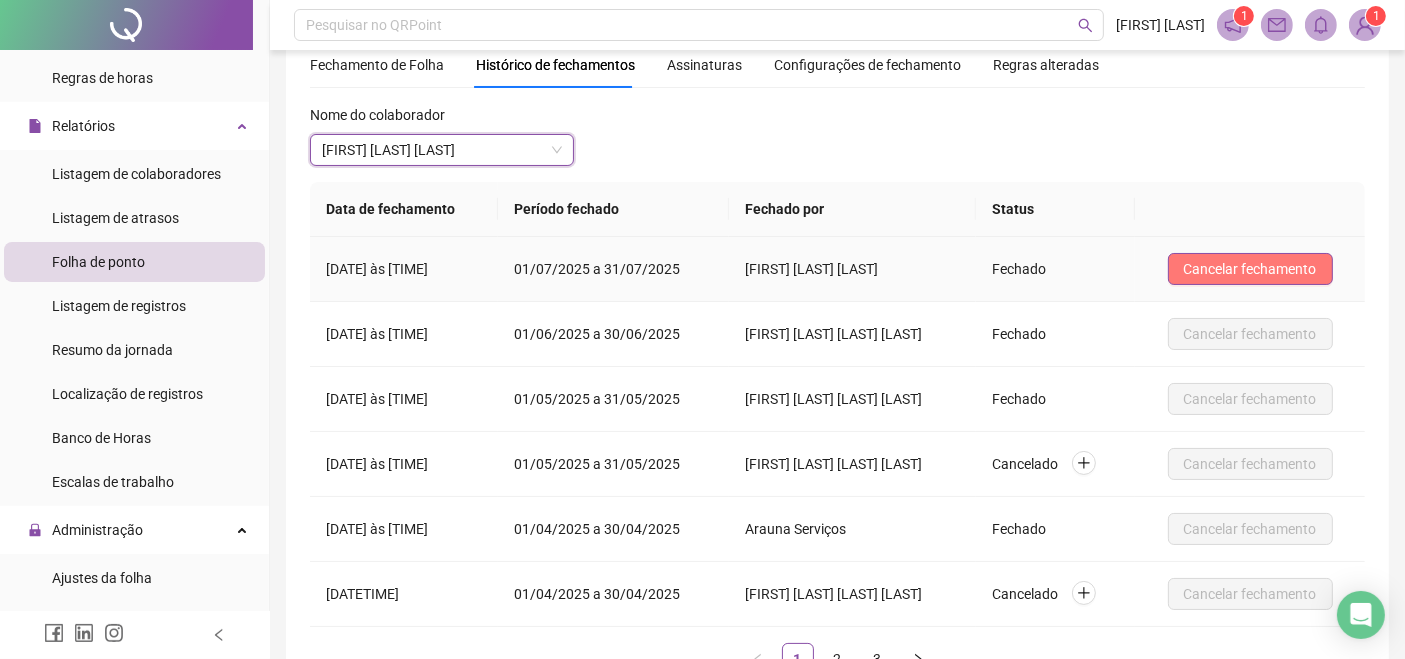 click on "Cancelar fechamento" at bounding box center [1250, 269] 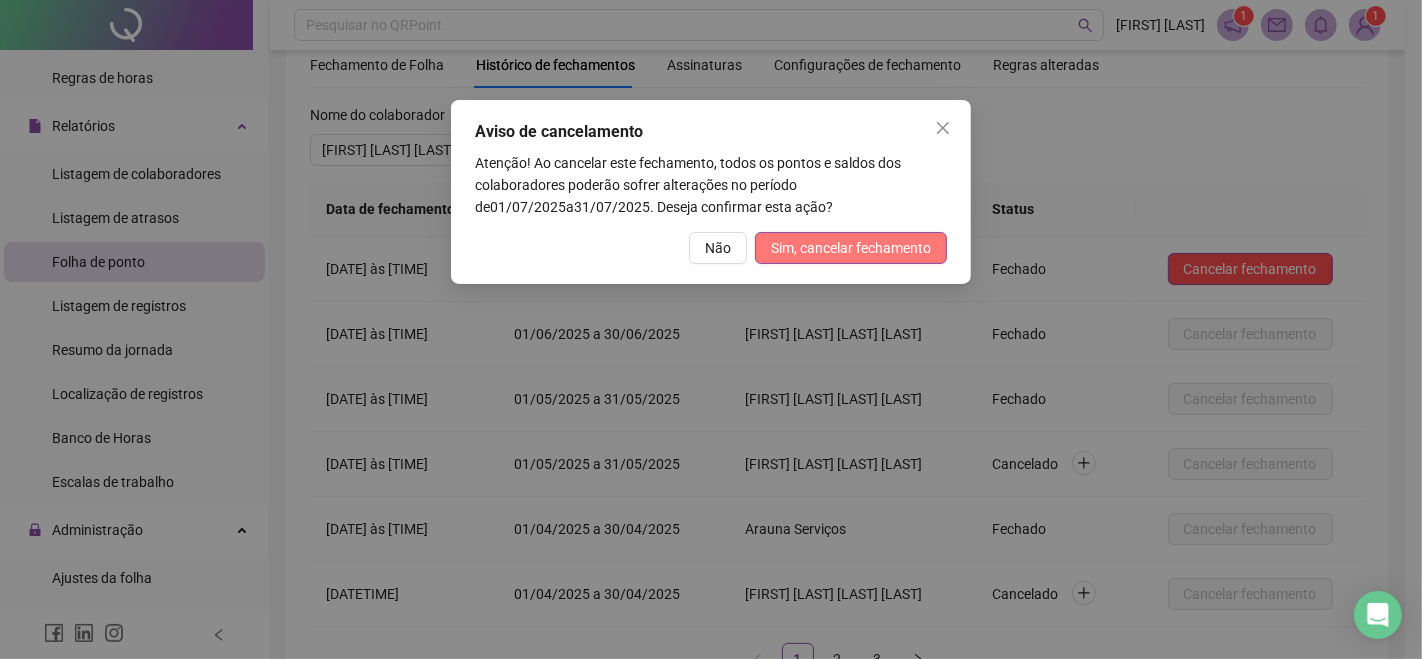 click on "Sim, cancelar fechamento" at bounding box center (851, 248) 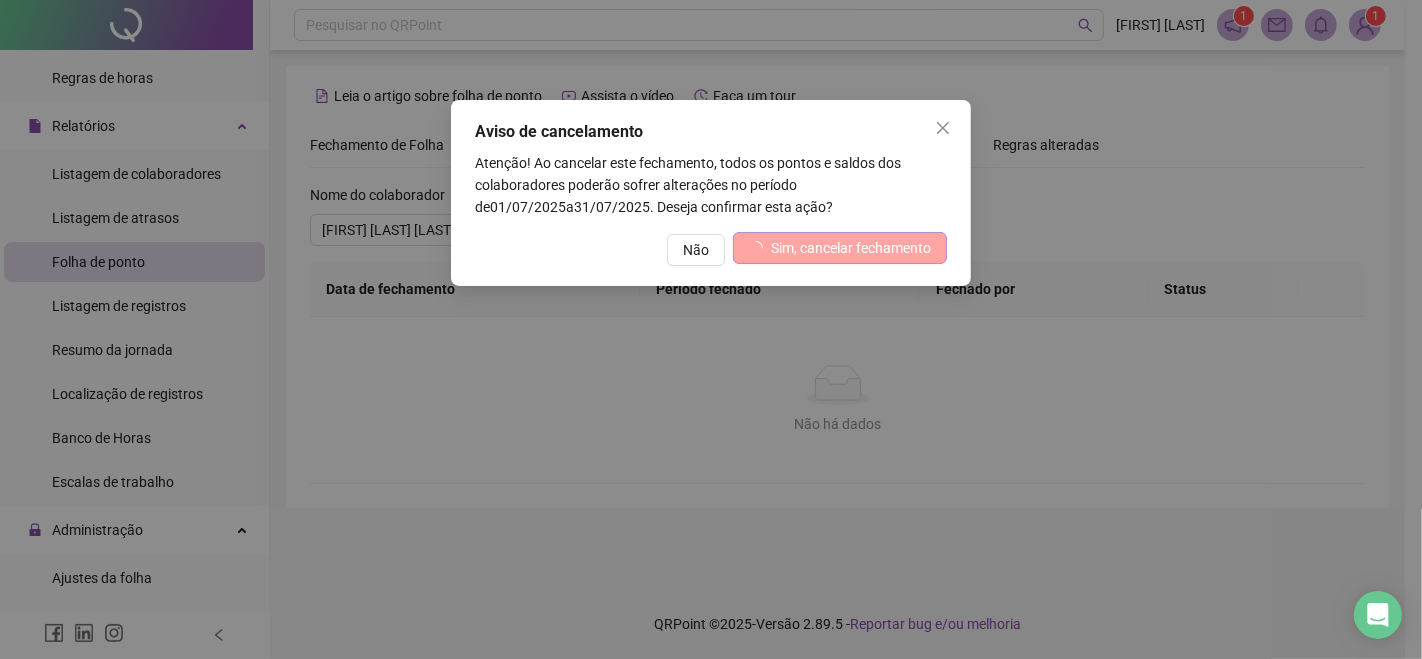scroll, scrollTop: 0, scrollLeft: 0, axis: both 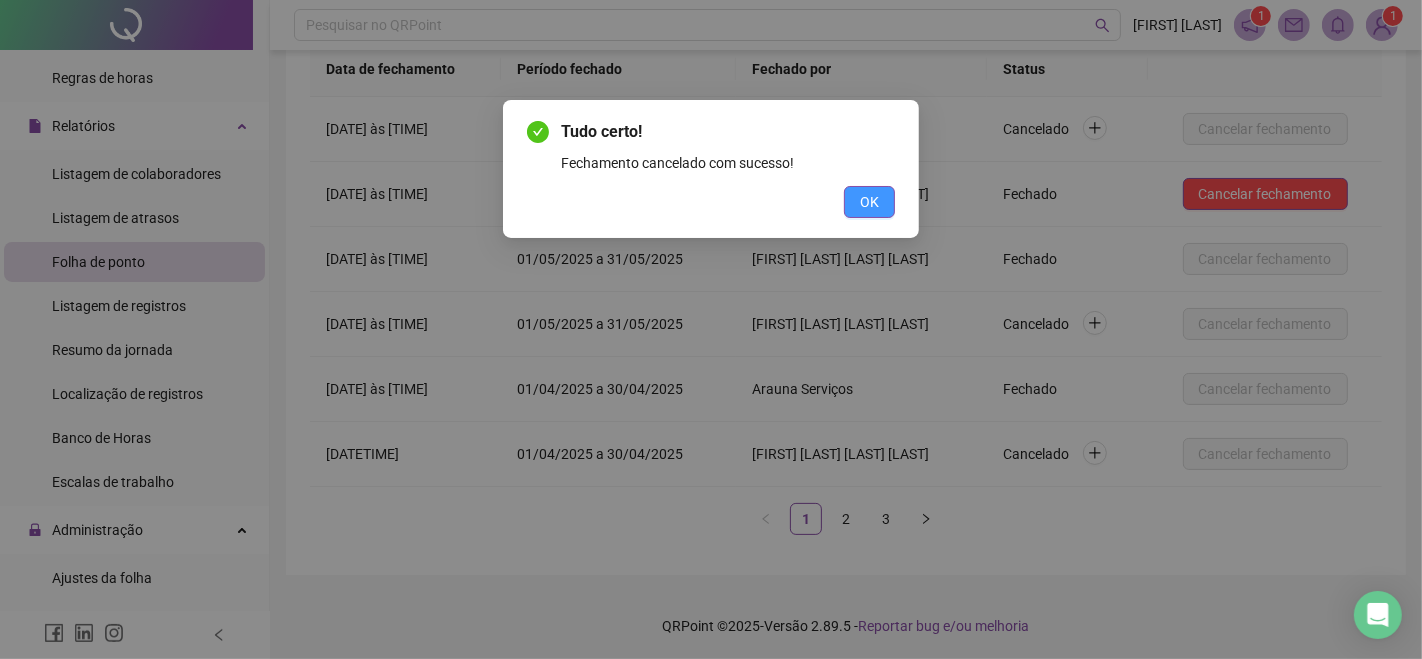 click on "OK" at bounding box center (869, 202) 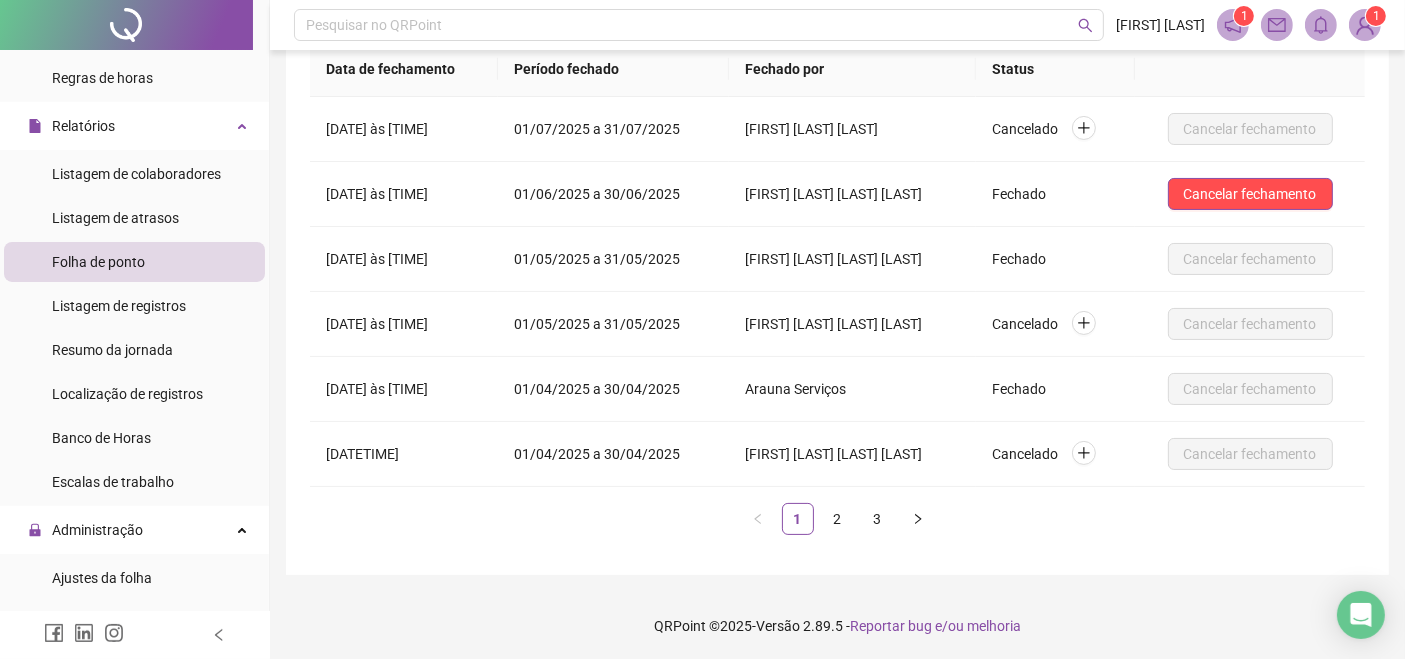 scroll, scrollTop: 78, scrollLeft: 0, axis: vertical 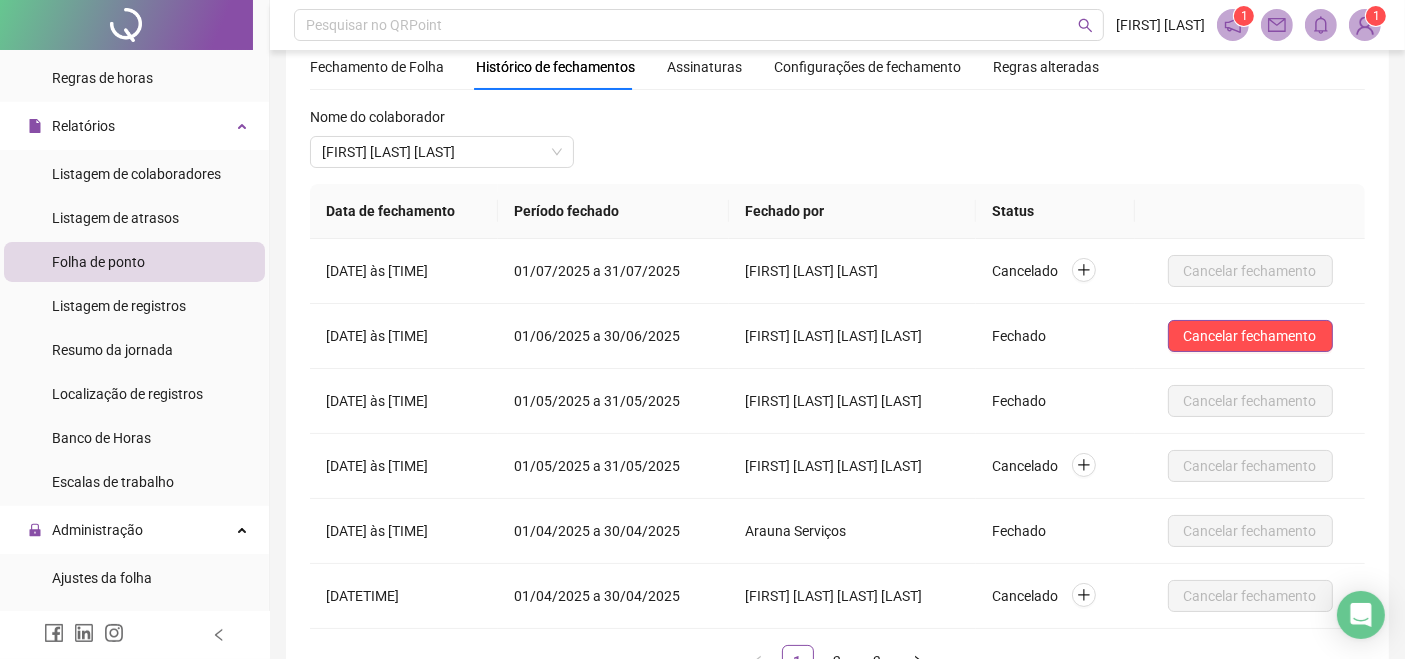 click on "Fechamento de Folha" at bounding box center [377, 67] 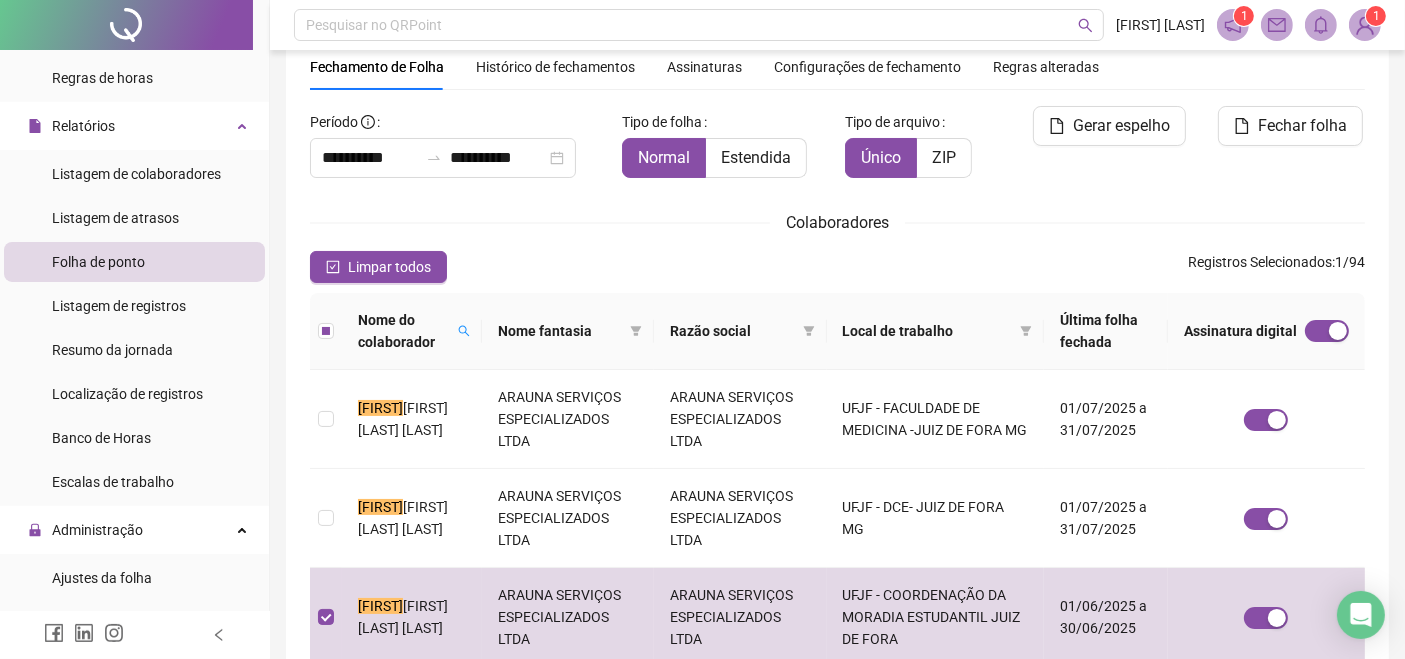 scroll, scrollTop: 80, scrollLeft: 0, axis: vertical 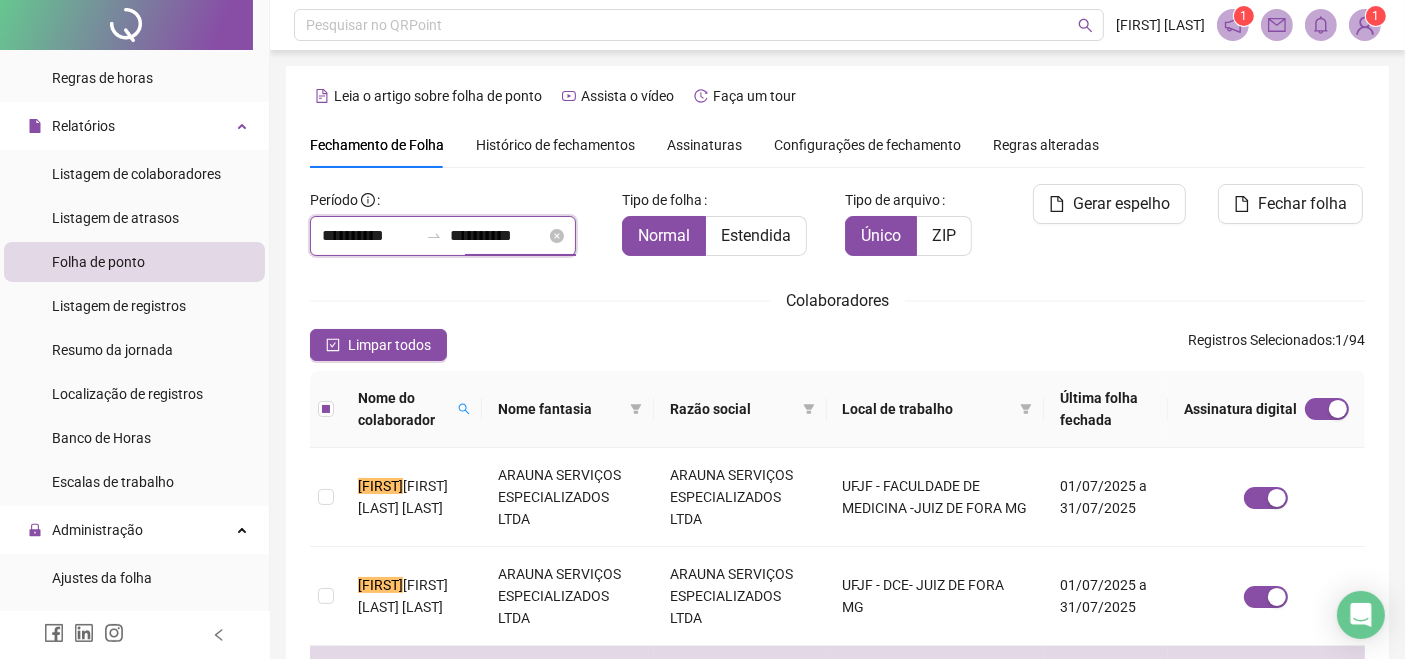 click on "**********" at bounding box center [498, 236] 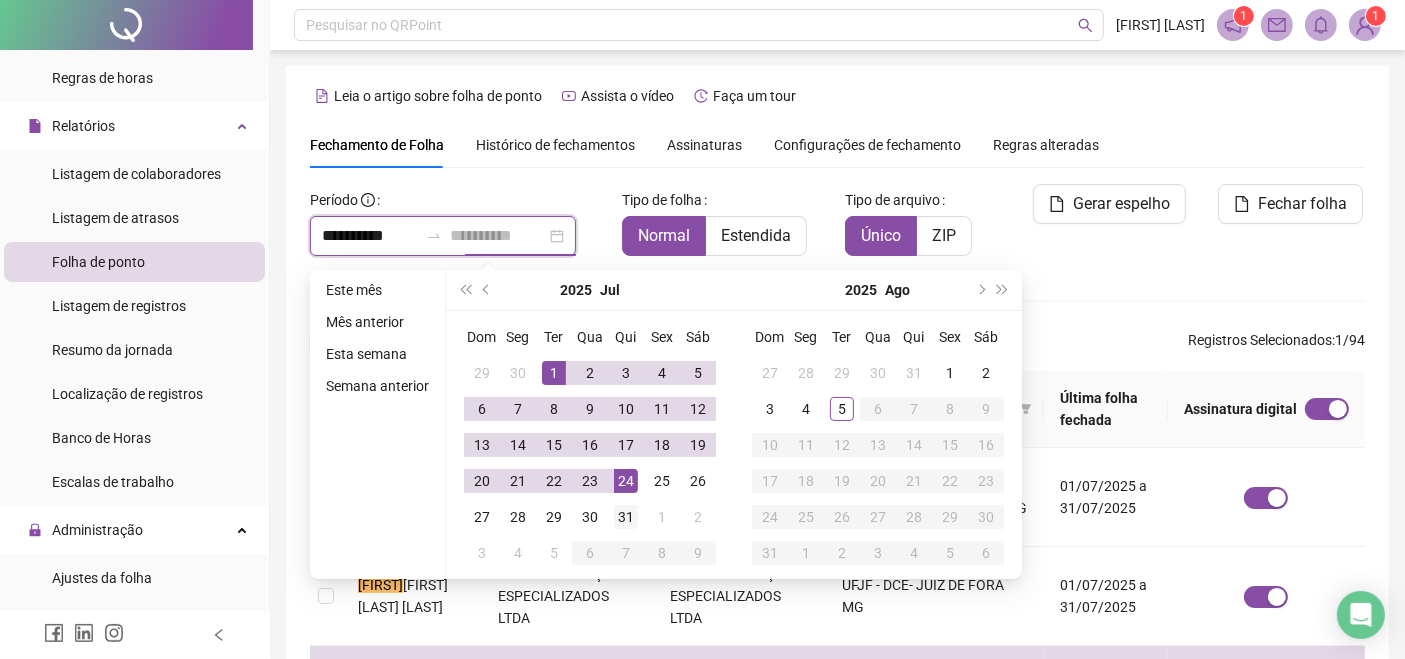 type on "**********" 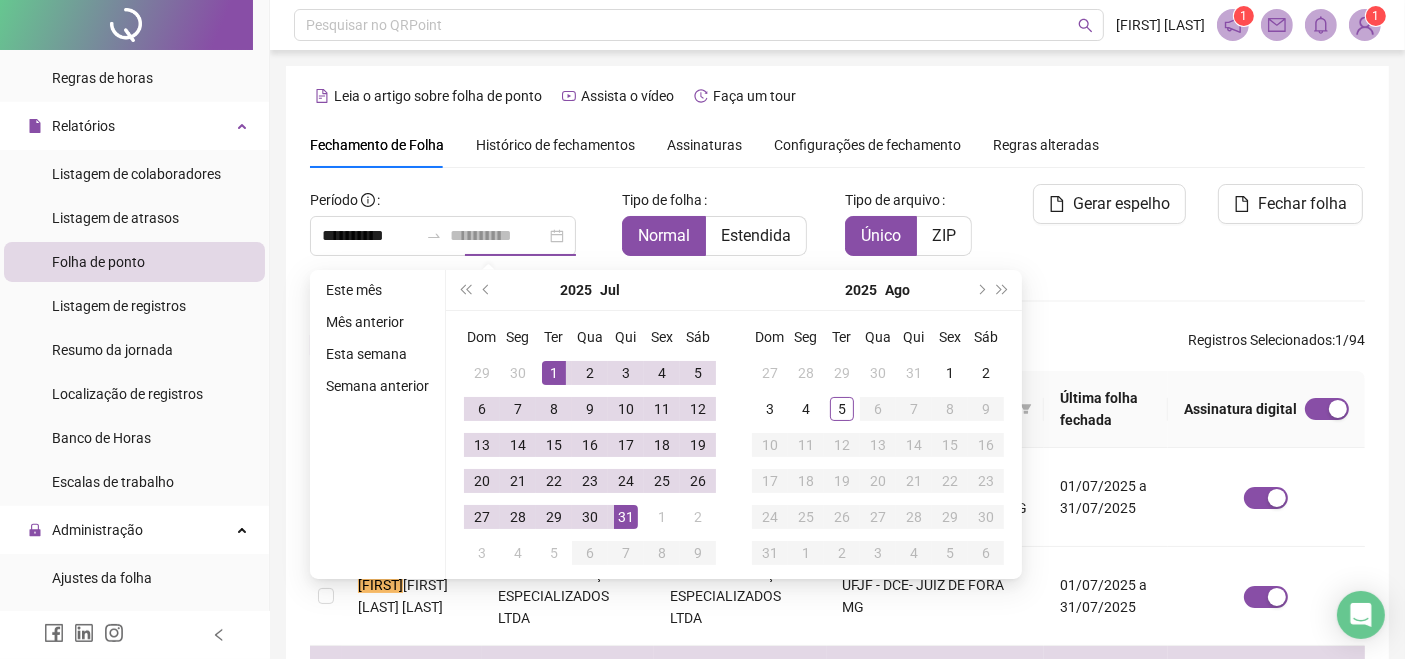 click on "31" at bounding box center [626, 517] 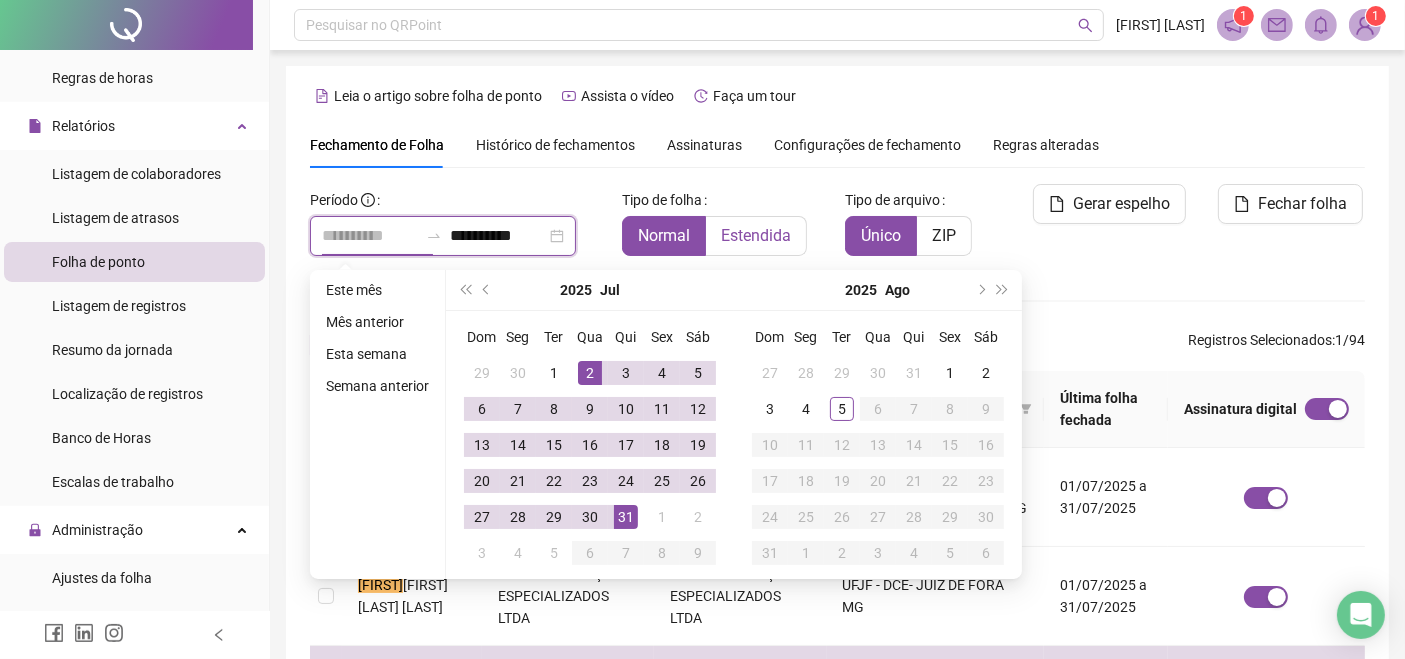 type on "**********" 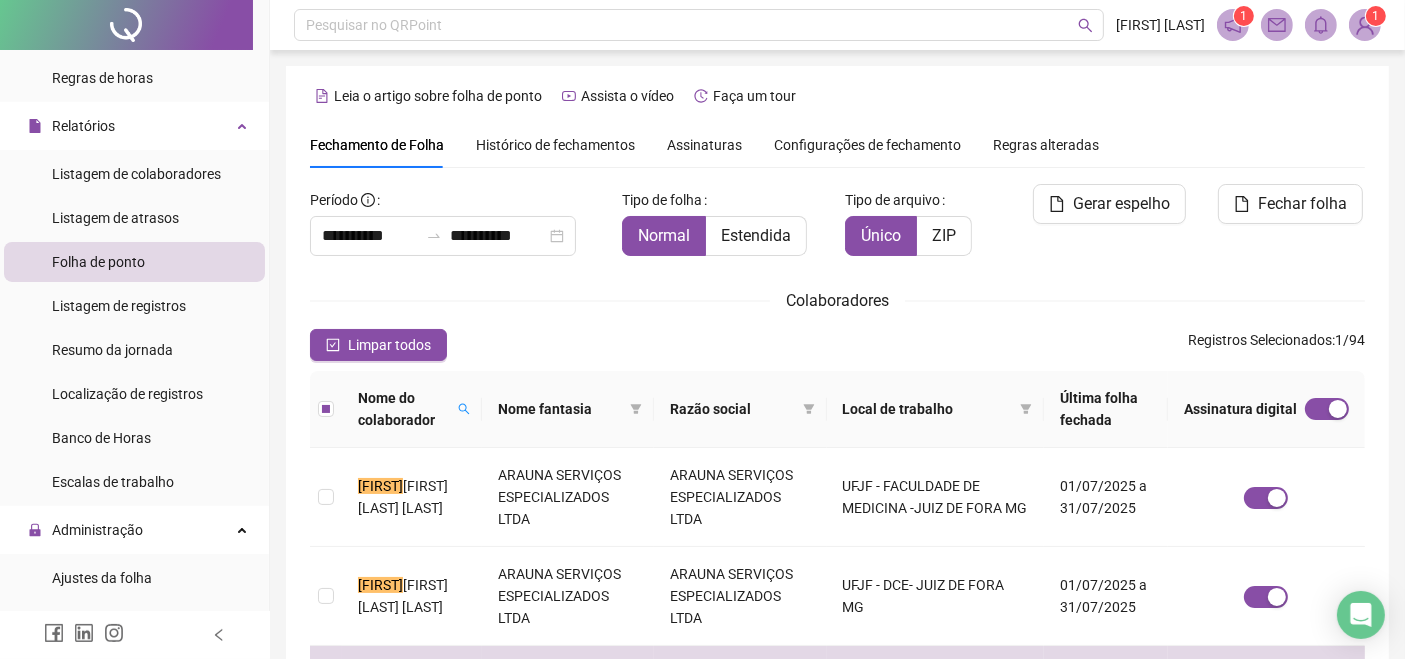 click on "Único ZIP" at bounding box center (926, 236) 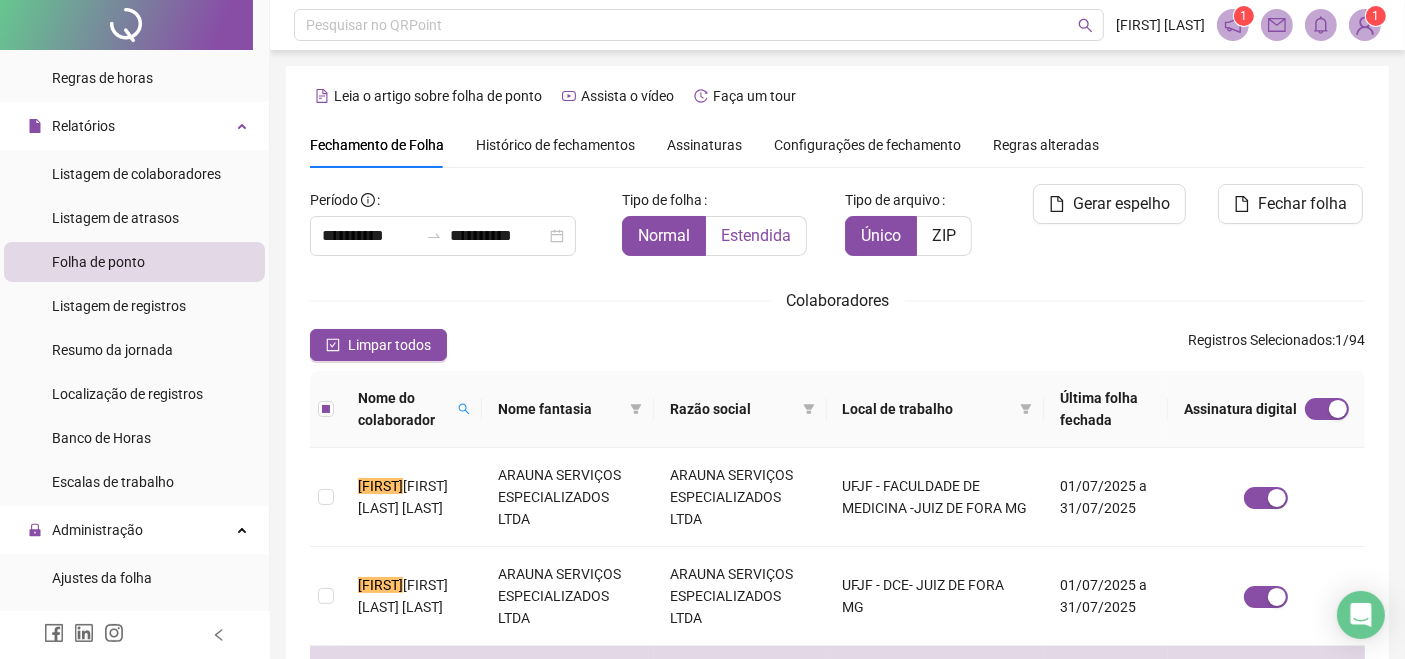 click on "Estendida" at bounding box center [756, 235] 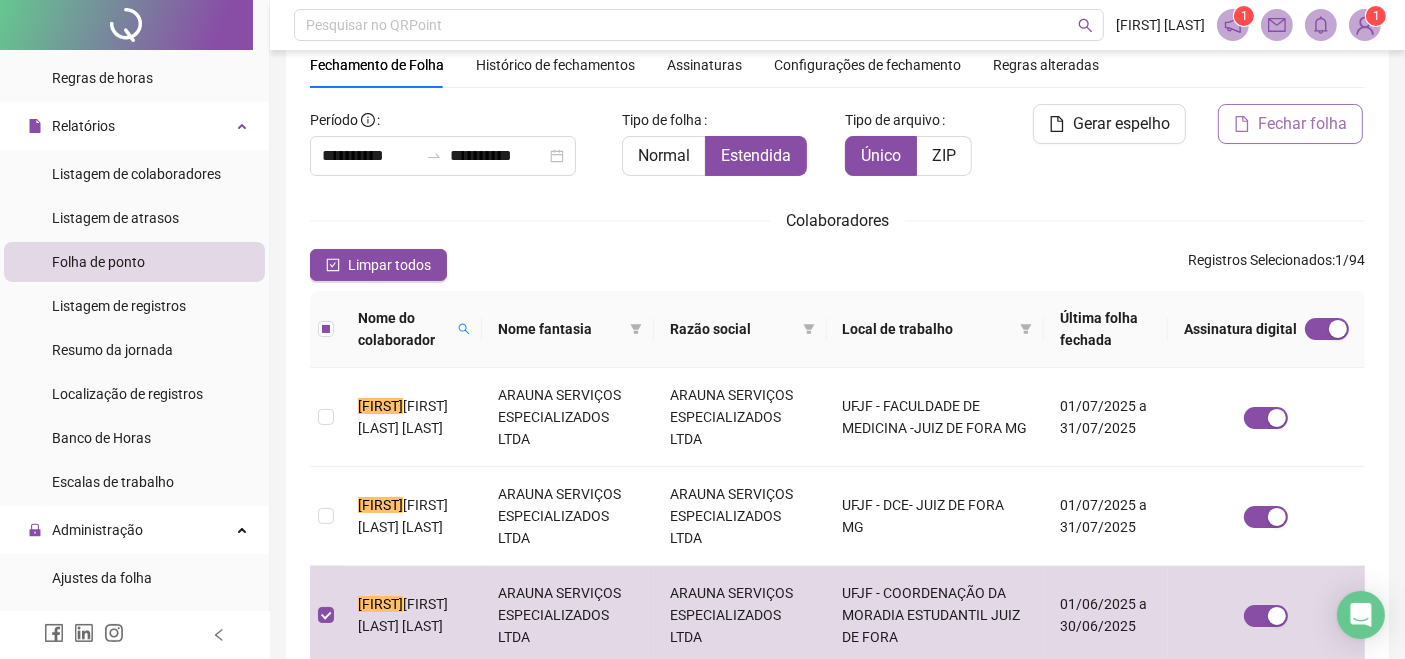 click on "Fechar folha" at bounding box center [1302, 124] 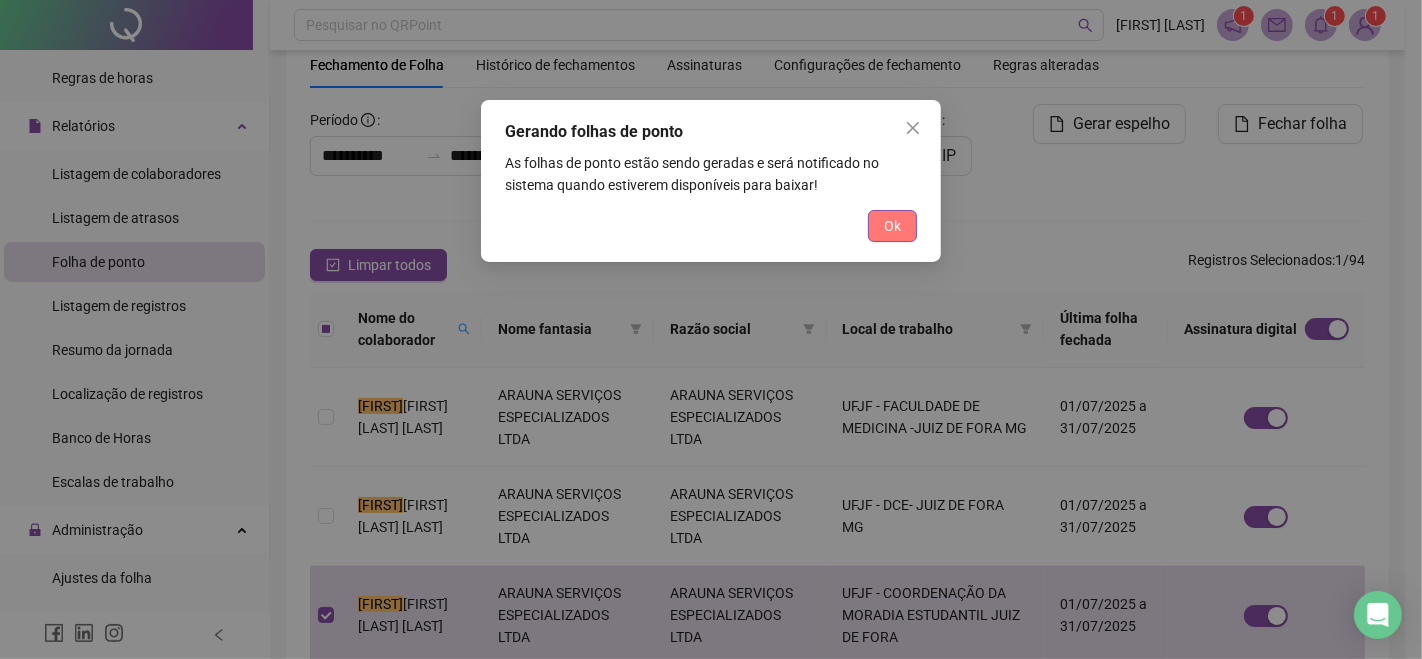 click on "Ok" at bounding box center [892, 226] 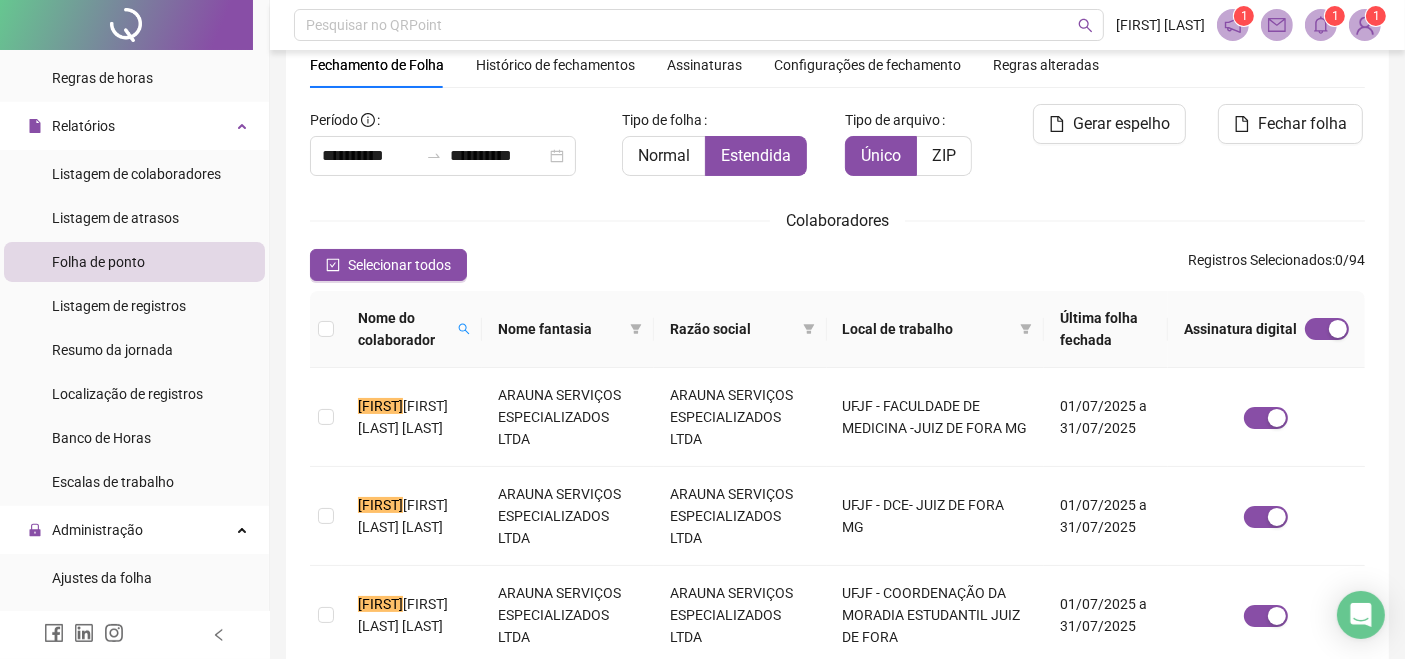 scroll, scrollTop: 0, scrollLeft: 0, axis: both 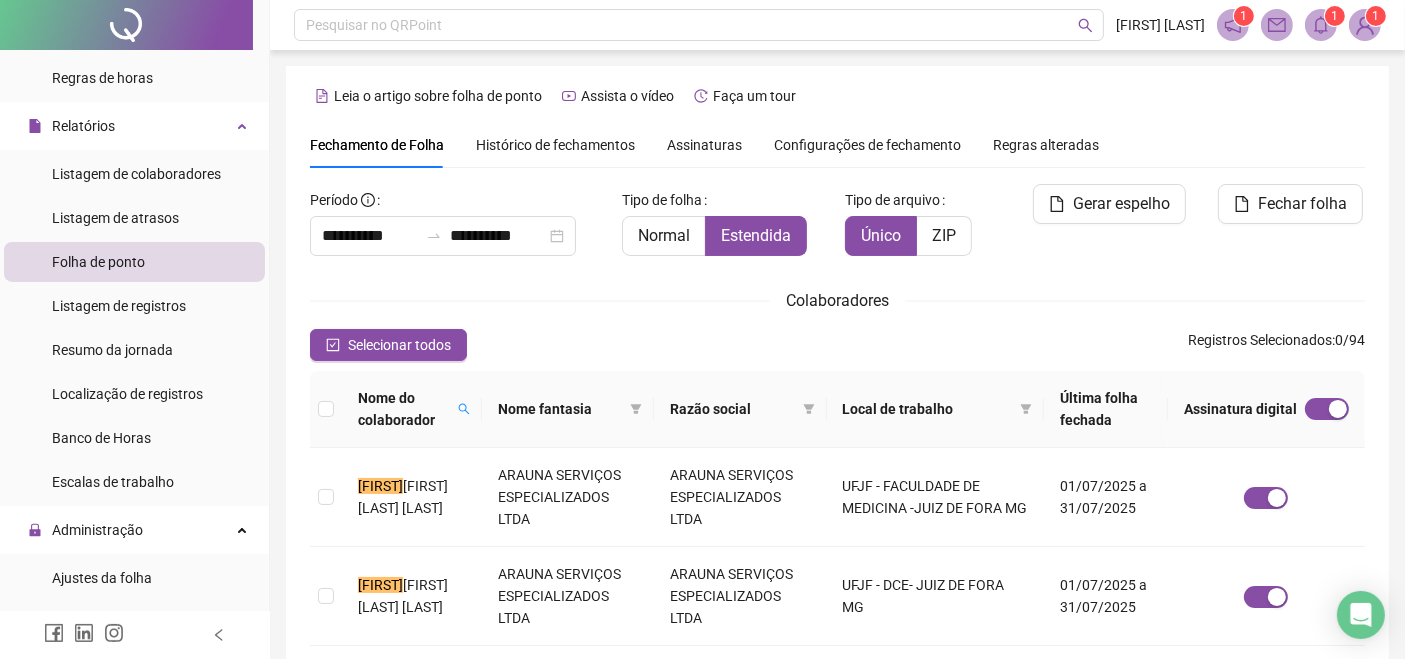 click on "Nome do colaborador" at bounding box center (412, 409) 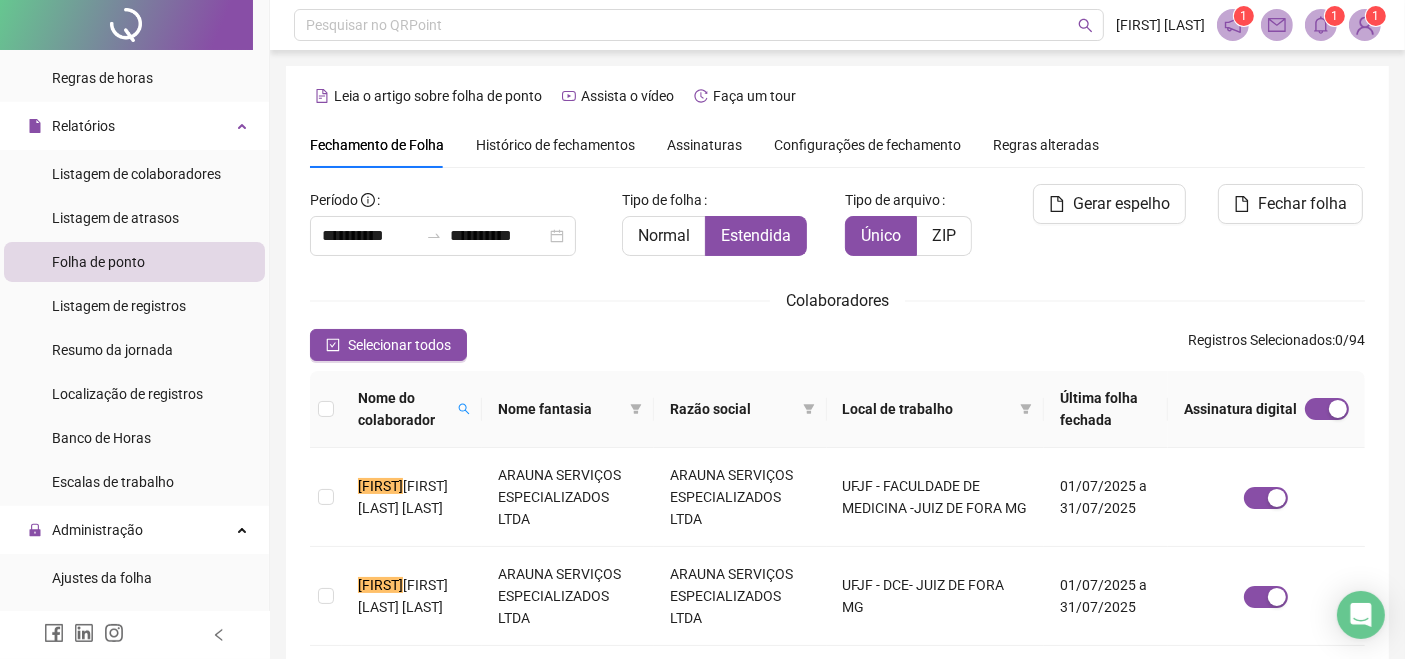 click on "Histórico de fechamentos" at bounding box center (555, 145) 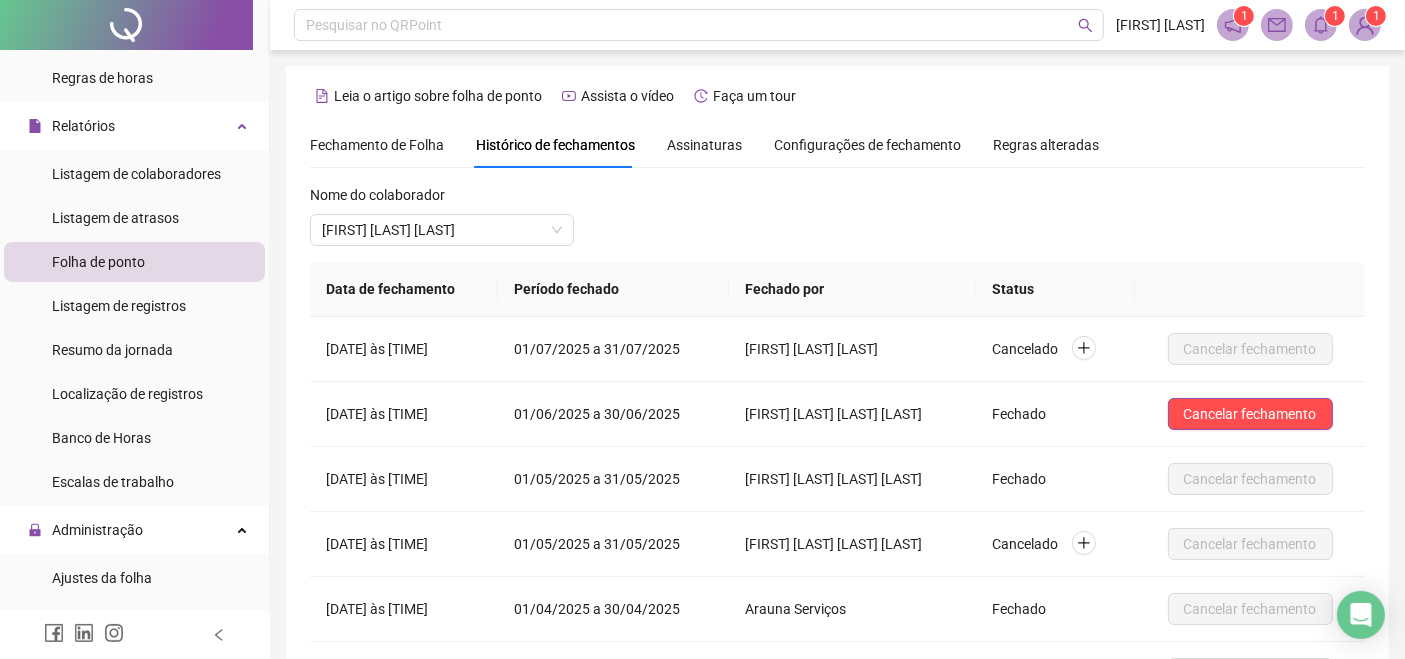 scroll, scrollTop: 80, scrollLeft: 0, axis: vertical 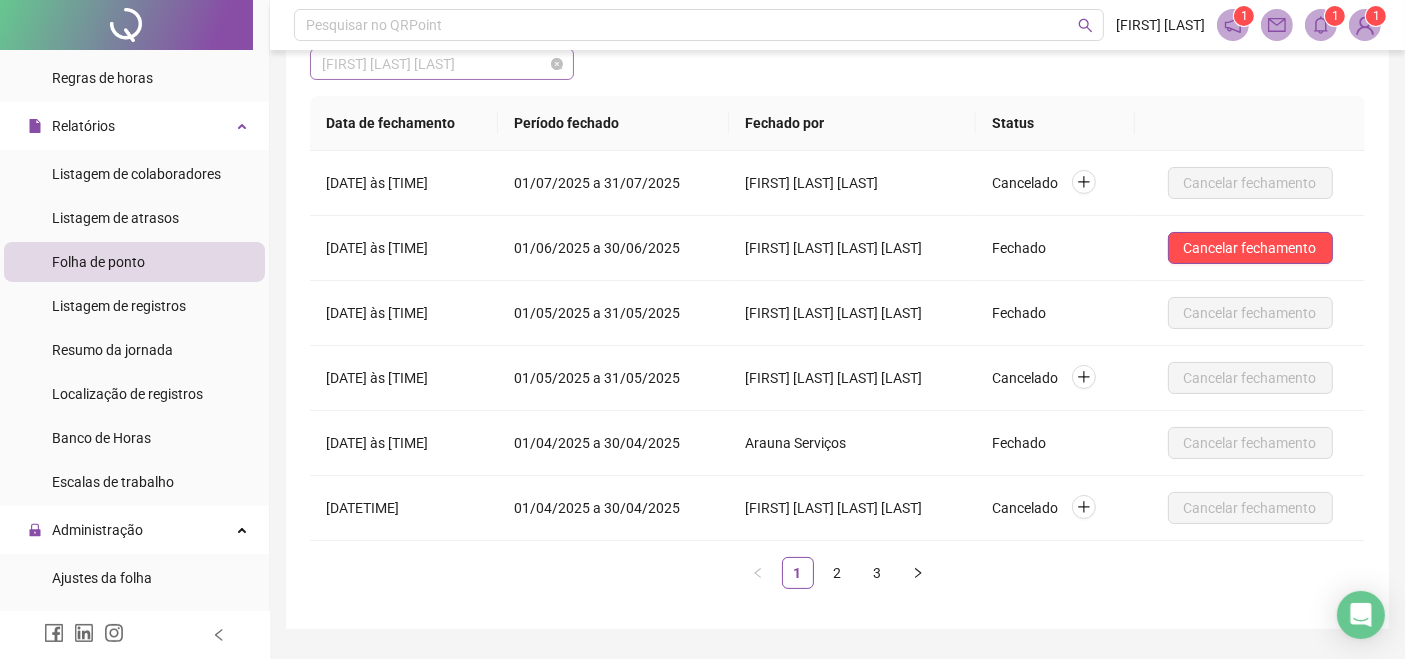 click on "[FIRST] [LAST] [LAST]" at bounding box center (442, 64) 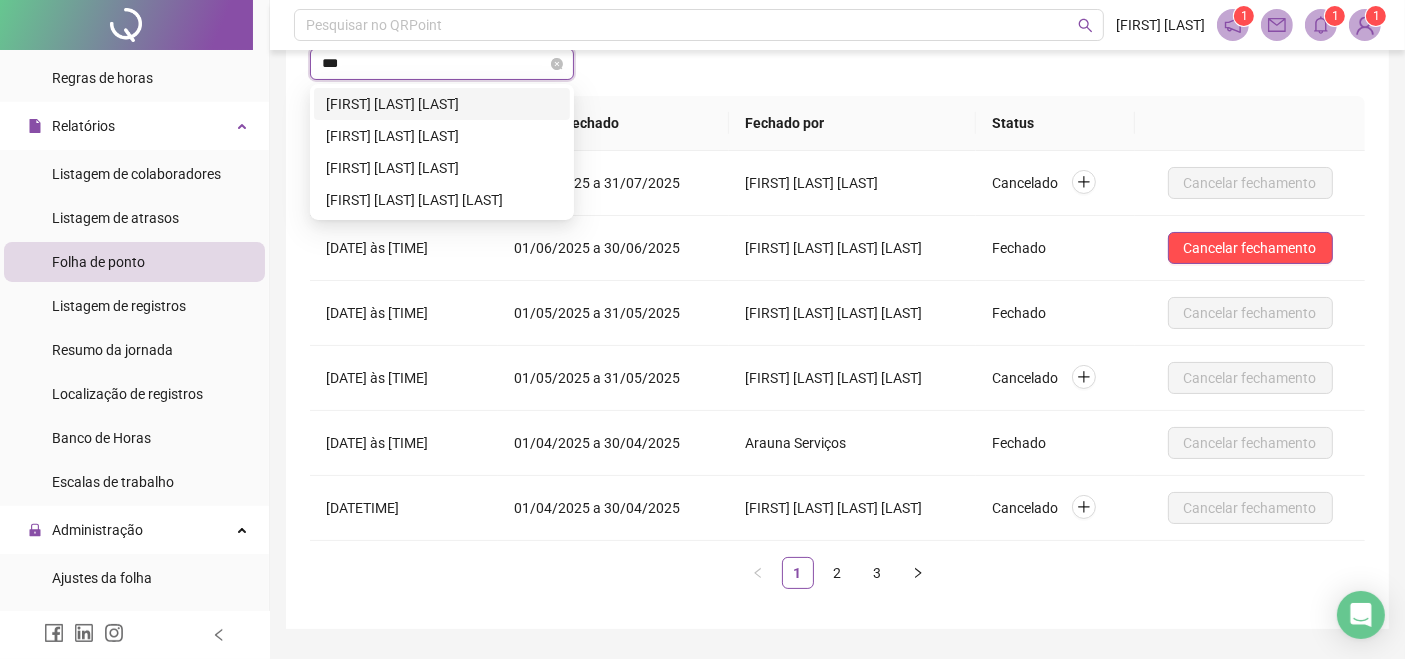 scroll, scrollTop: 0, scrollLeft: 0, axis: both 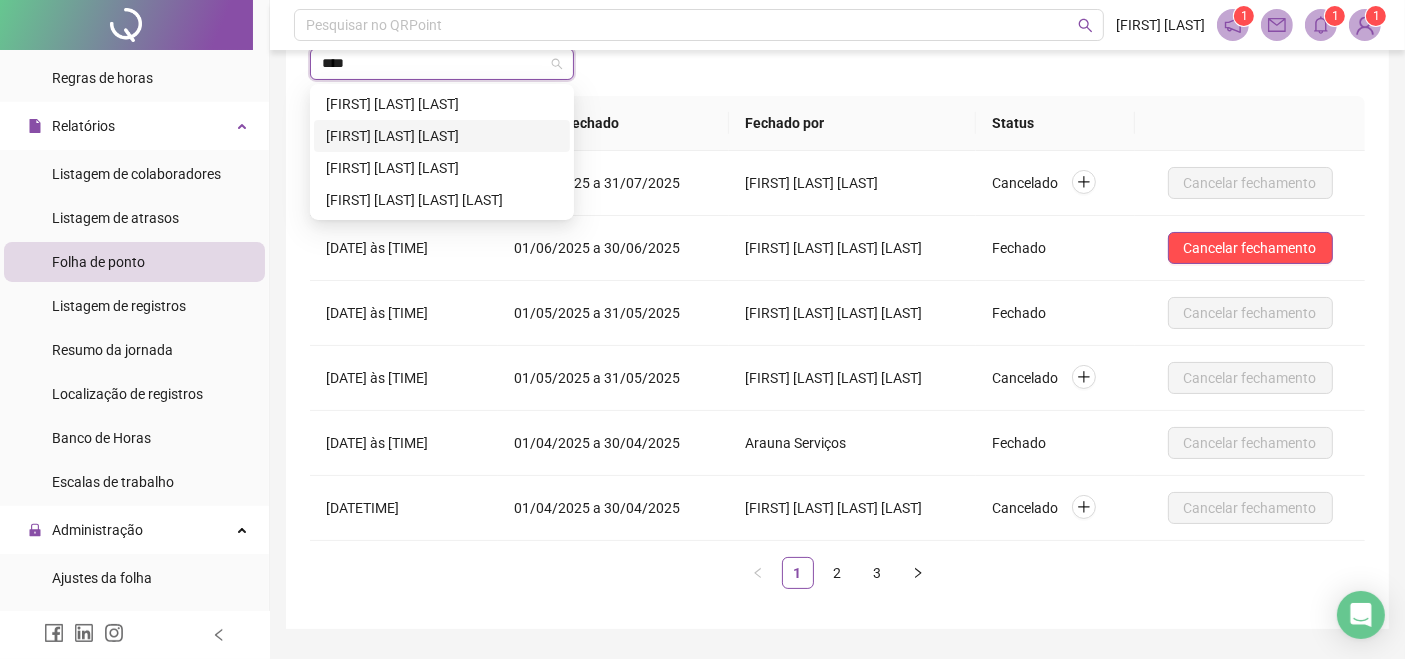 click on "[FIRST] [LAST] [LAST]" at bounding box center [442, 136] 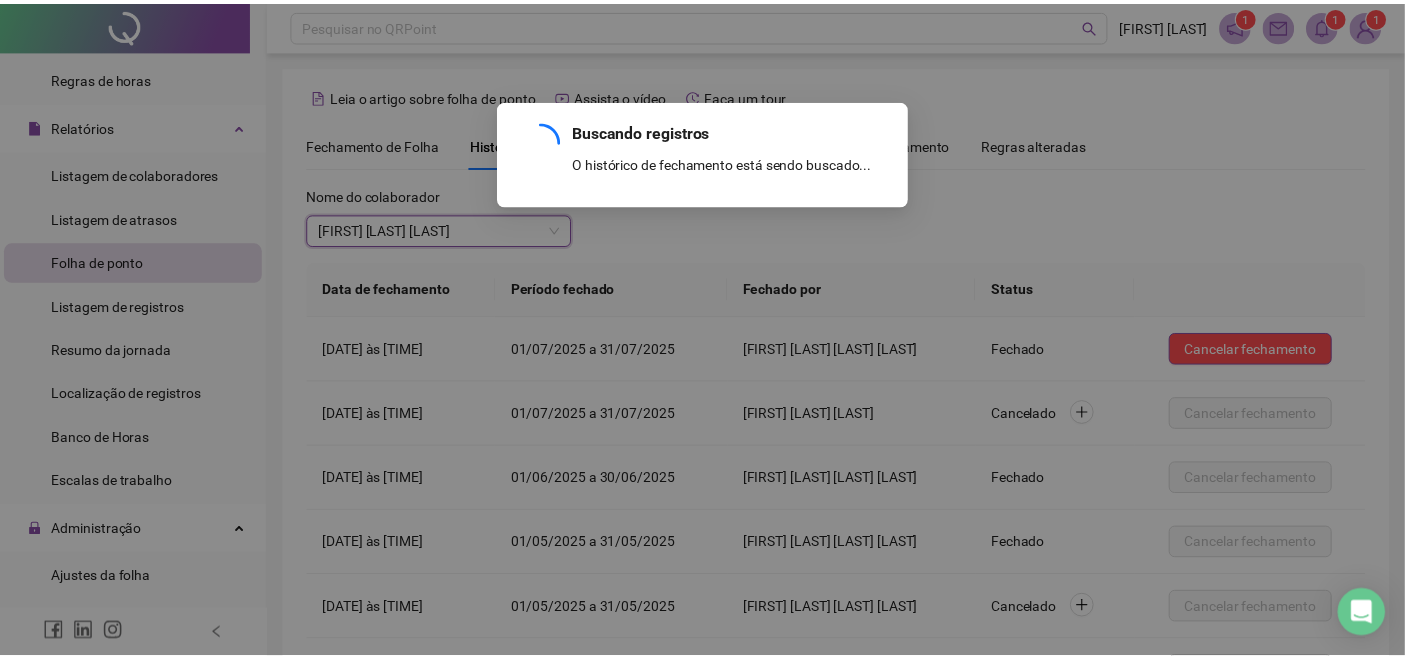 scroll, scrollTop: 220, scrollLeft: 0, axis: vertical 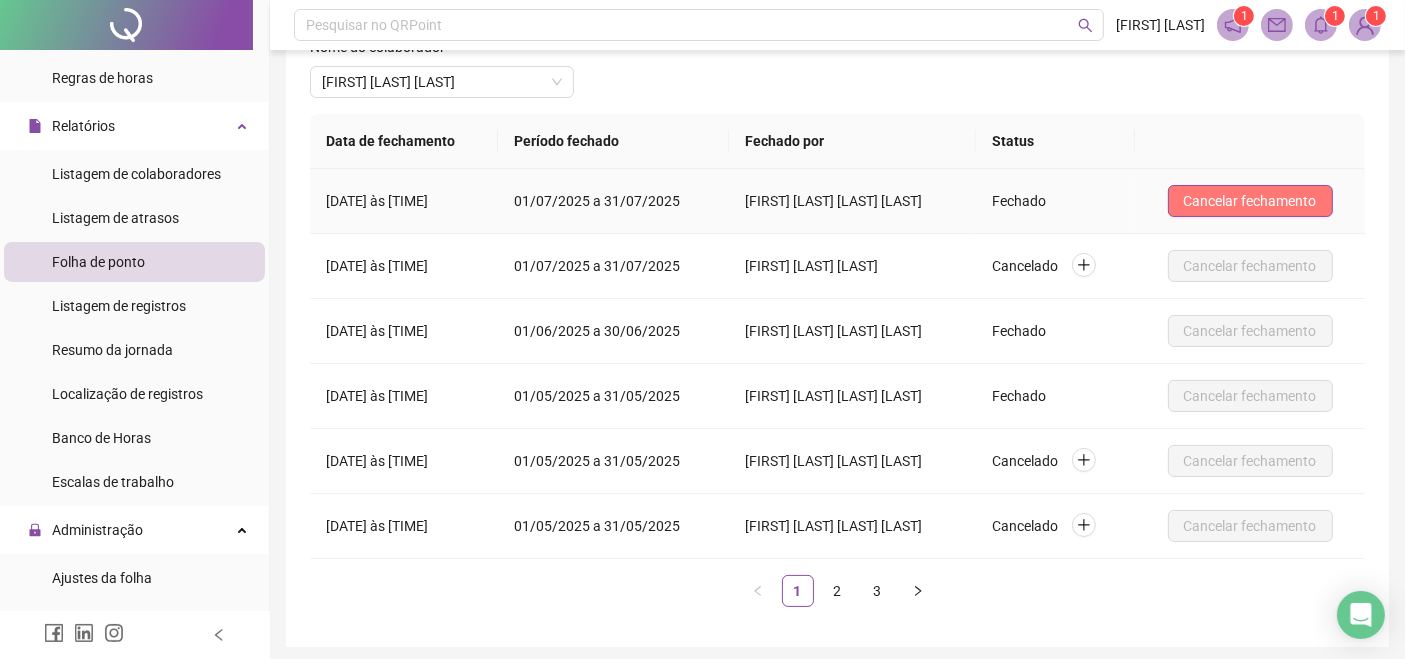click on "Cancelar fechamento" at bounding box center (1250, 201) 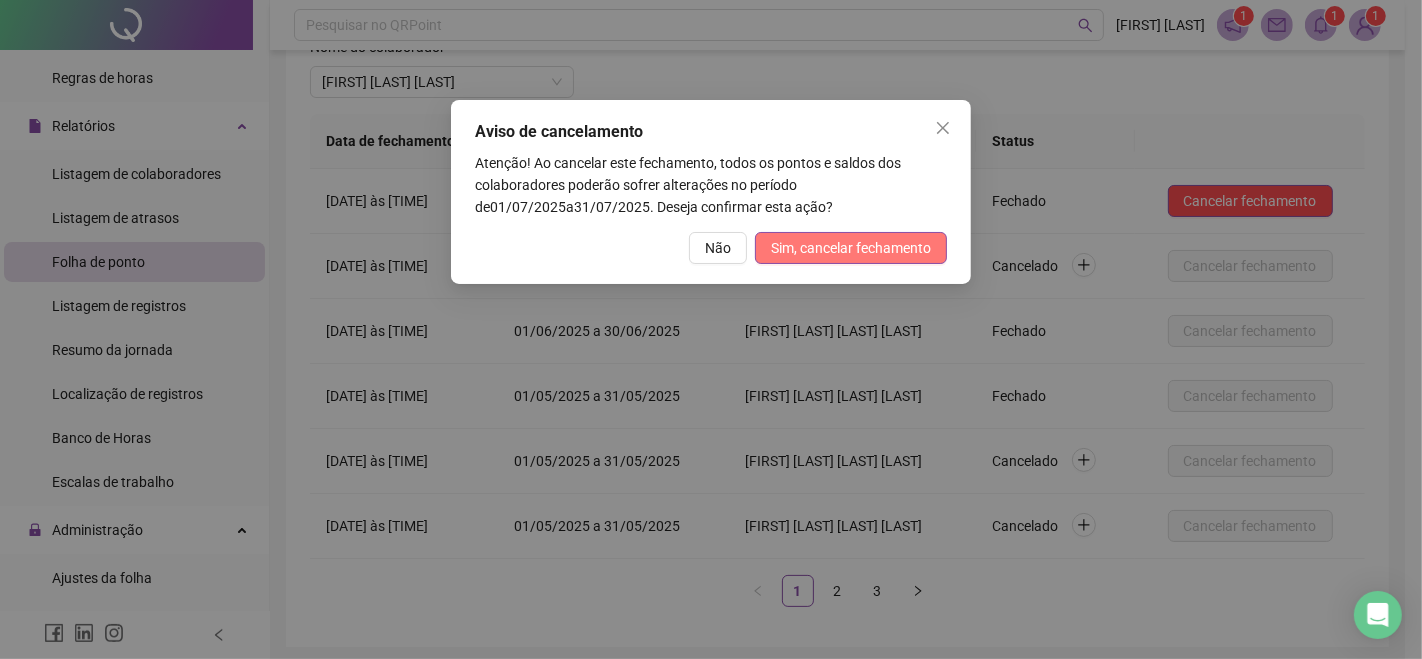 click on "Sim, cancelar fechamento" at bounding box center (851, 248) 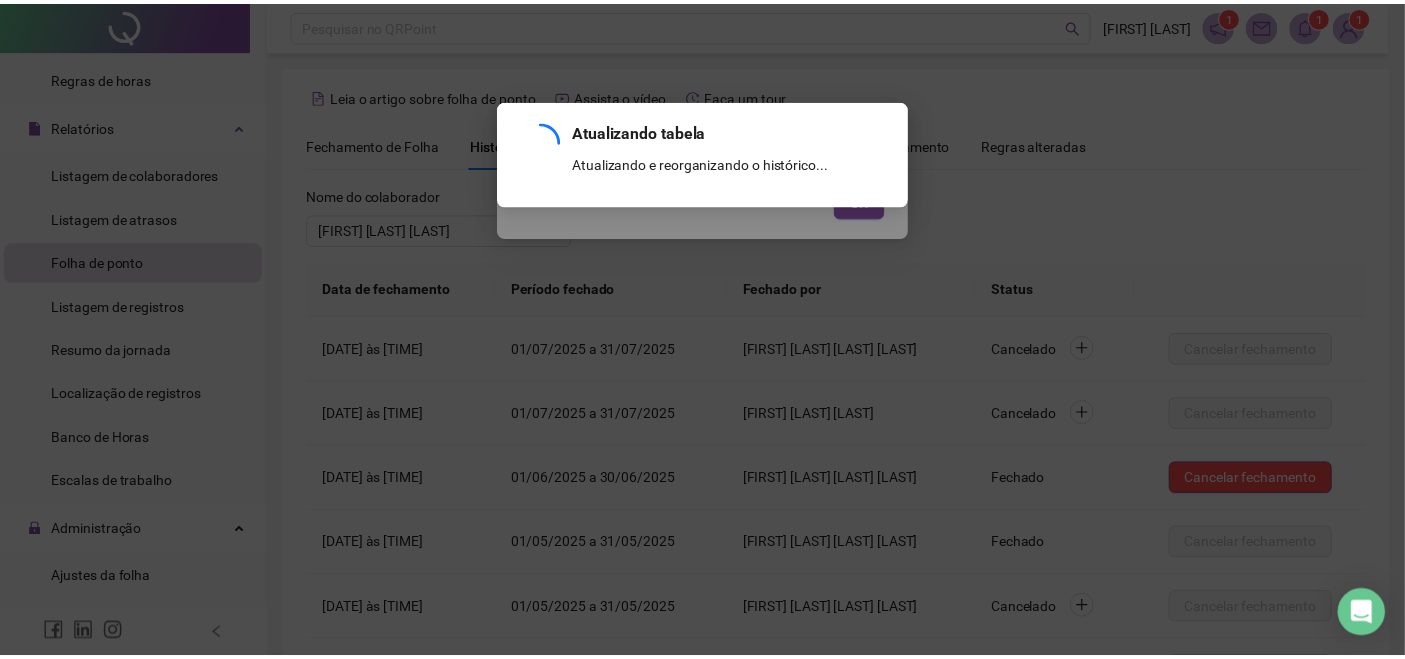 scroll, scrollTop: 220, scrollLeft: 0, axis: vertical 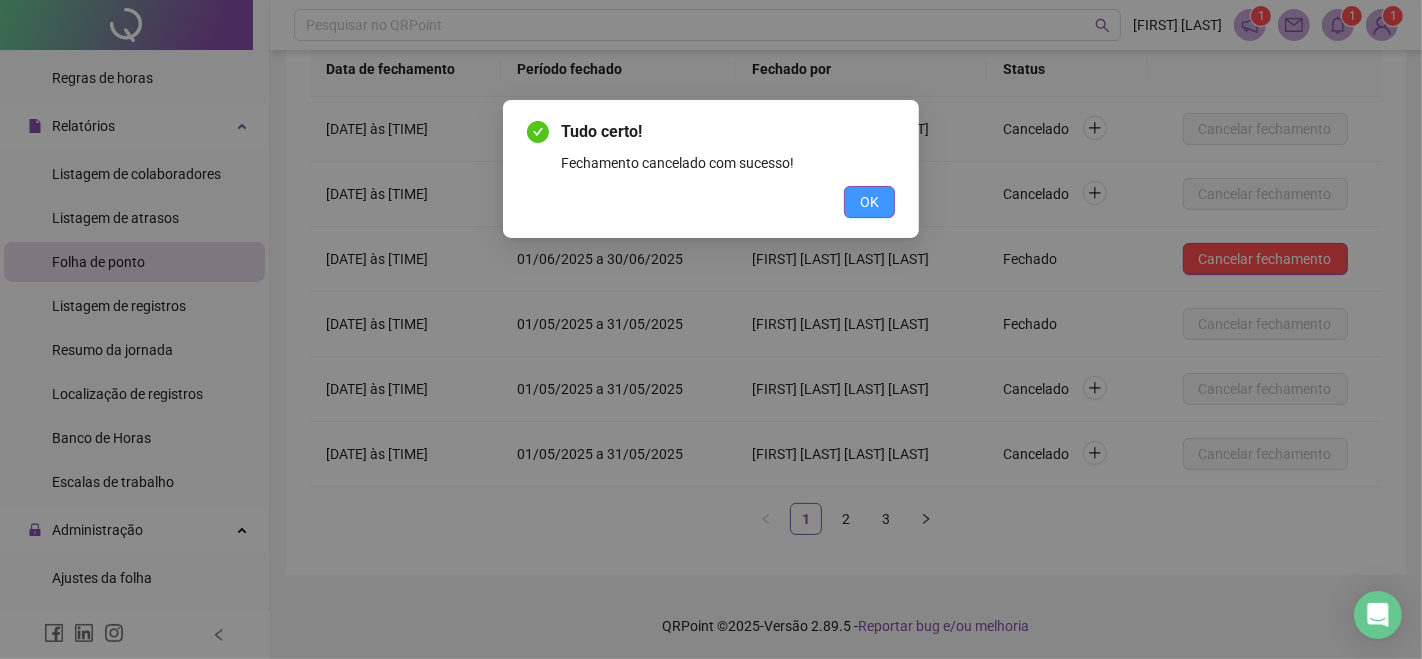 click on "OK" at bounding box center [869, 202] 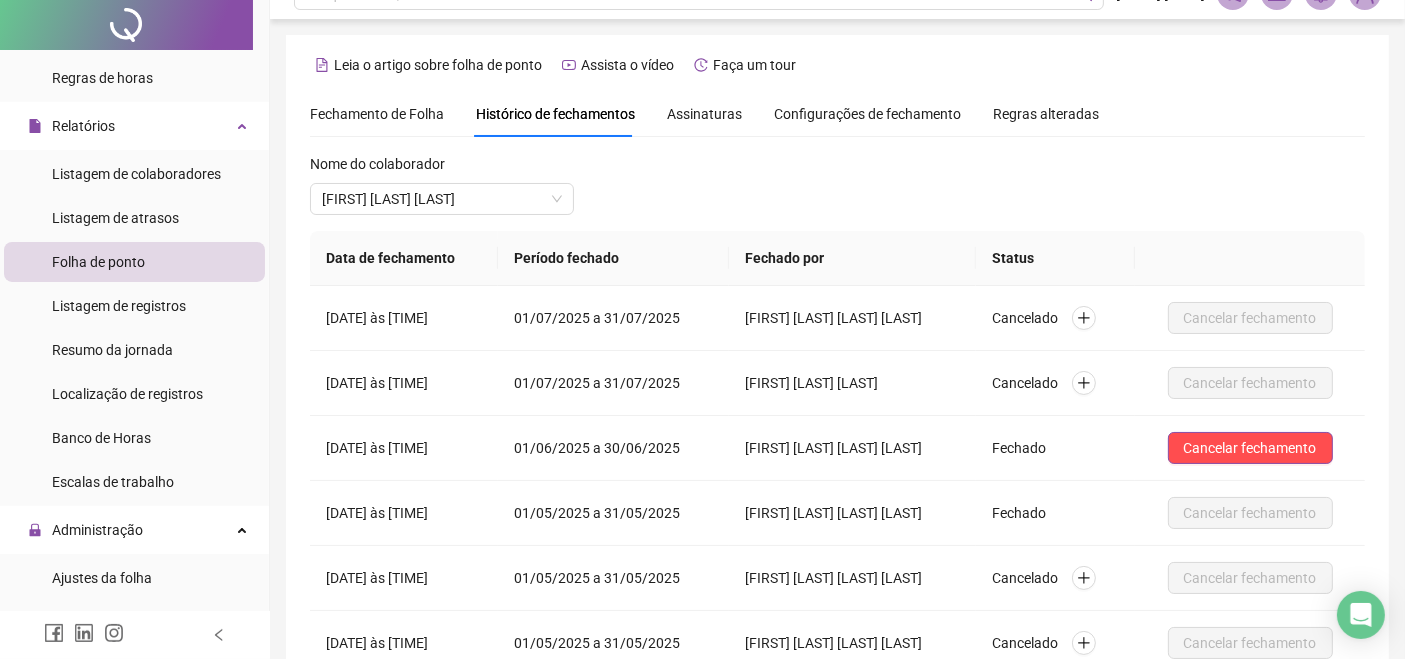 scroll, scrollTop: 0, scrollLeft: 0, axis: both 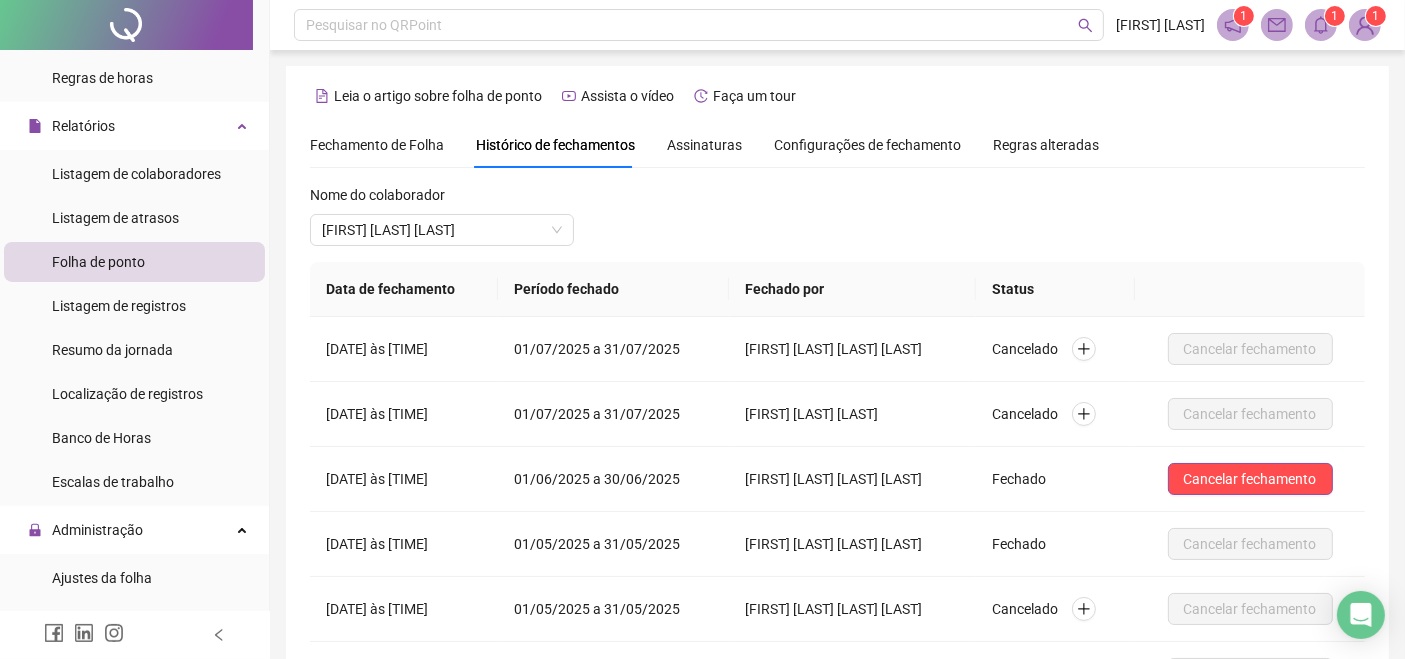 click on "Fechamento de Folha" at bounding box center (377, 145) 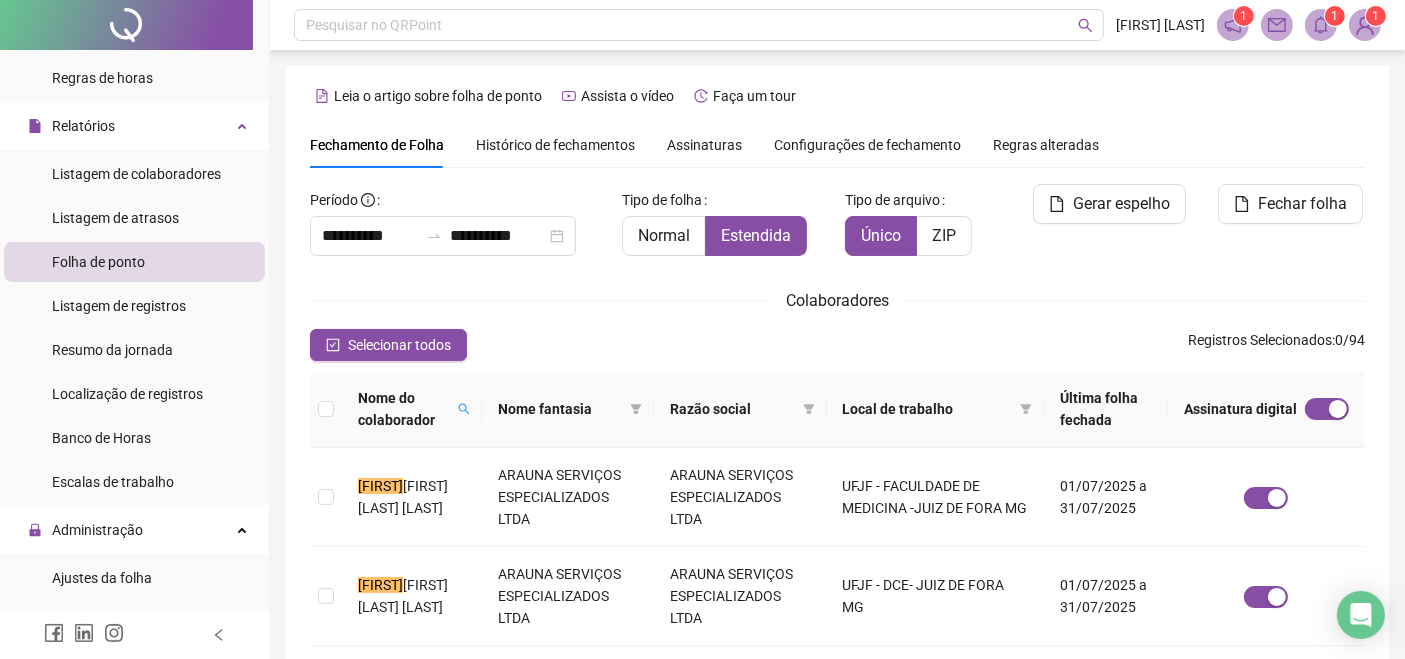 scroll, scrollTop: 80, scrollLeft: 0, axis: vertical 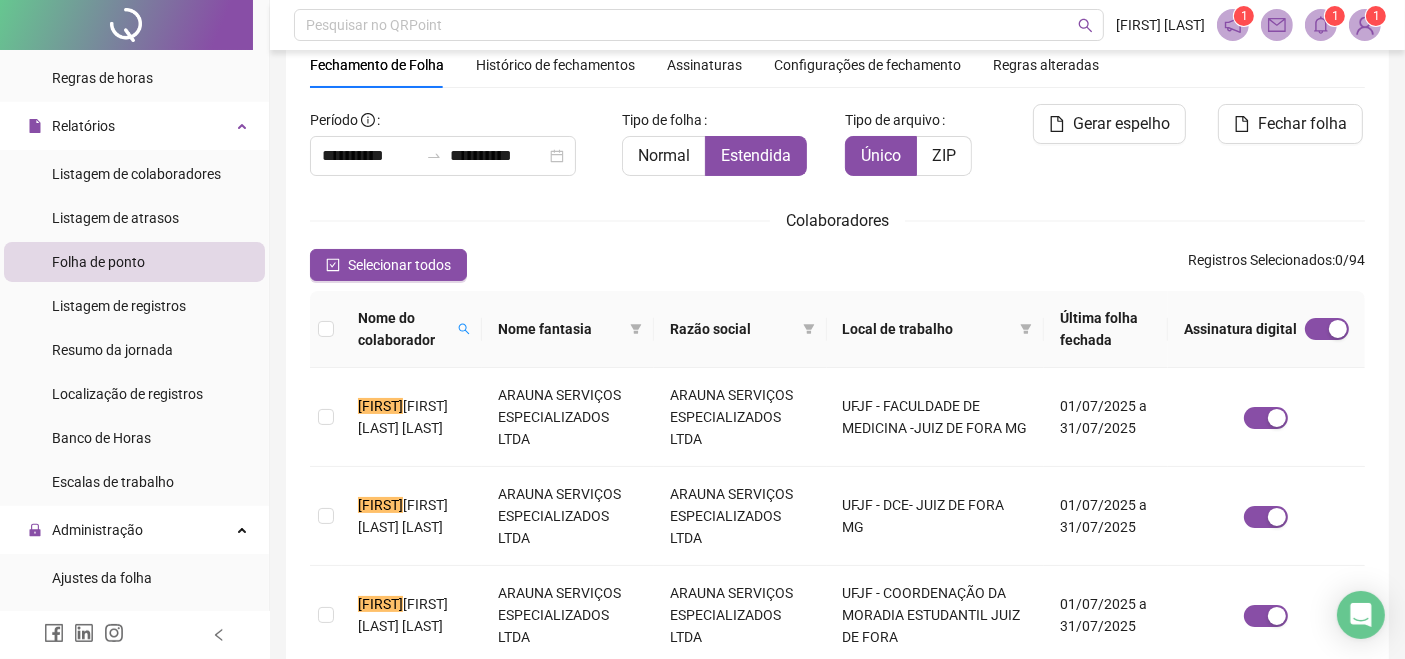 click on "Nome do colaborador" at bounding box center (404, 329) 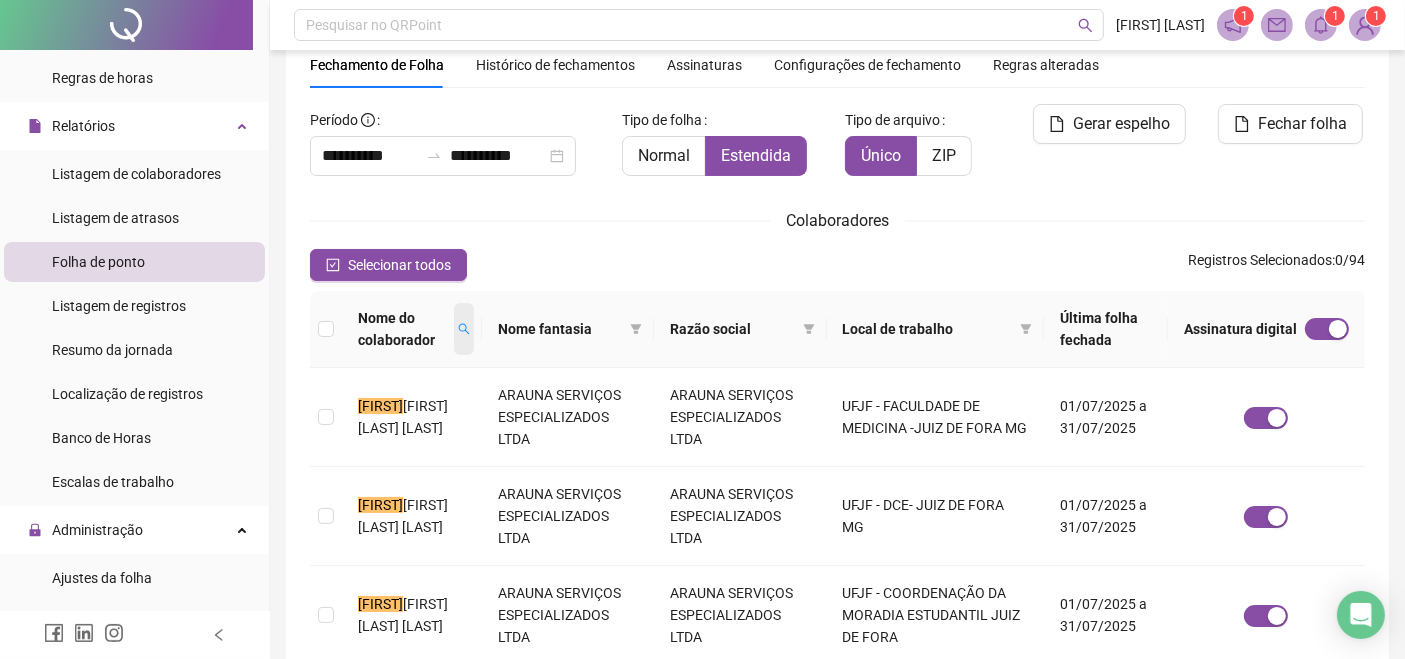 click 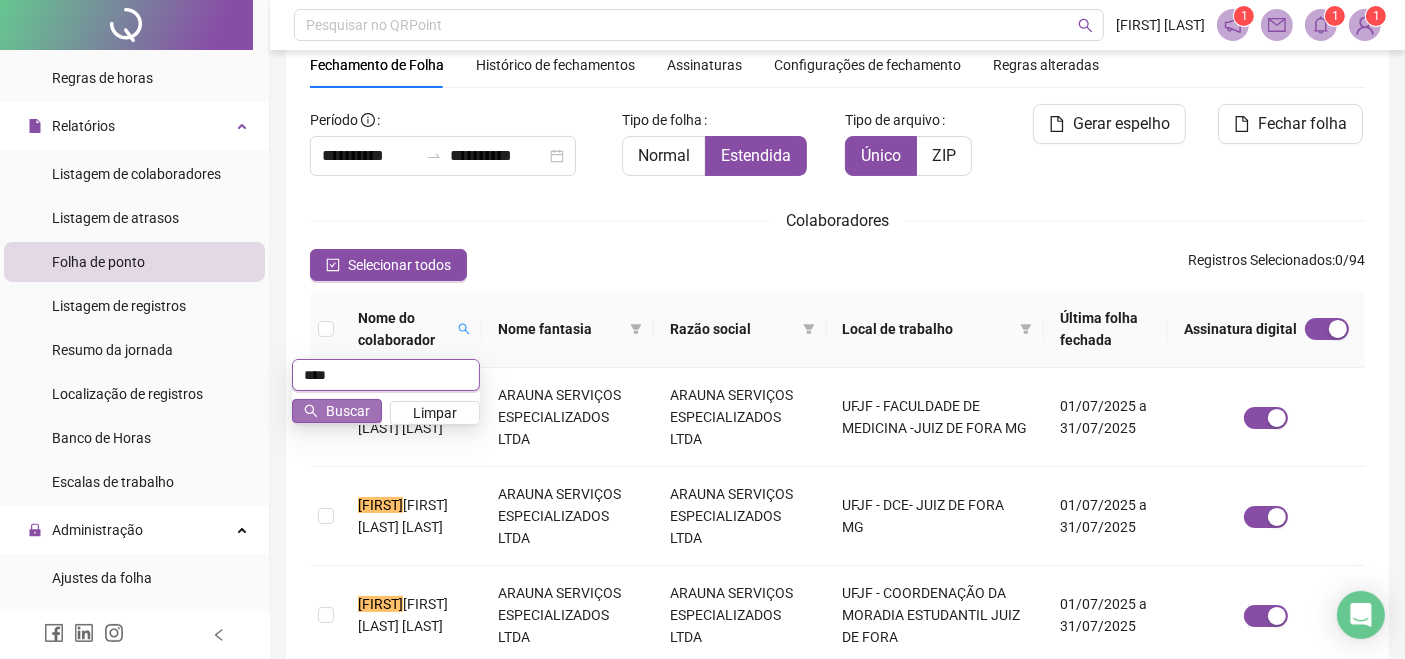 type on "****" 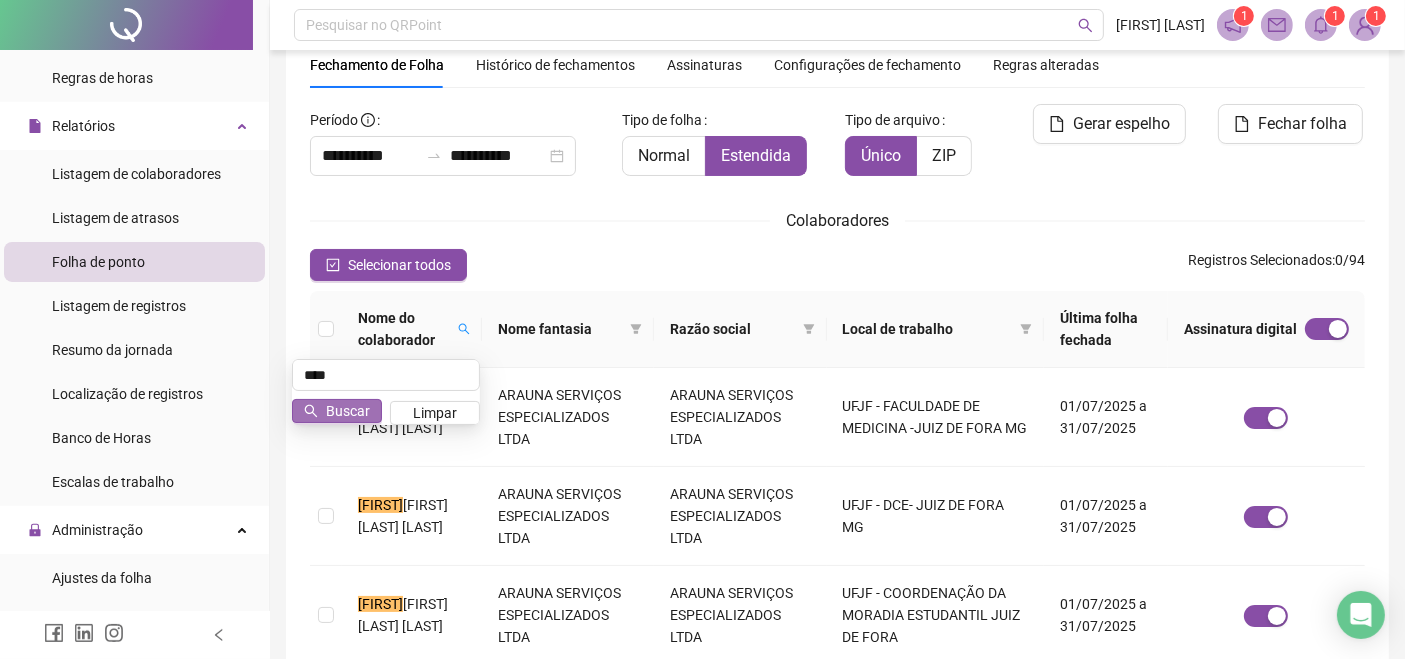 click on "Buscar" at bounding box center [348, 411] 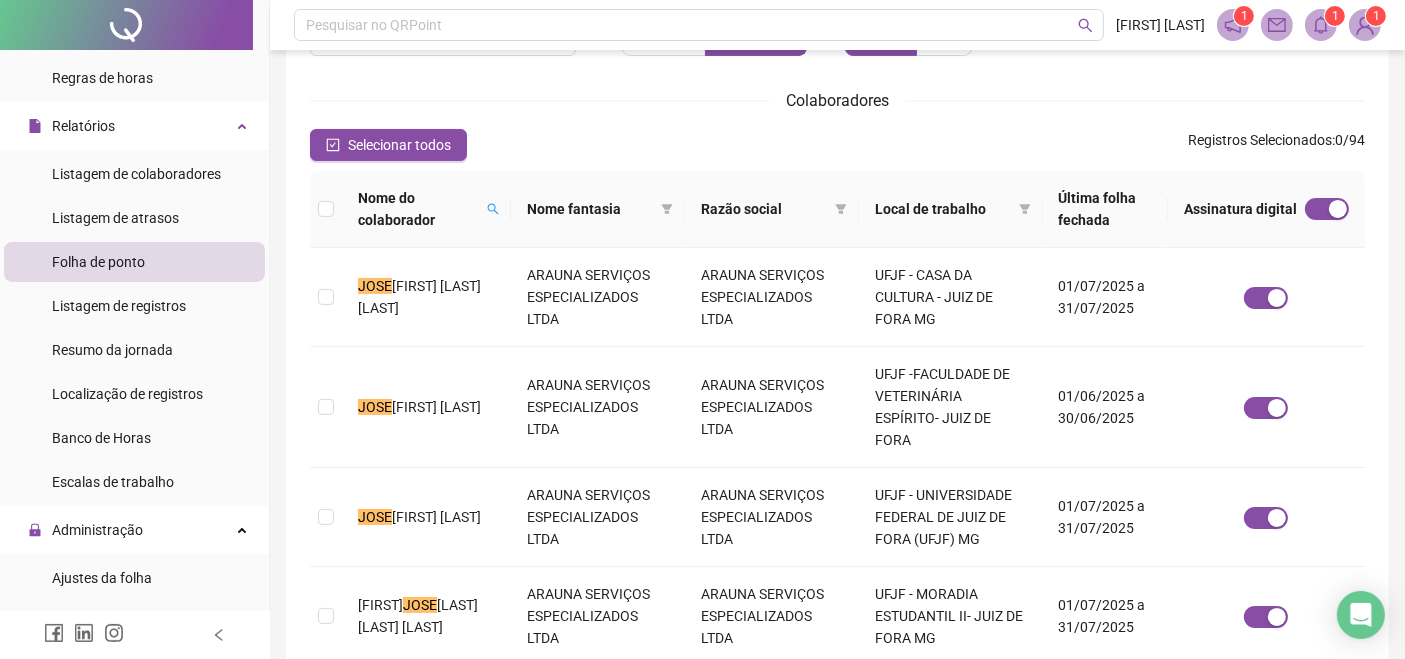 scroll, scrollTop: 197, scrollLeft: 0, axis: vertical 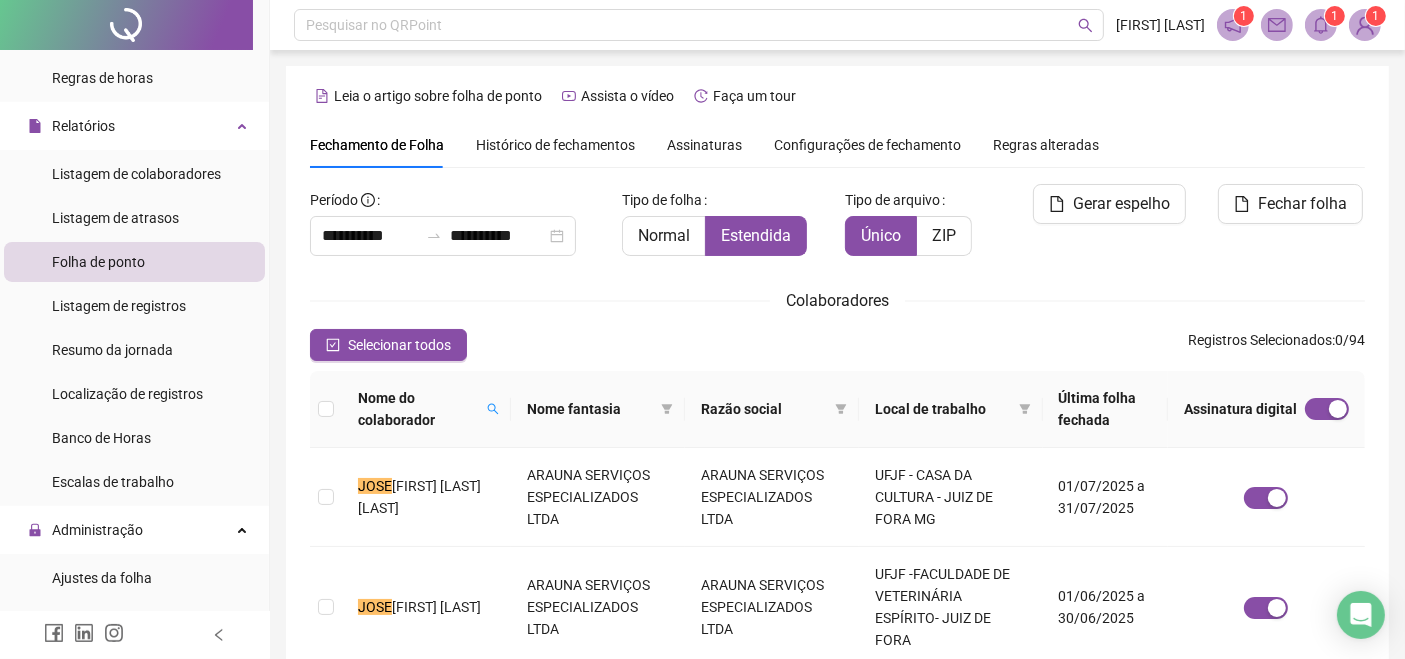 click on "Assinaturas" at bounding box center (704, 145) 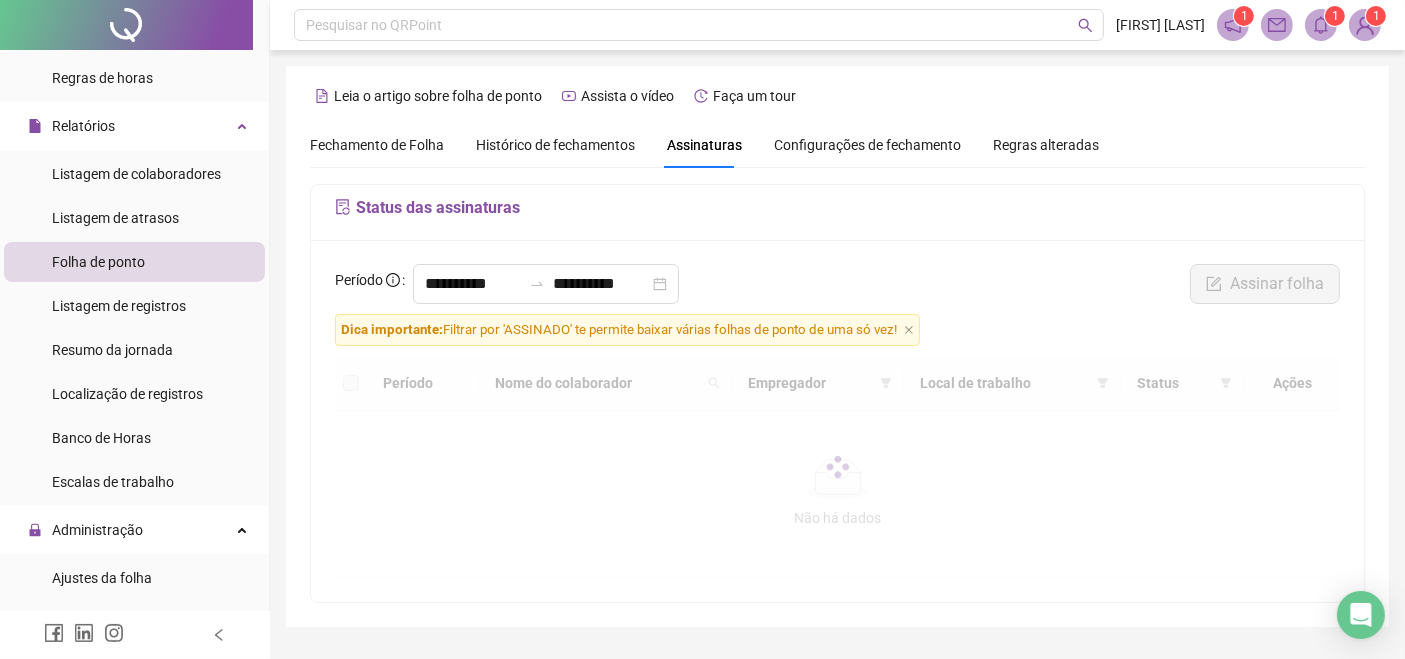 scroll, scrollTop: 51, scrollLeft: 0, axis: vertical 